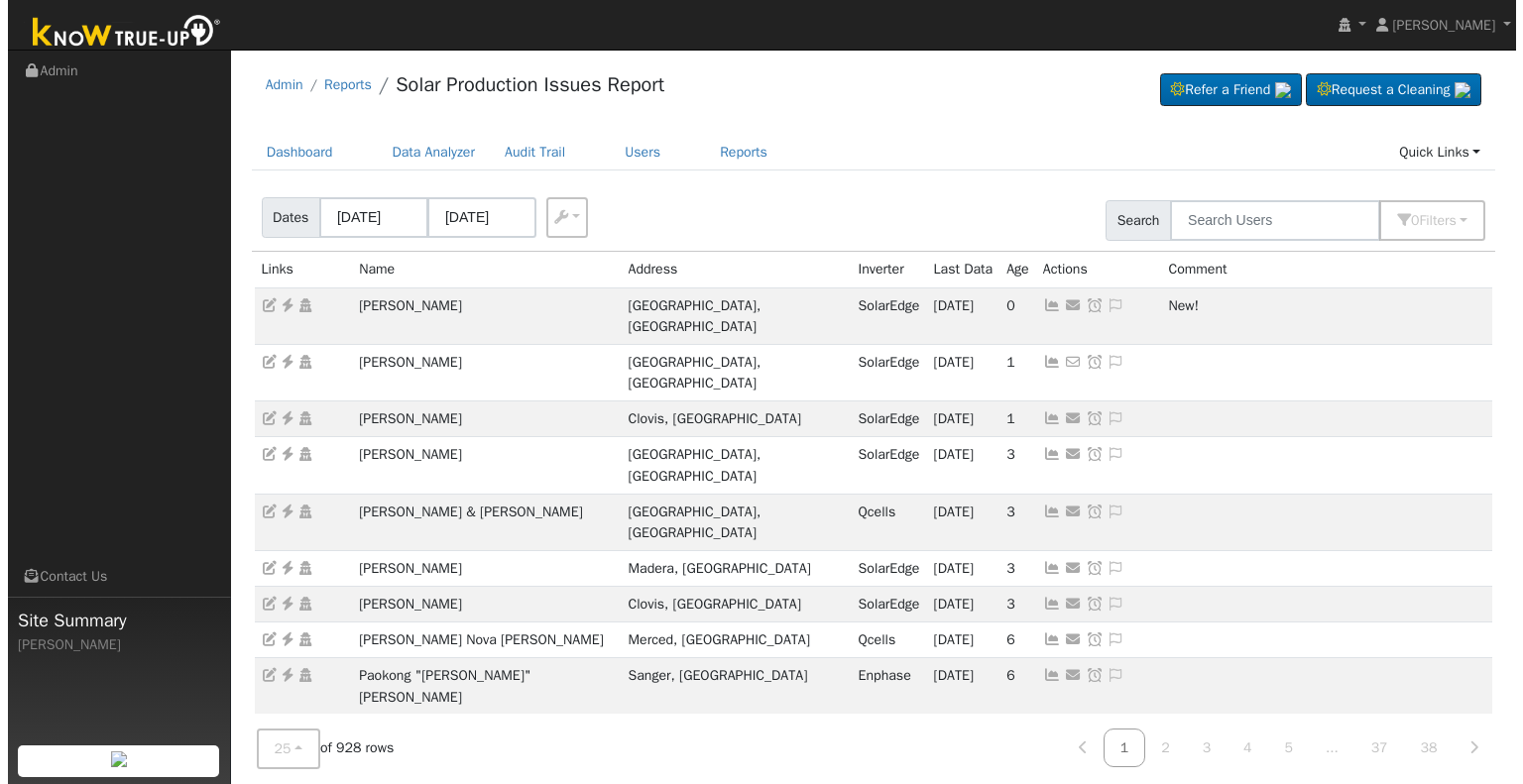 scroll, scrollTop: 0, scrollLeft: 0, axis: both 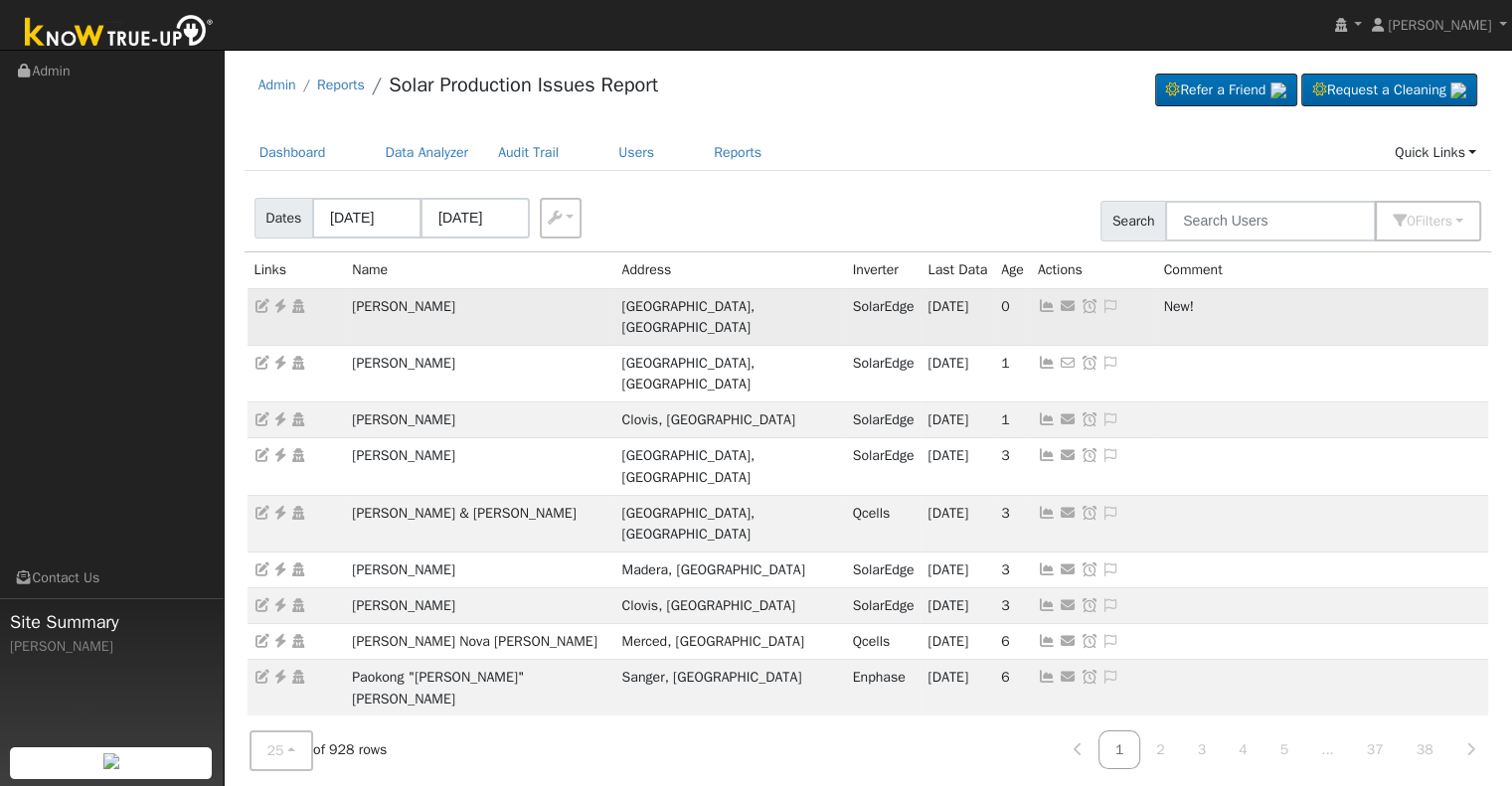 click at bounding box center [280, 306] 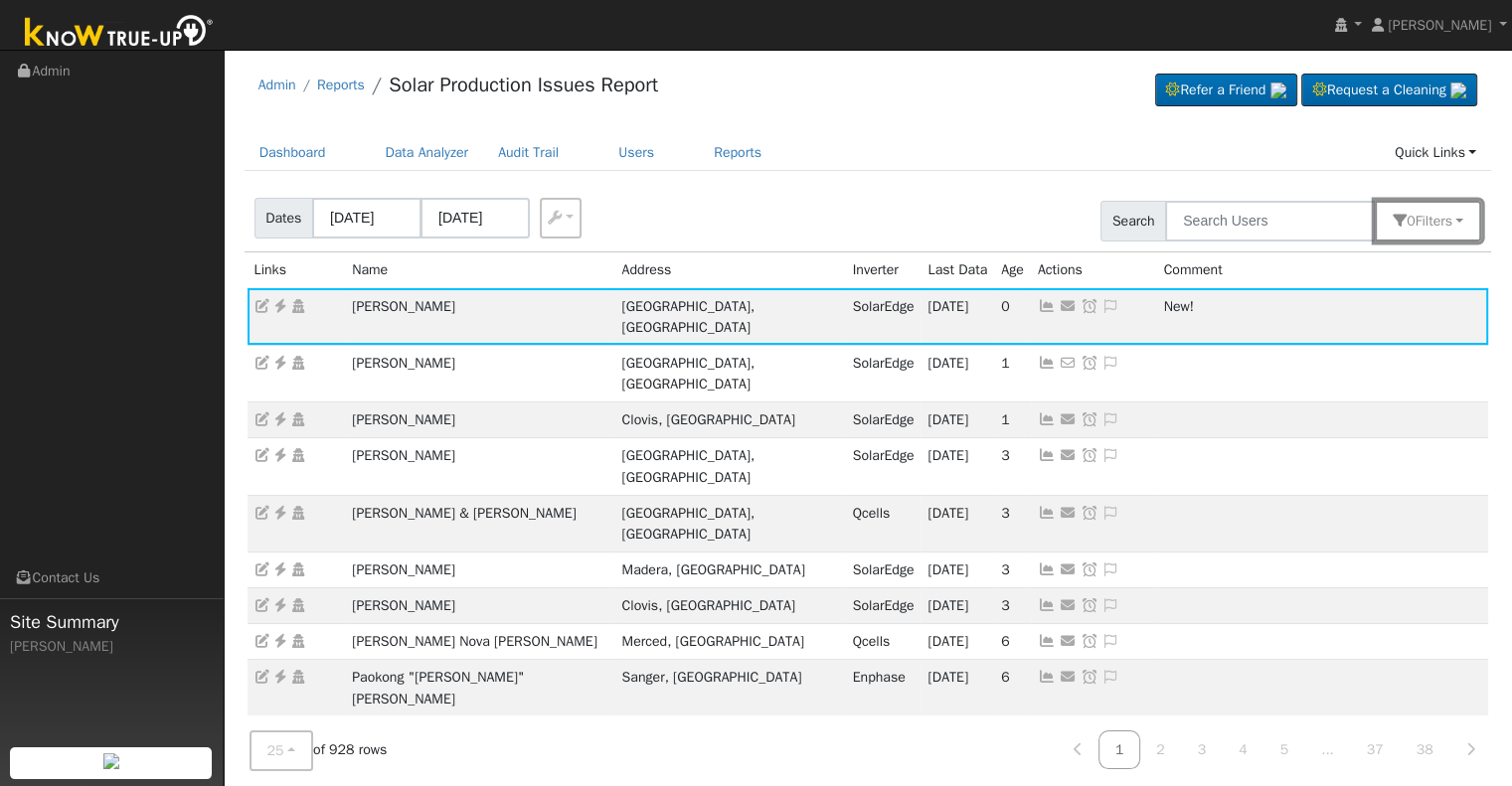 click on "0  Filter s" at bounding box center [1428, 221] 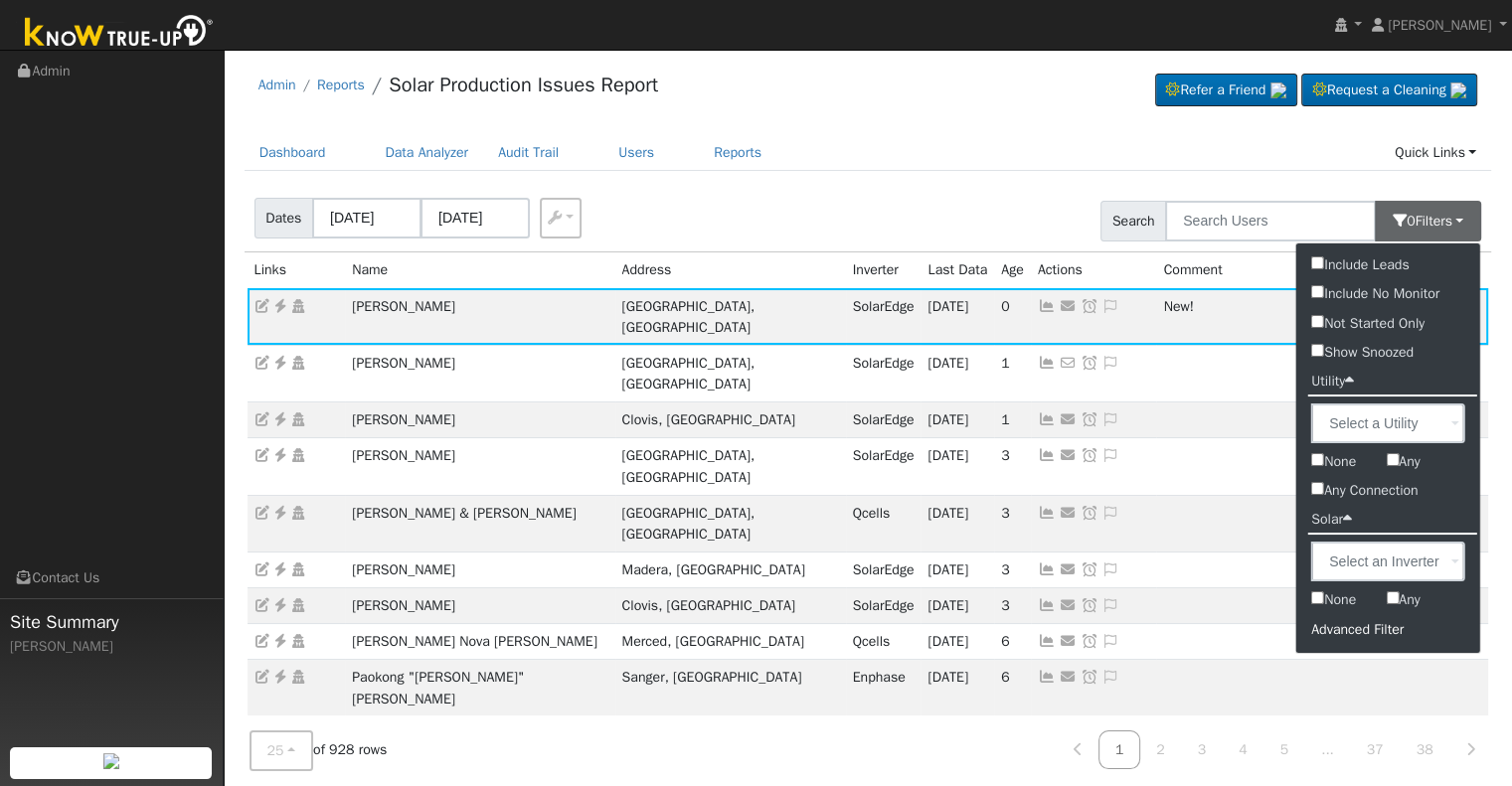 click on "Advanced Filter" at bounding box center (1388, 629) 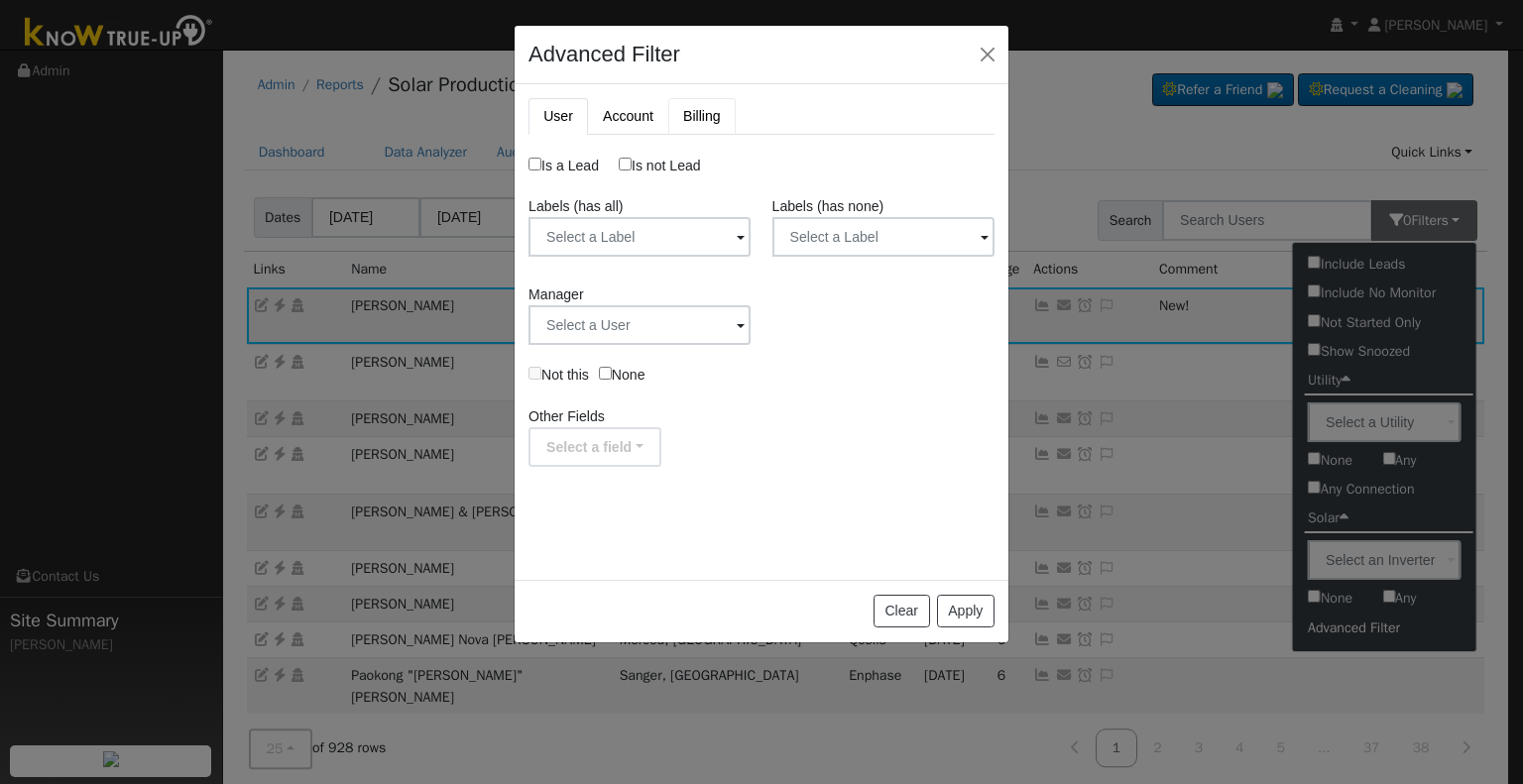 click on "Billing" at bounding box center [702, 116] 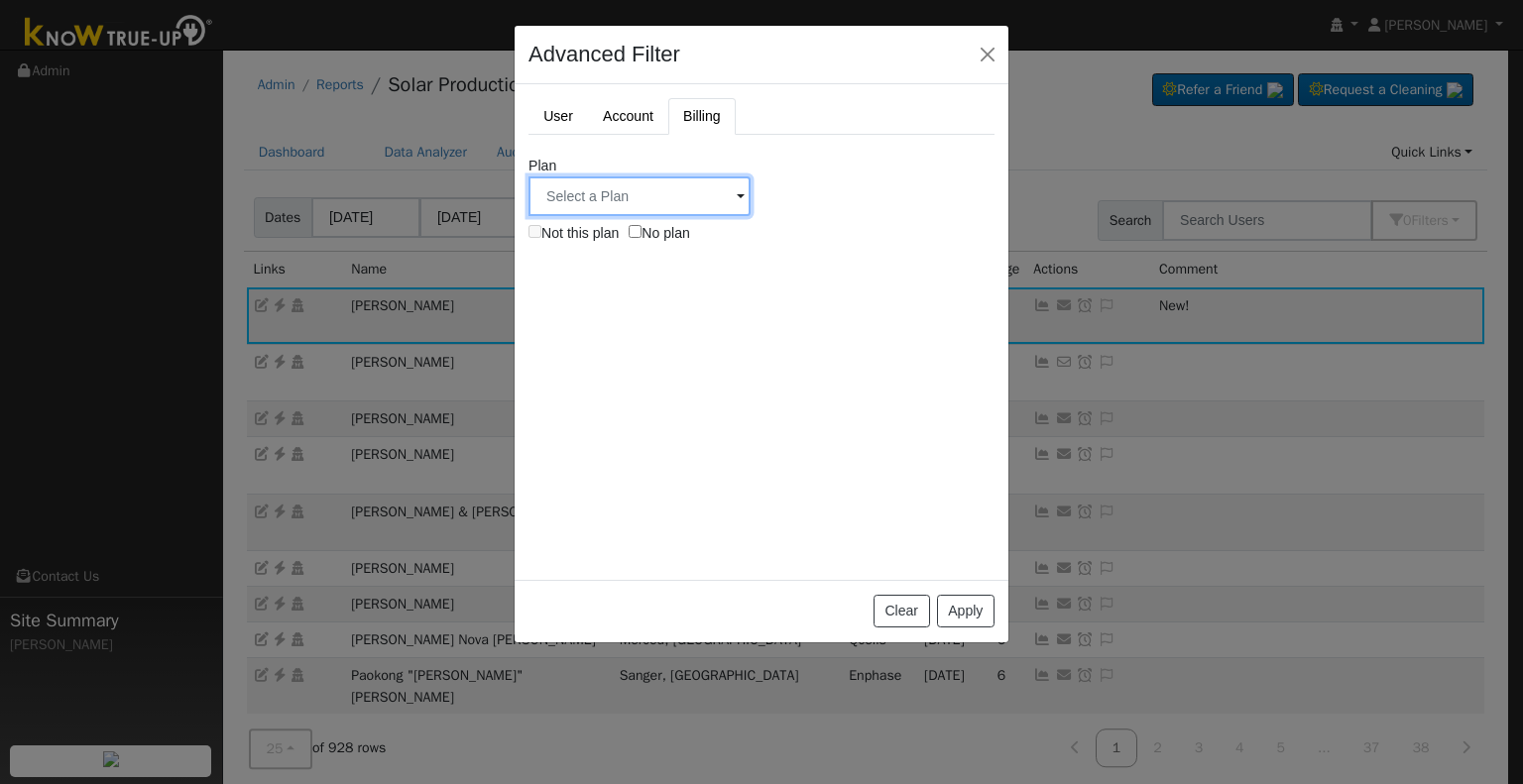 click at bounding box center [0, 0] 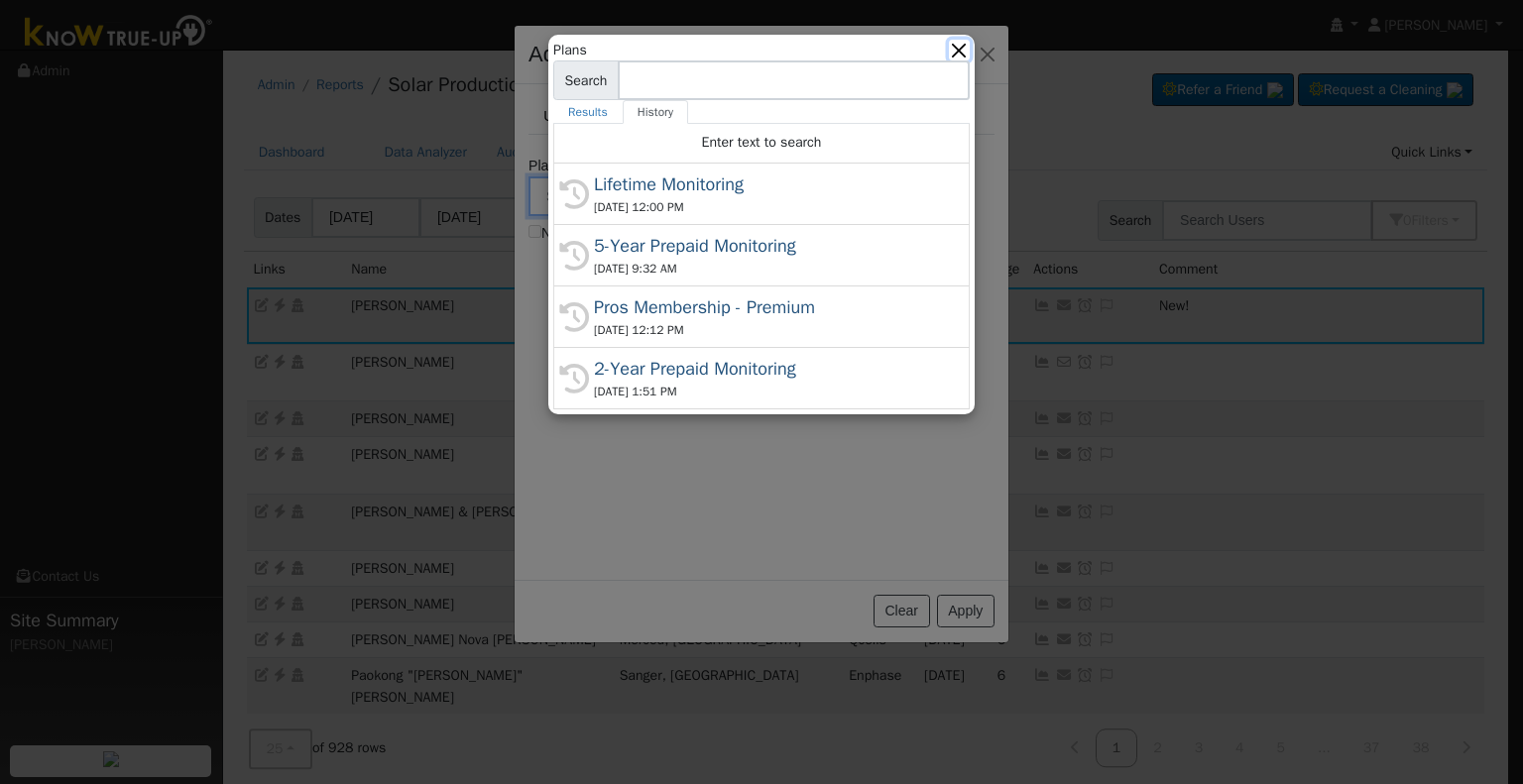 click at bounding box center [959, 50] 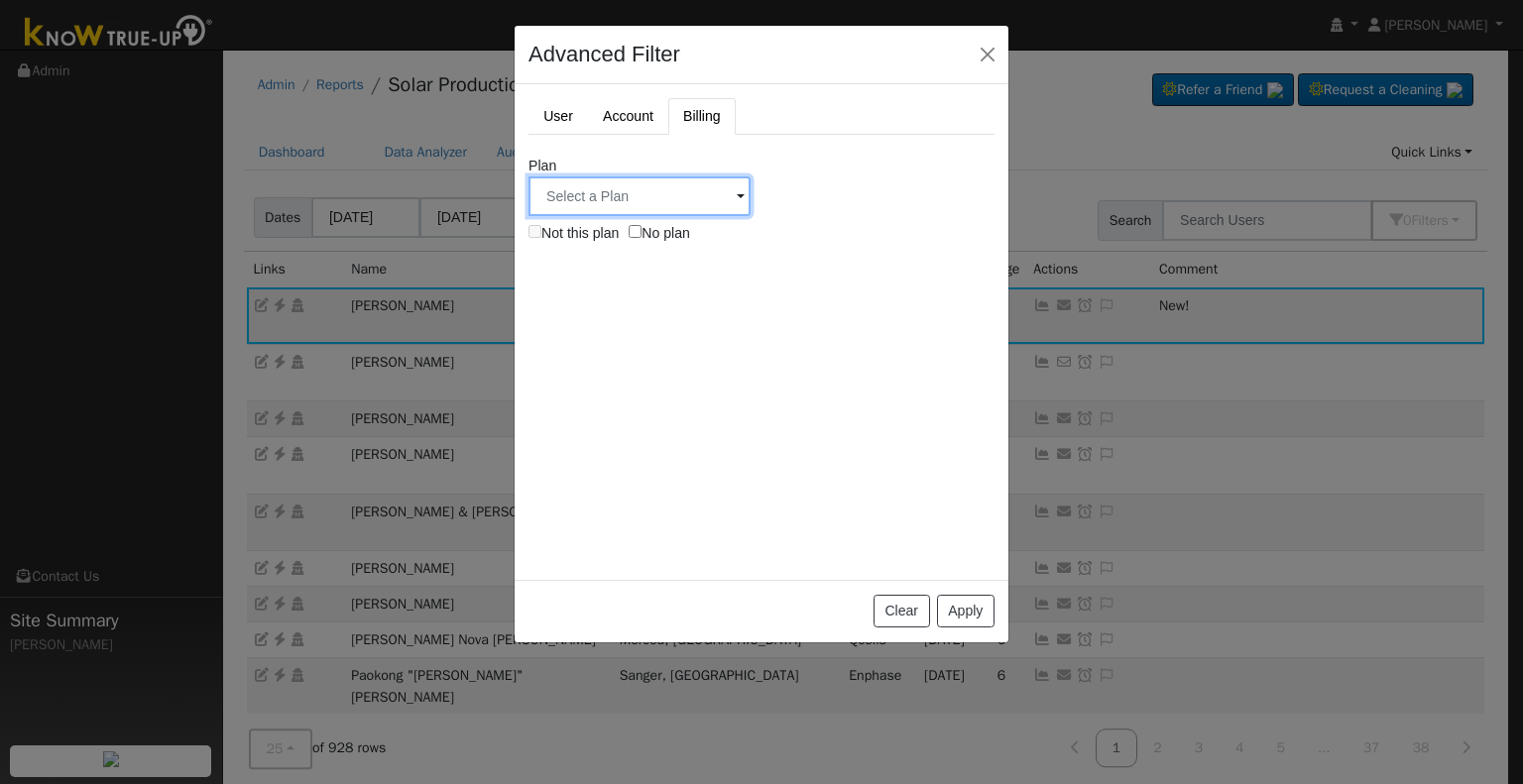 click at bounding box center (0, 0) 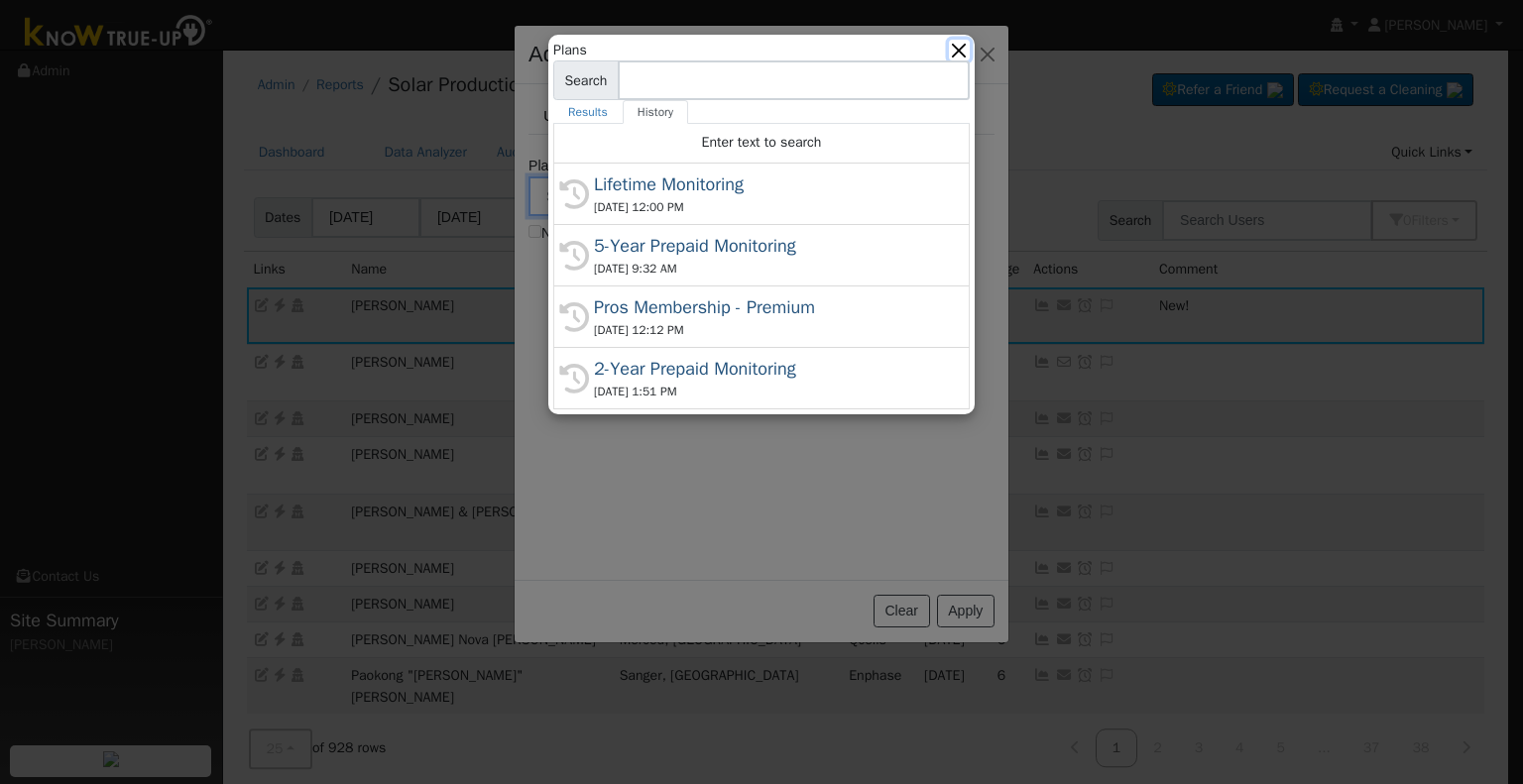 click at bounding box center [959, 50] 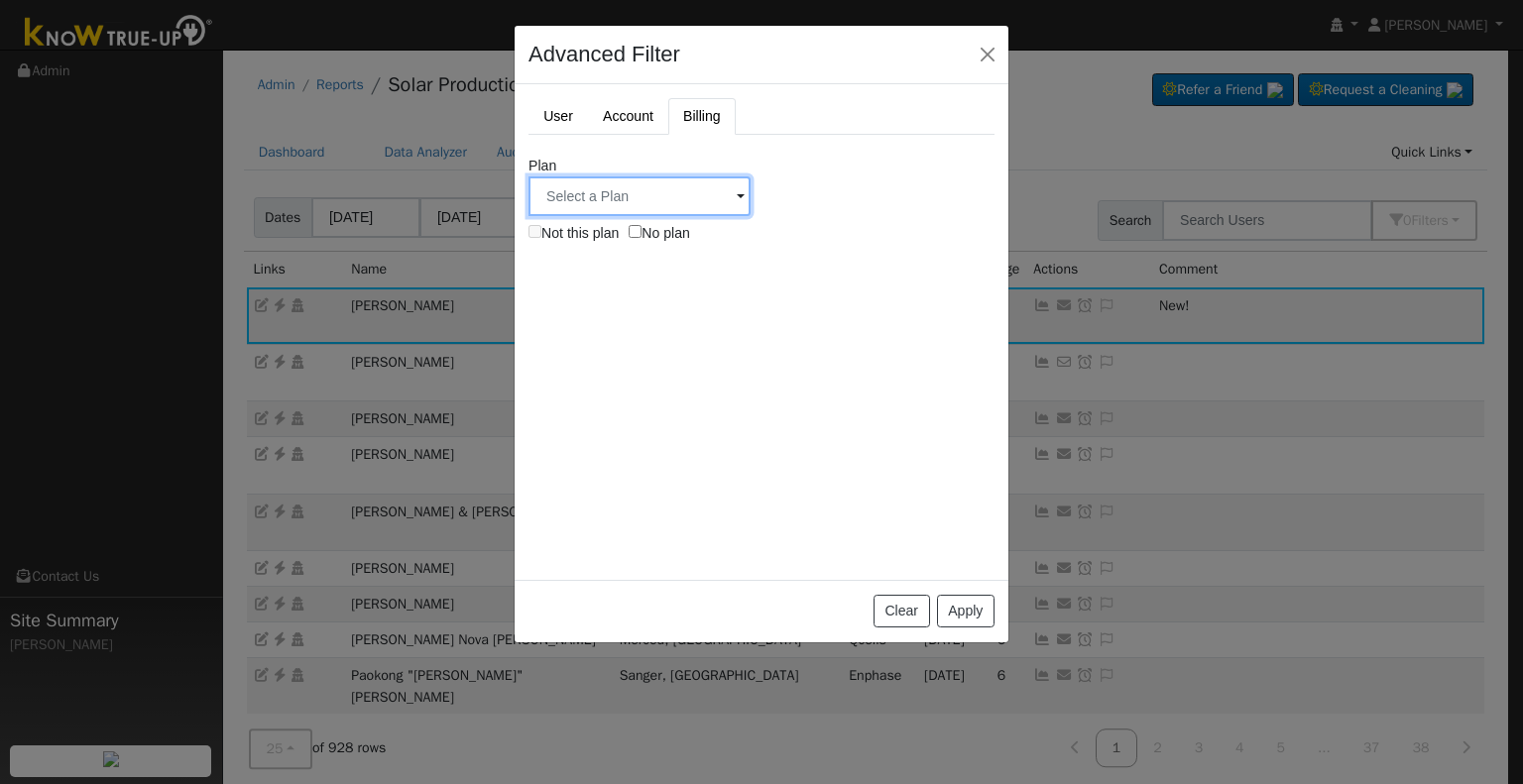 click at bounding box center [0, 0] 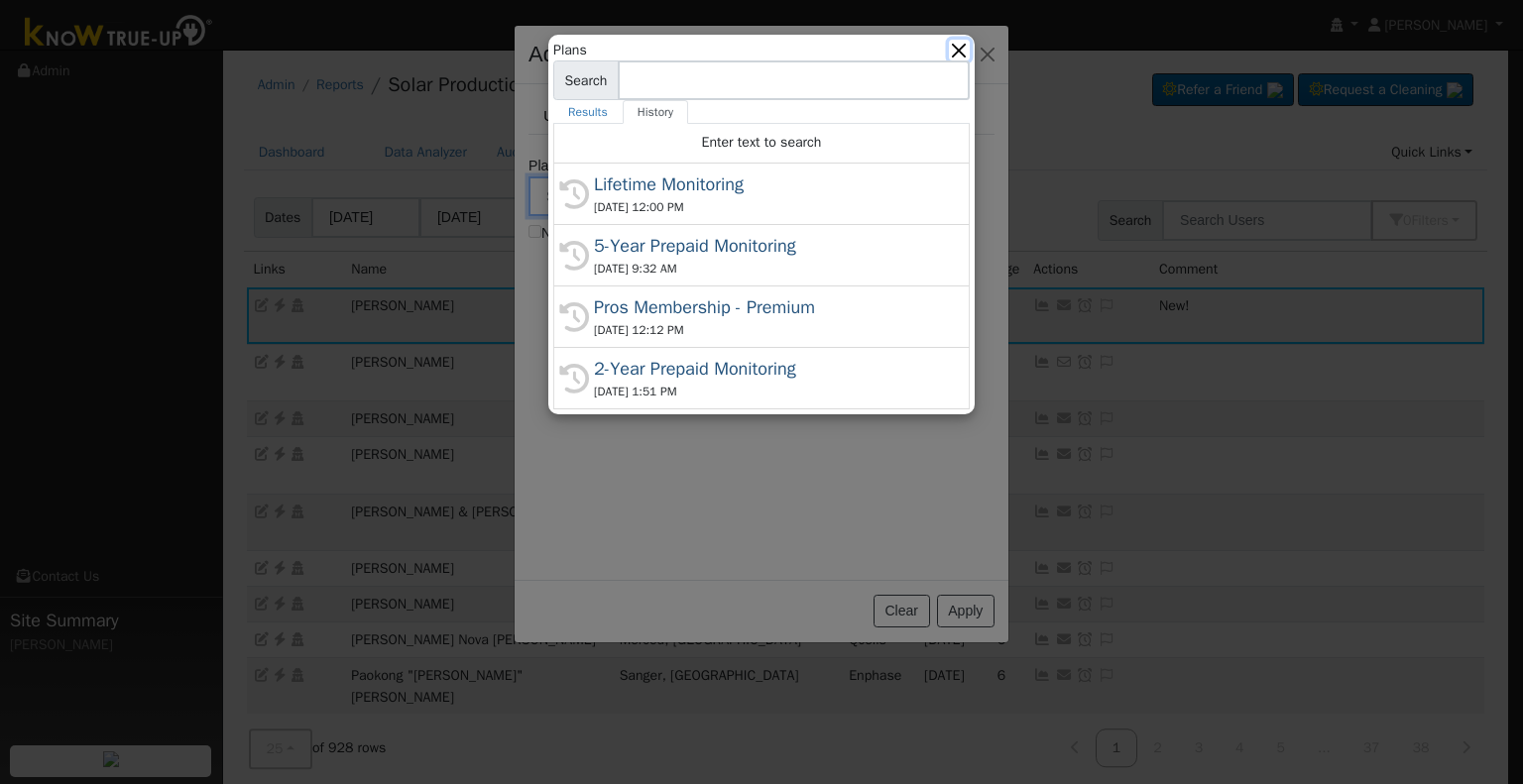 click at bounding box center [959, 50] 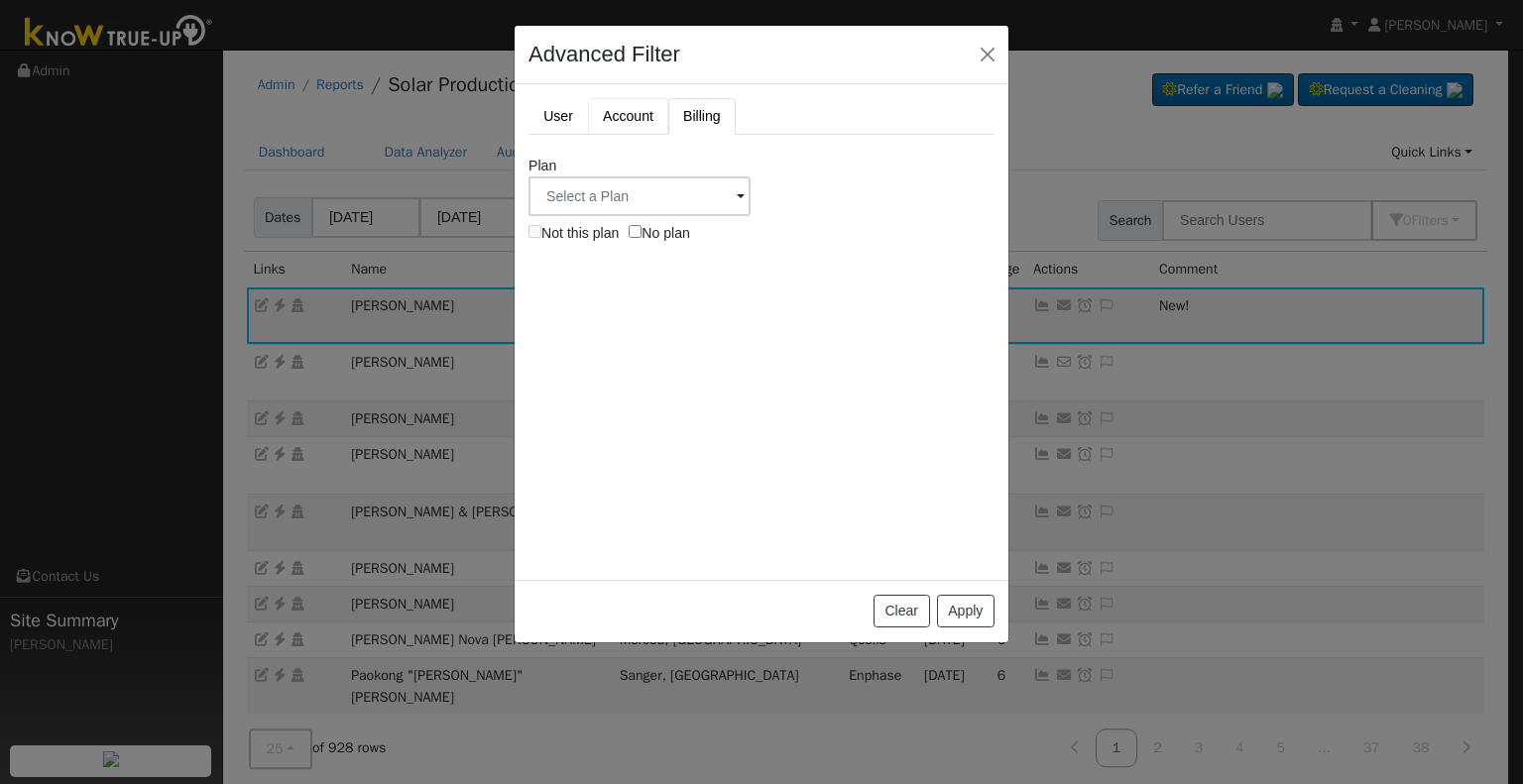 click on "Account" at bounding box center (628, 116) 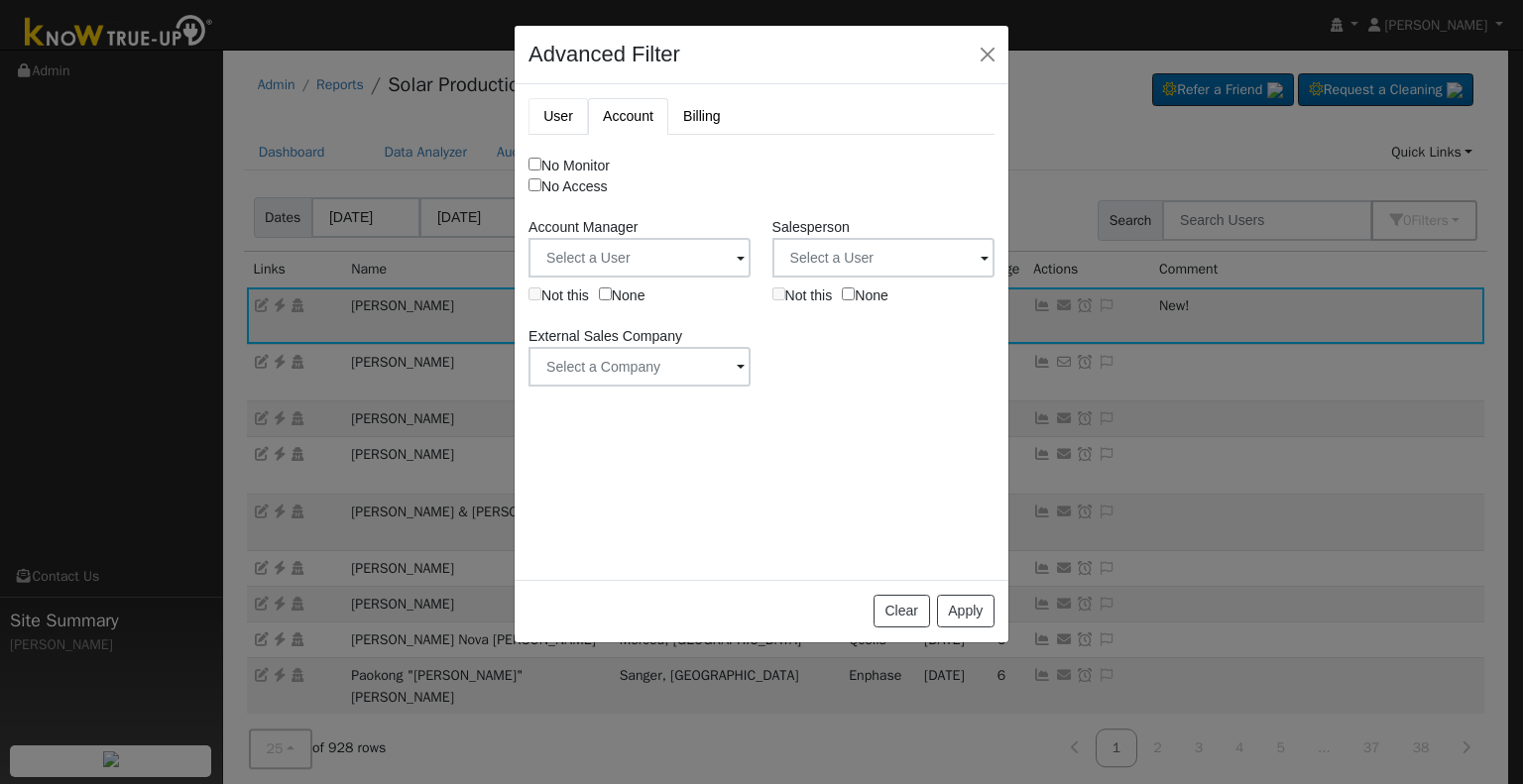 click on "User" at bounding box center [558, 116] 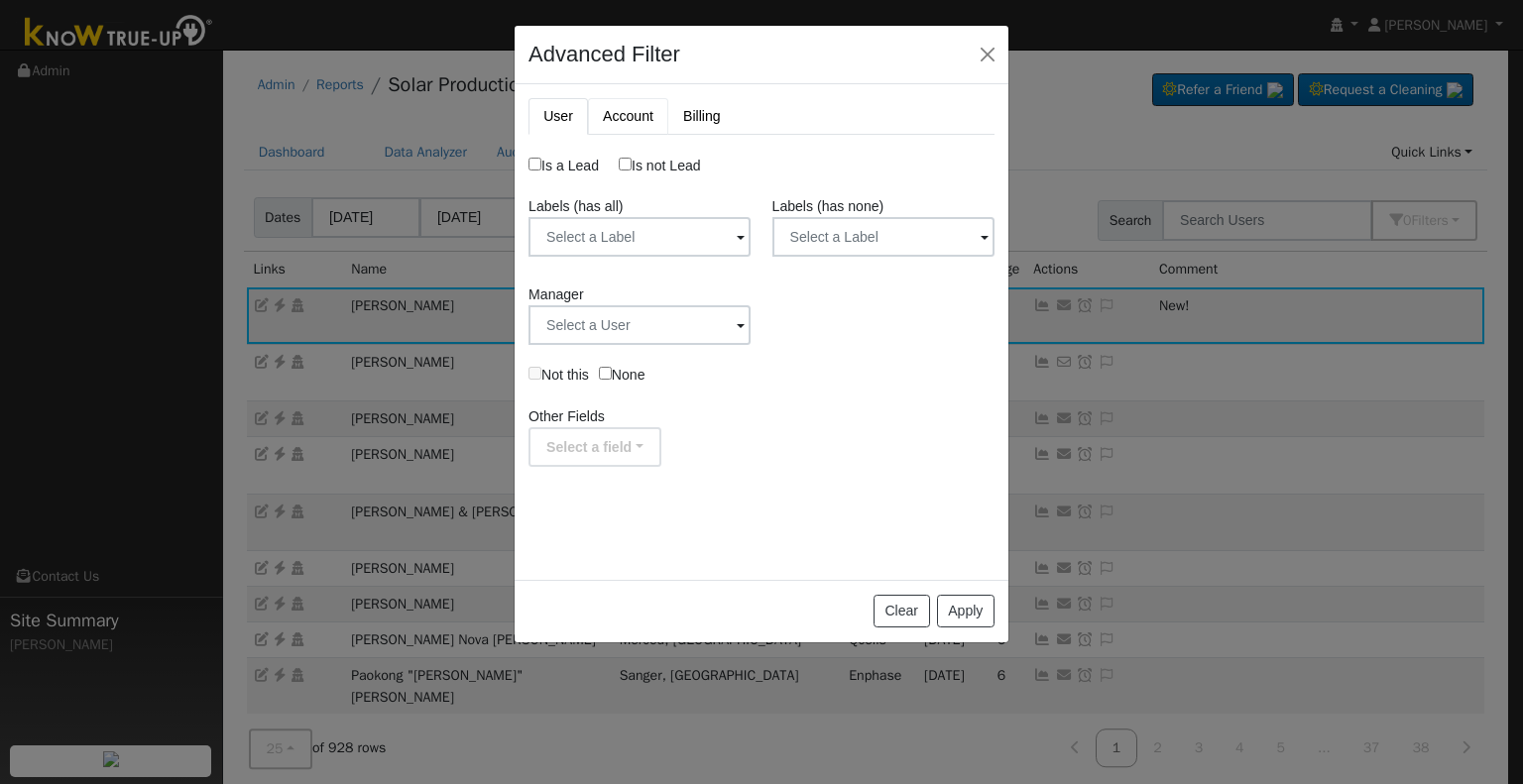 click on "Account" at bounding box center (628, 116) 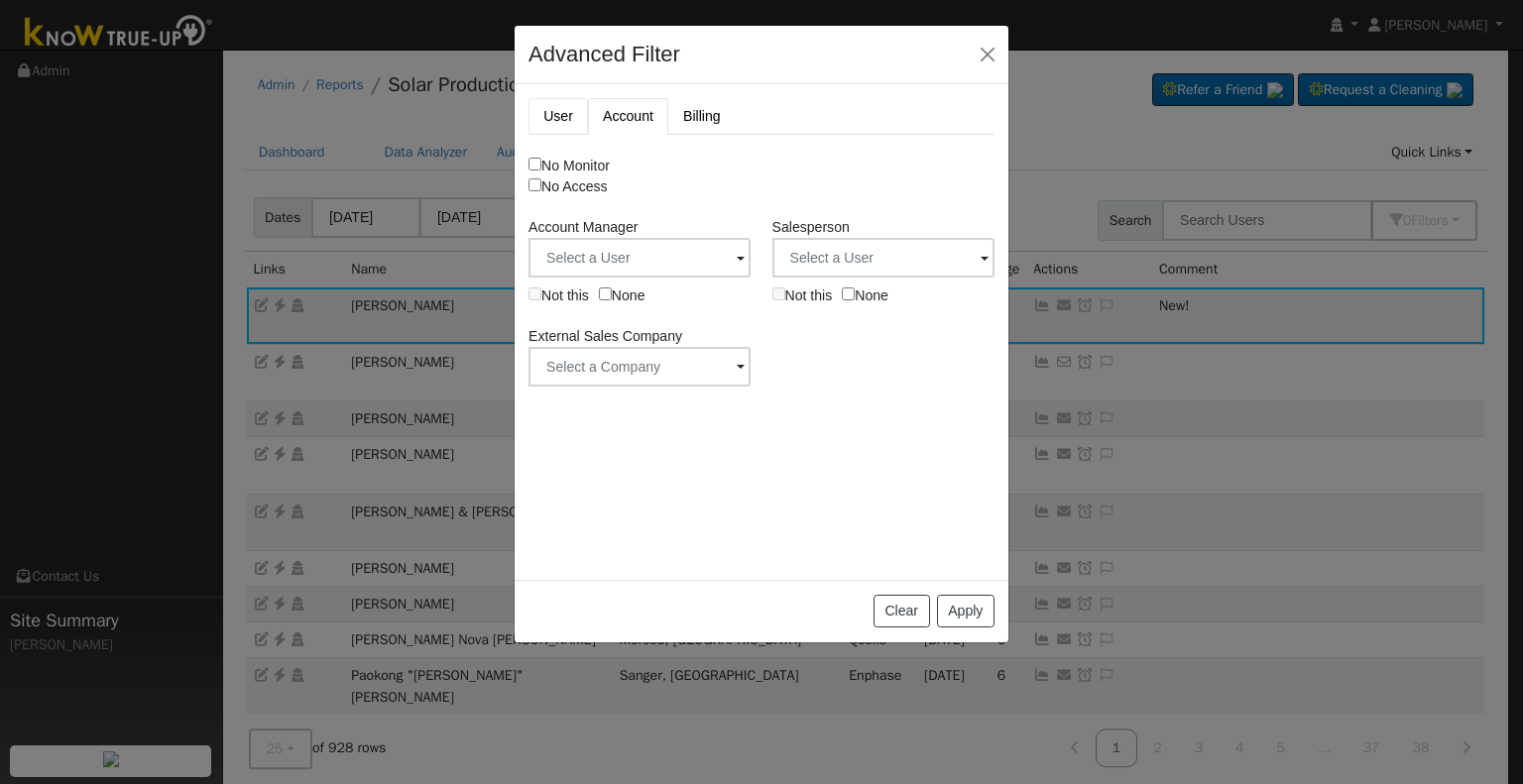 click on "User" at bounding box center [558, 116] 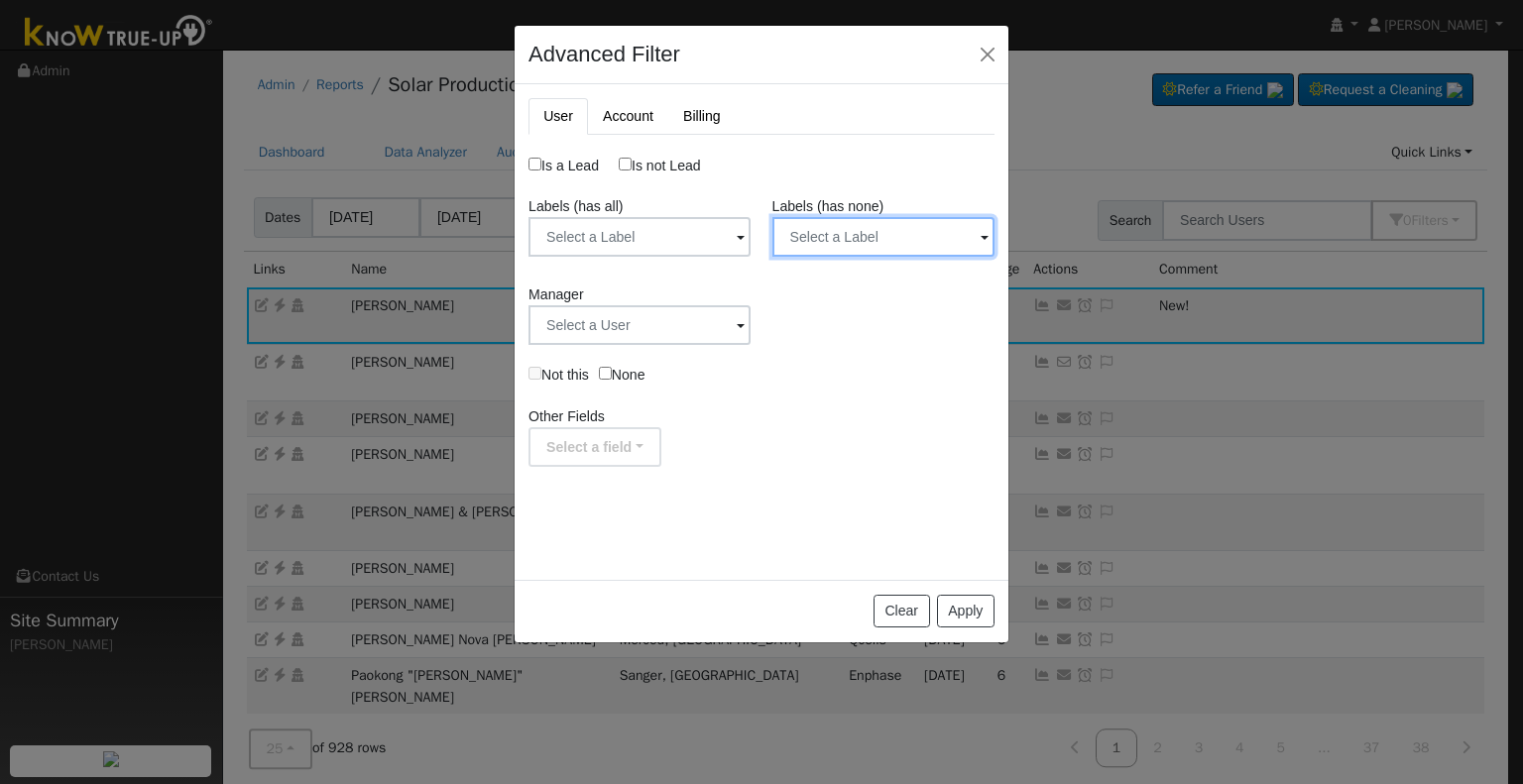 click at bounding box center [640, 237] 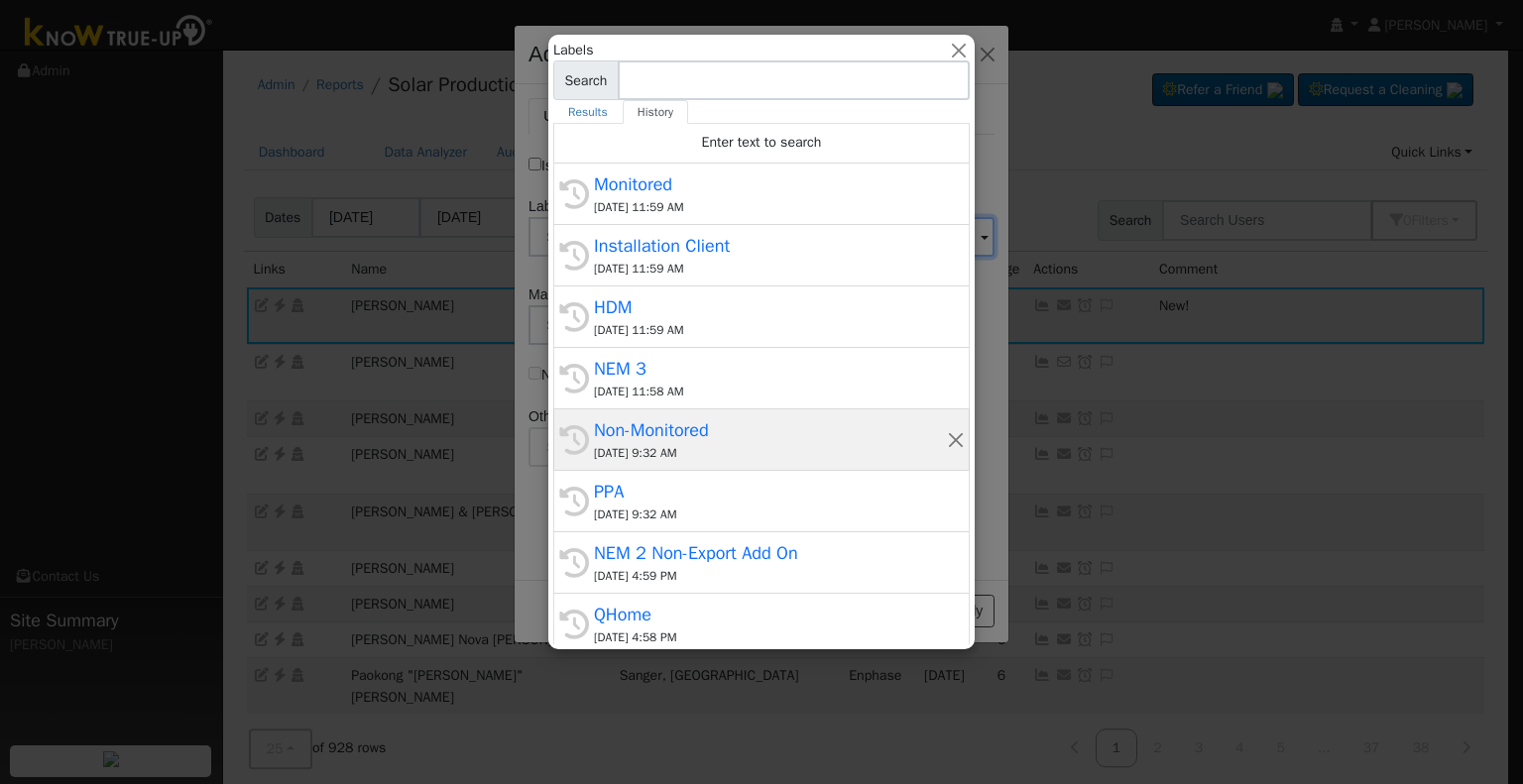 click on "Non-Monitored" at bounding box center [770, 430] 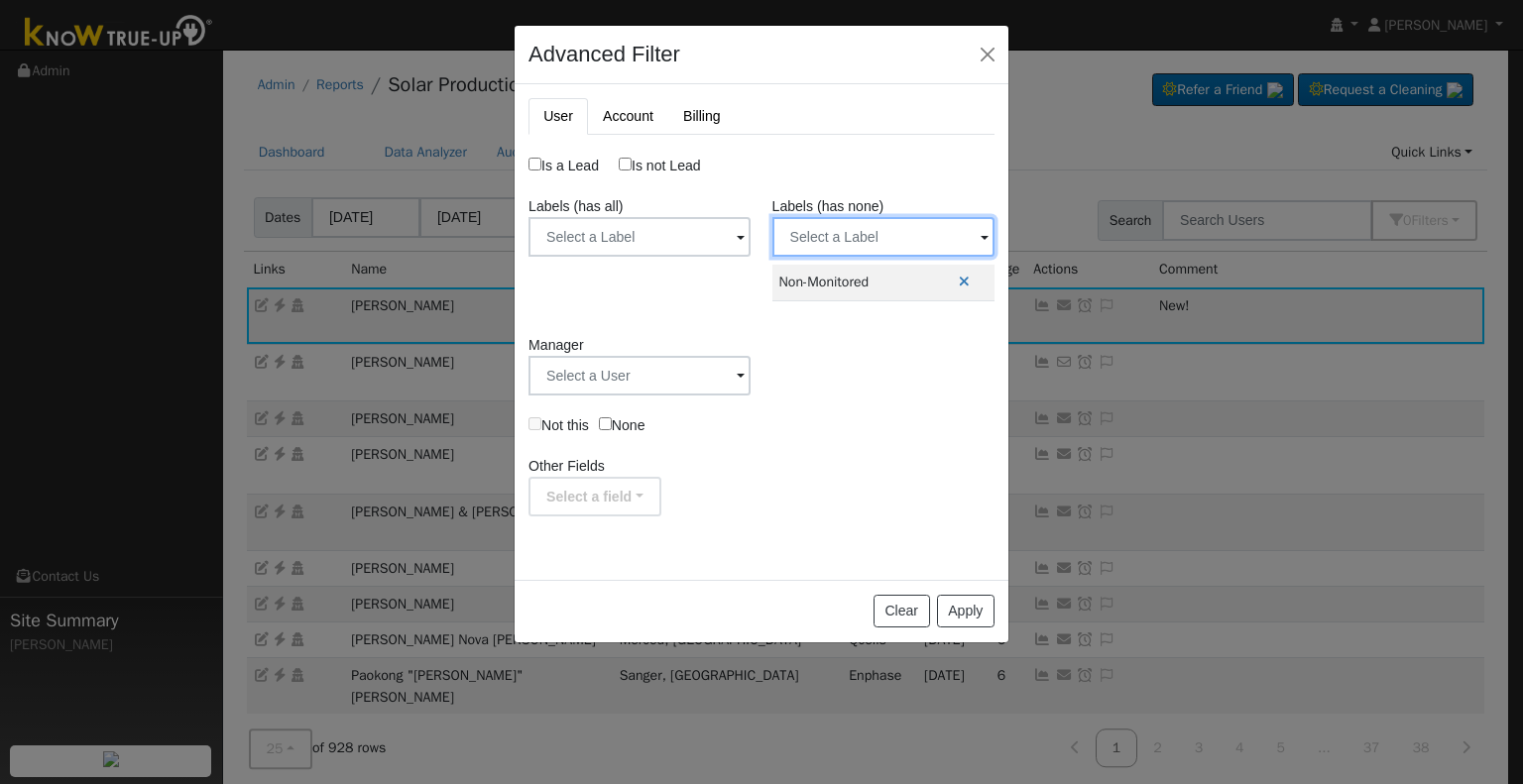click at bounding box center (640, 237) 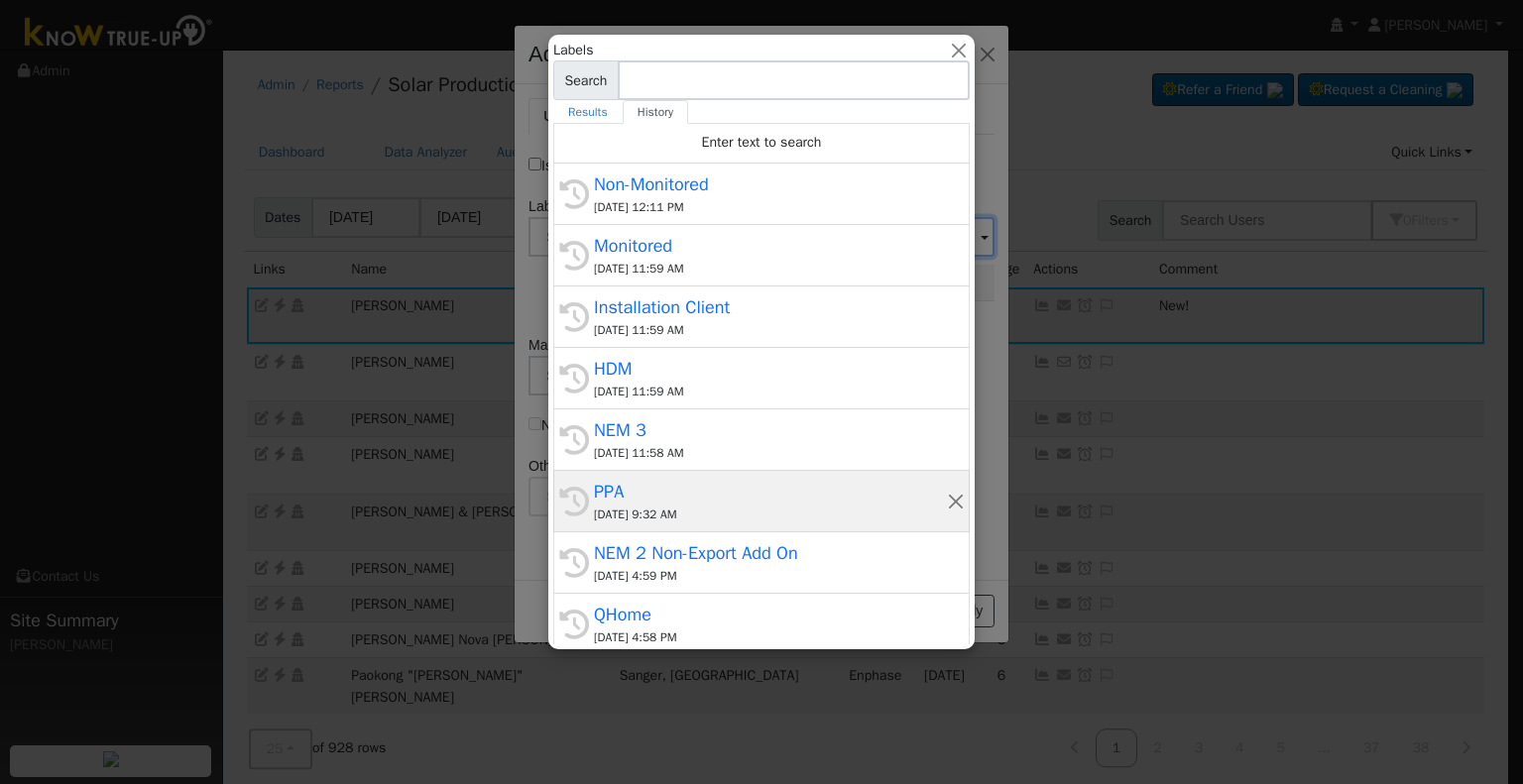 click on "PPA" at bounding box center (770, 492) 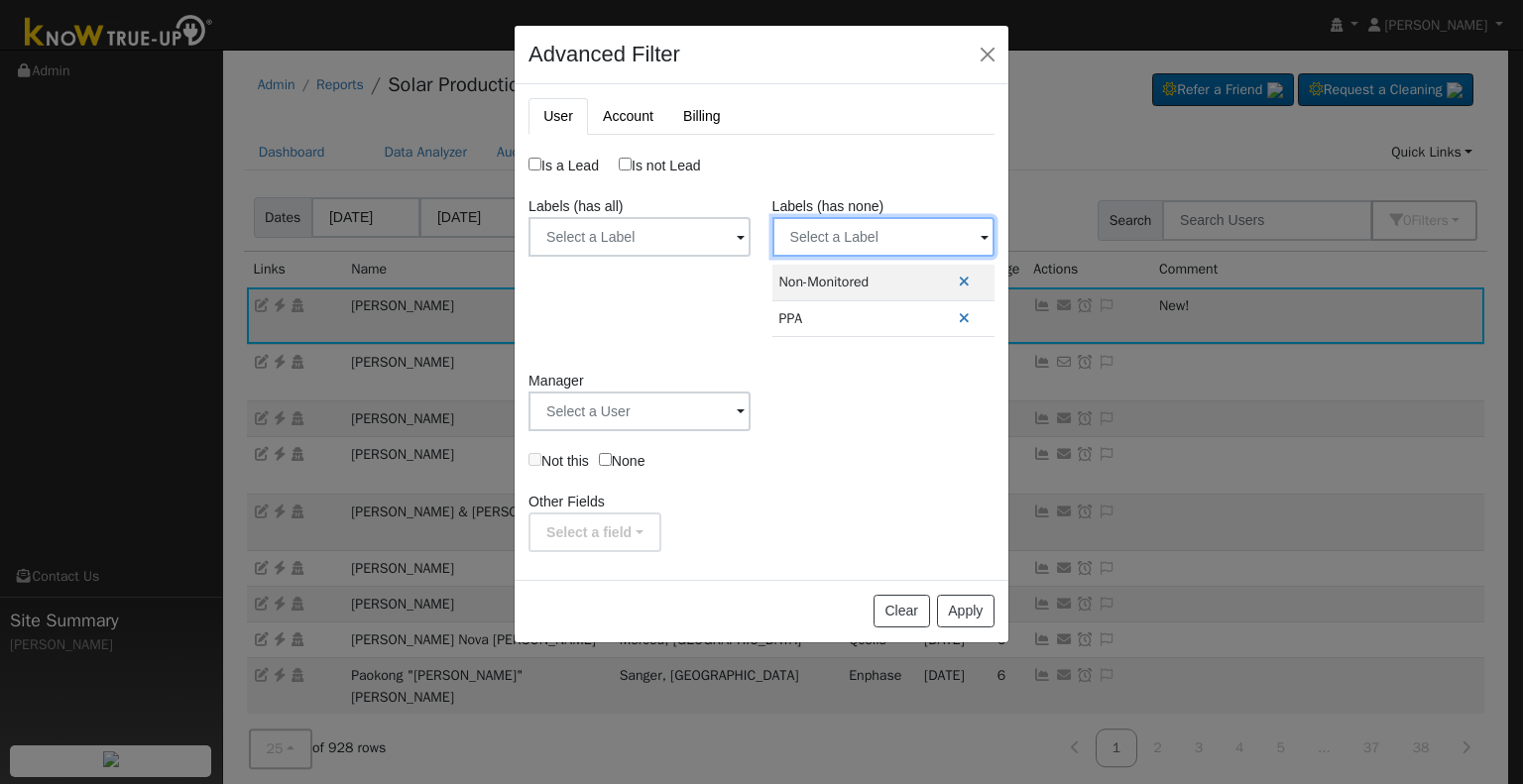 click at bounding box center [640, 237] 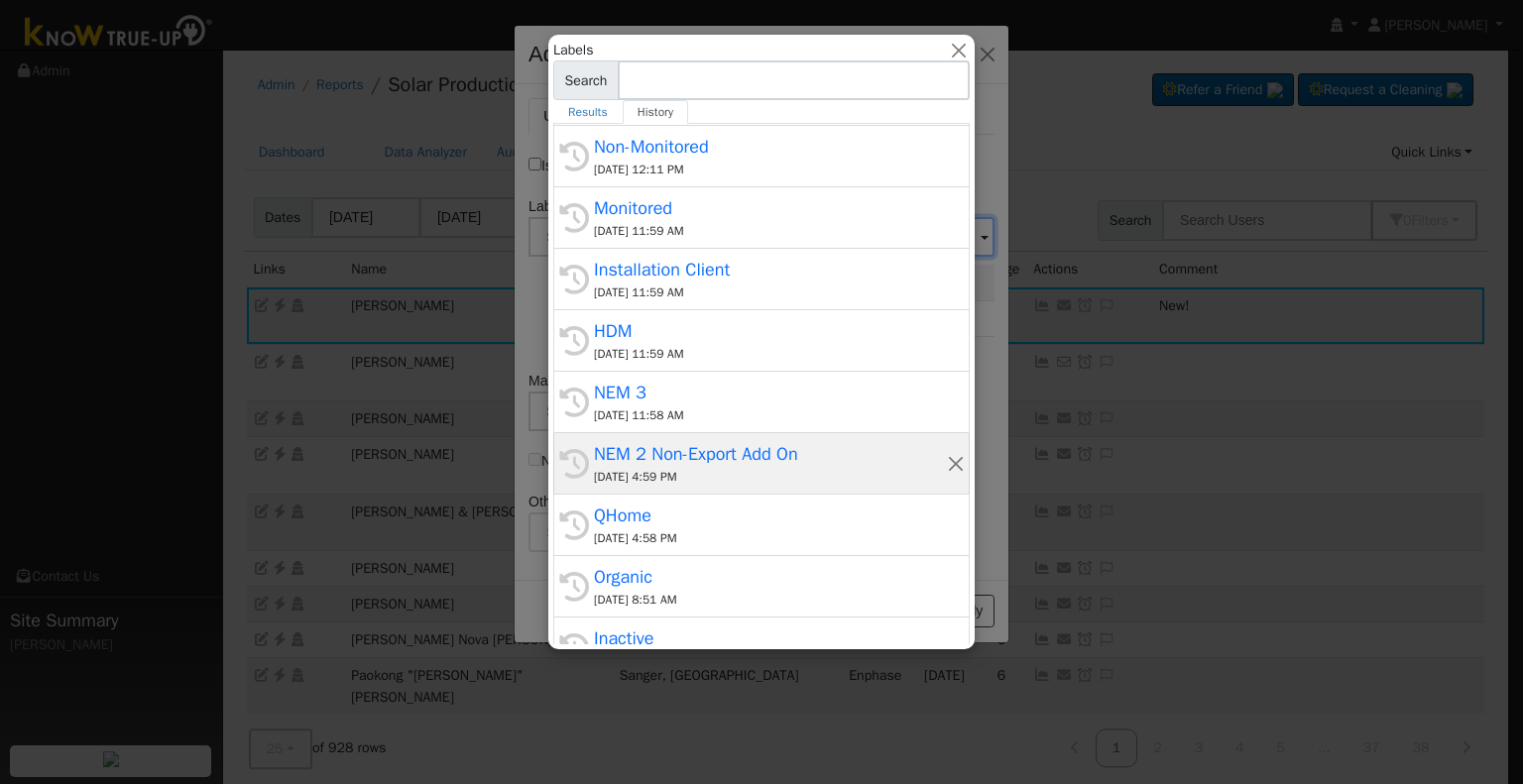 scroll, scrollTop: 297, scrollLeft: 0, axis: vertical 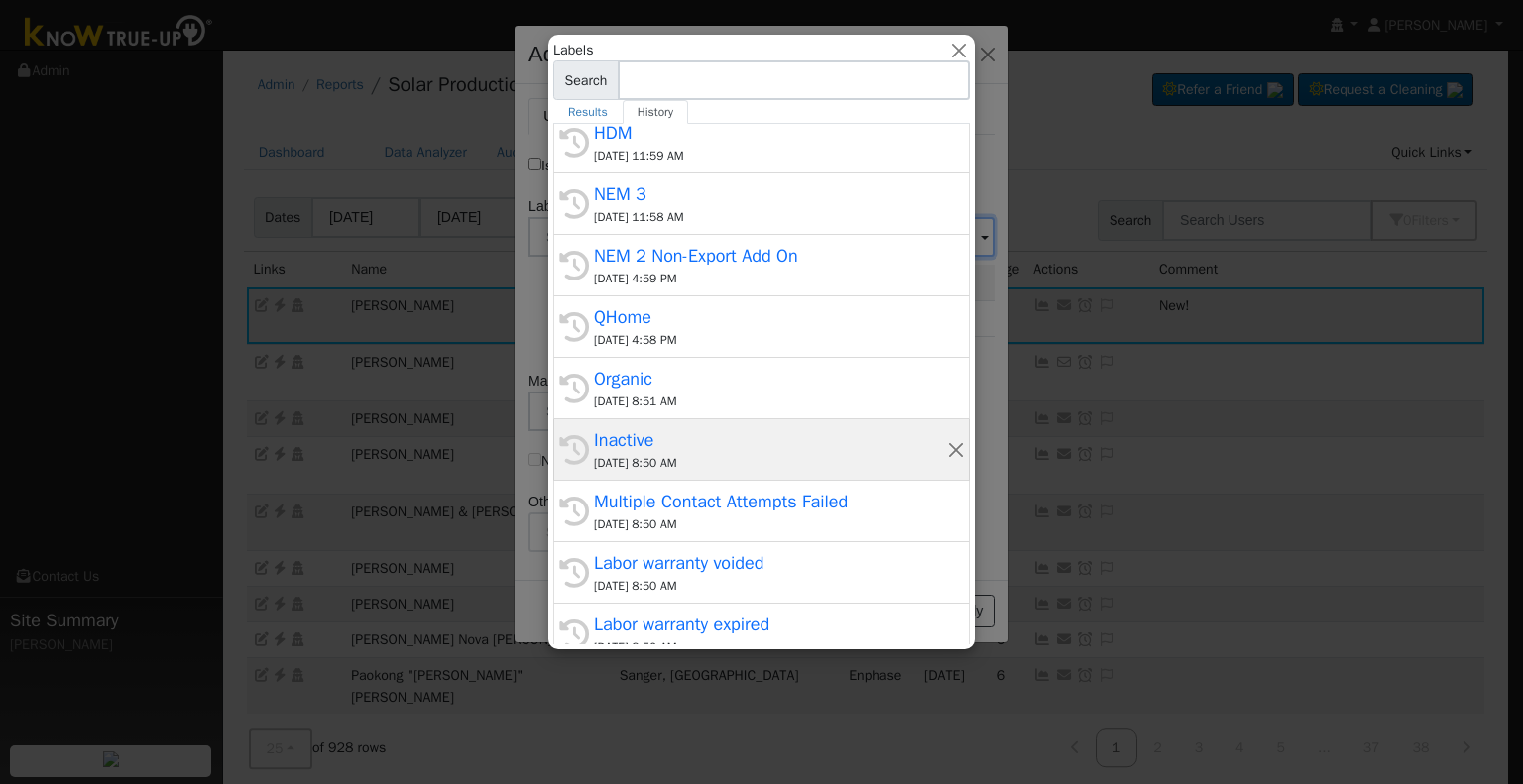 click on "Inactive" at bounding box center [770, 440] 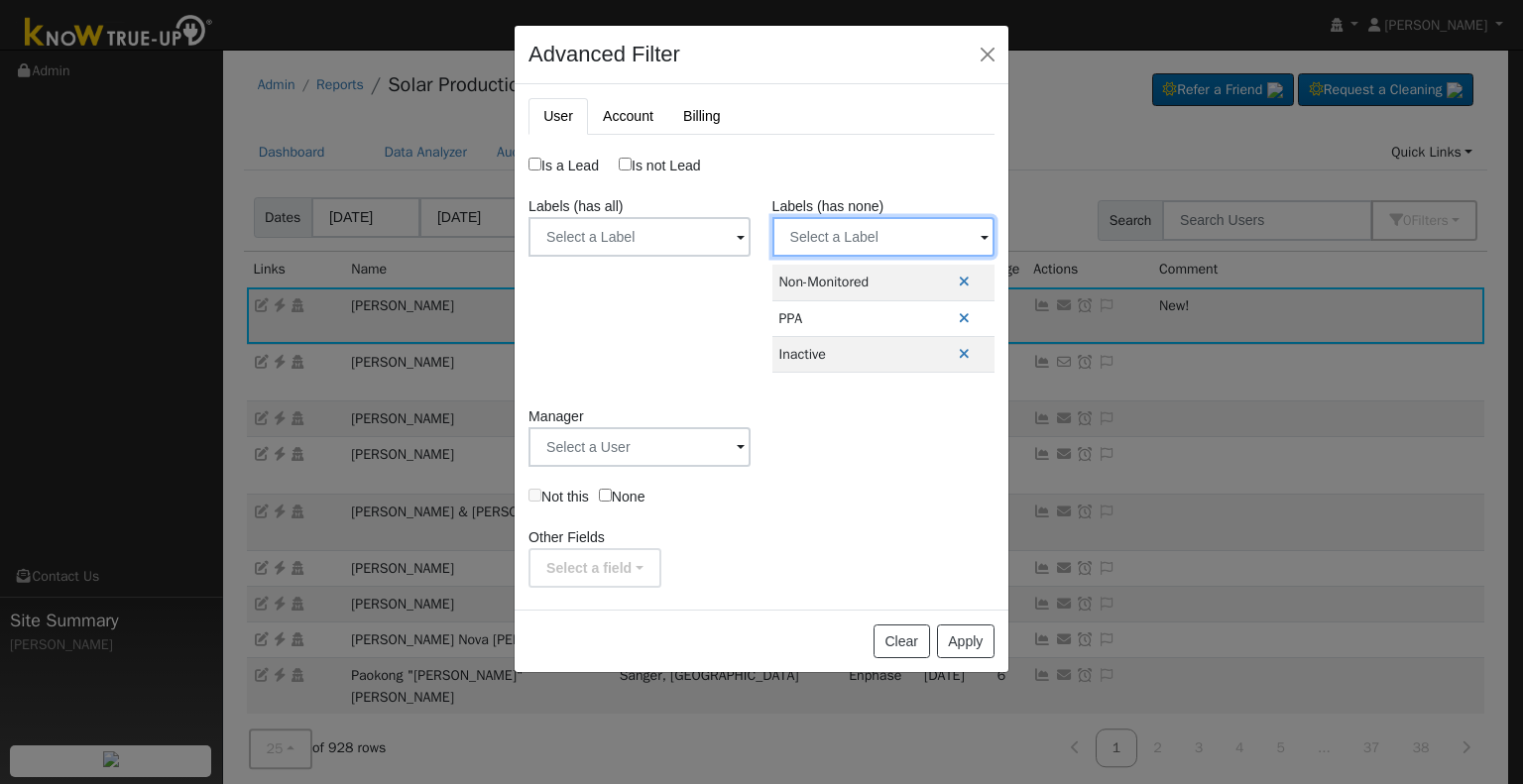 click at bounding box center [640, 237] 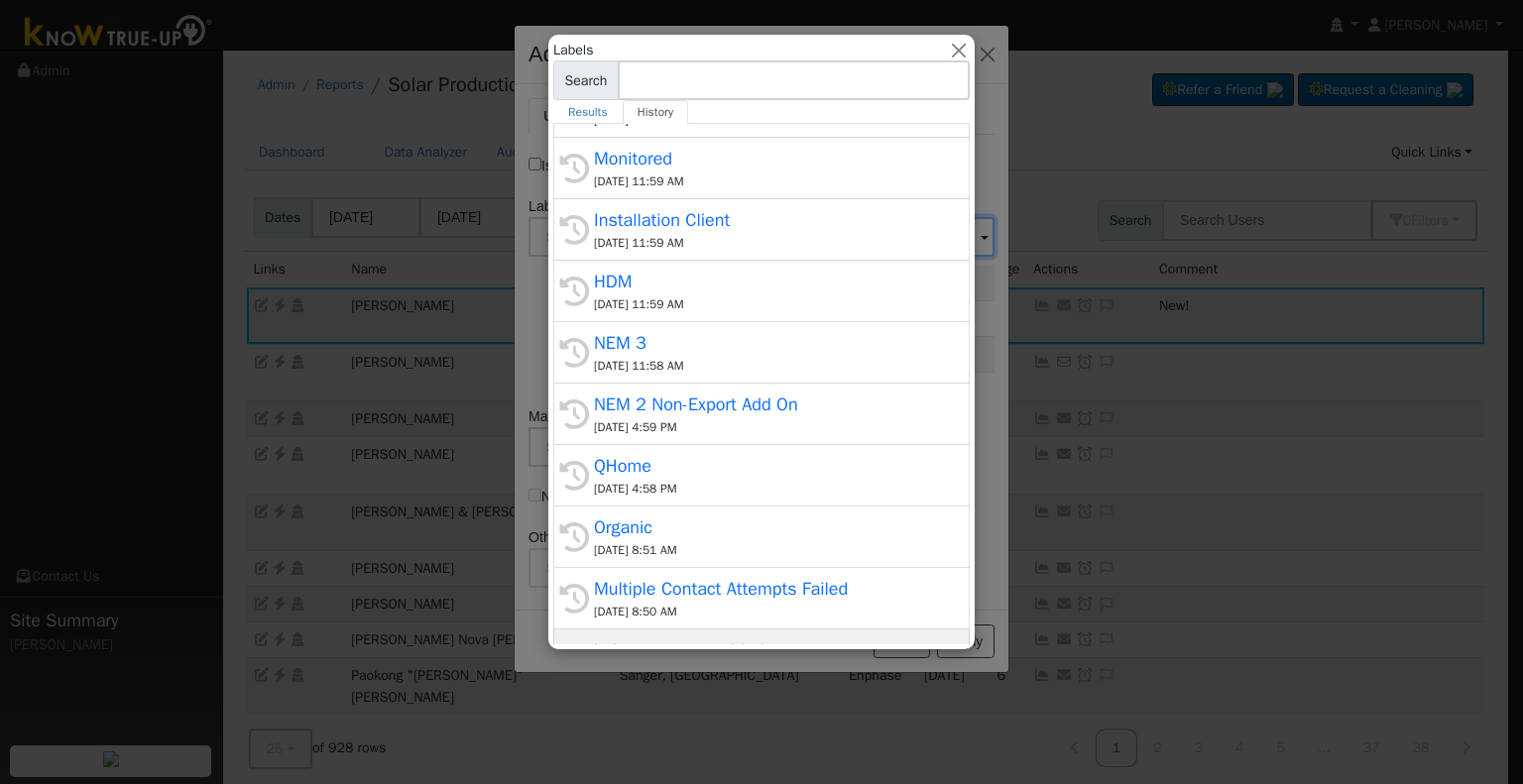scroll, scrollTop: 377, scrollLeft: 0, axis: vertical 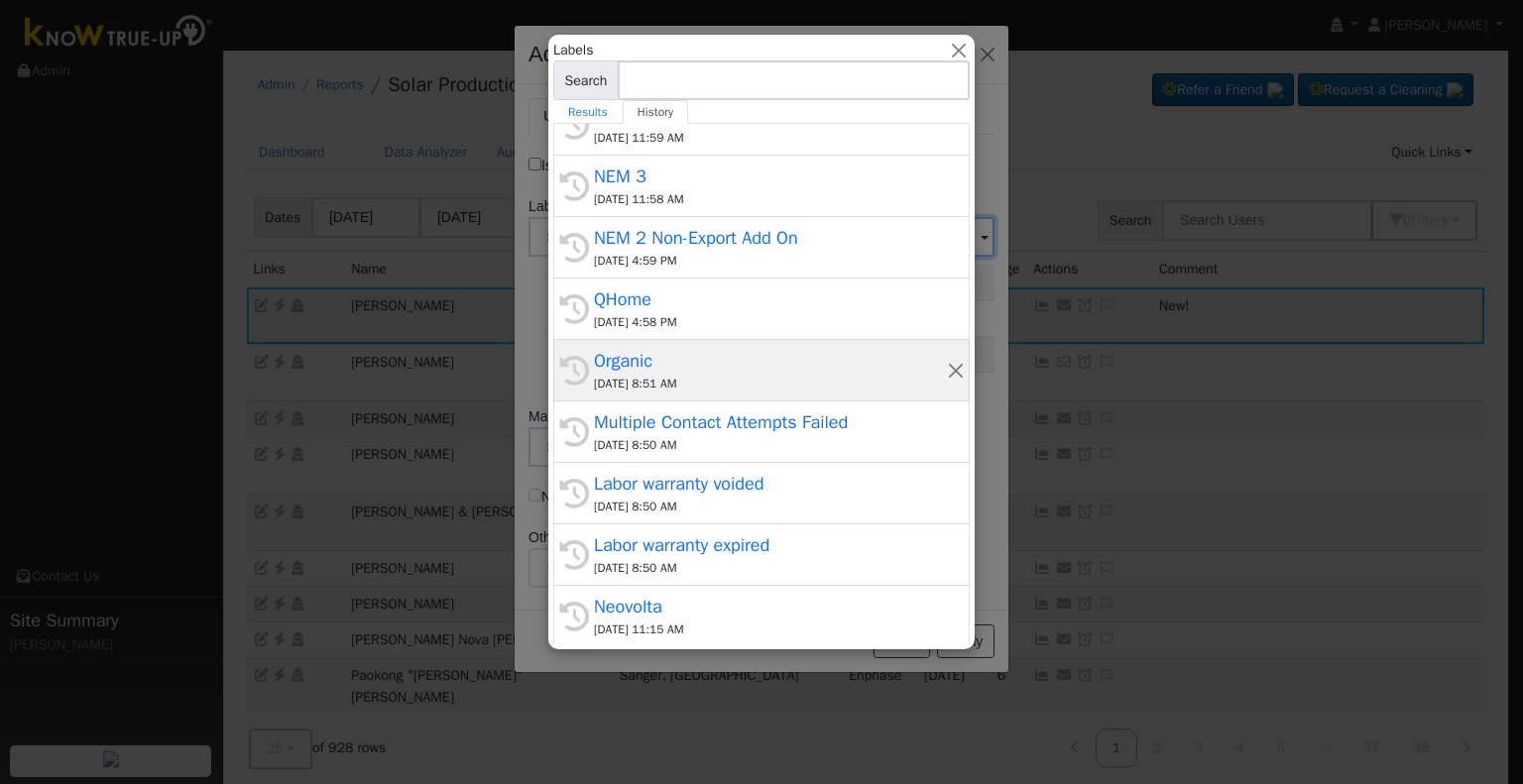 click on "07/10/2025 8:51 AM" at bounding box center [770, 384] 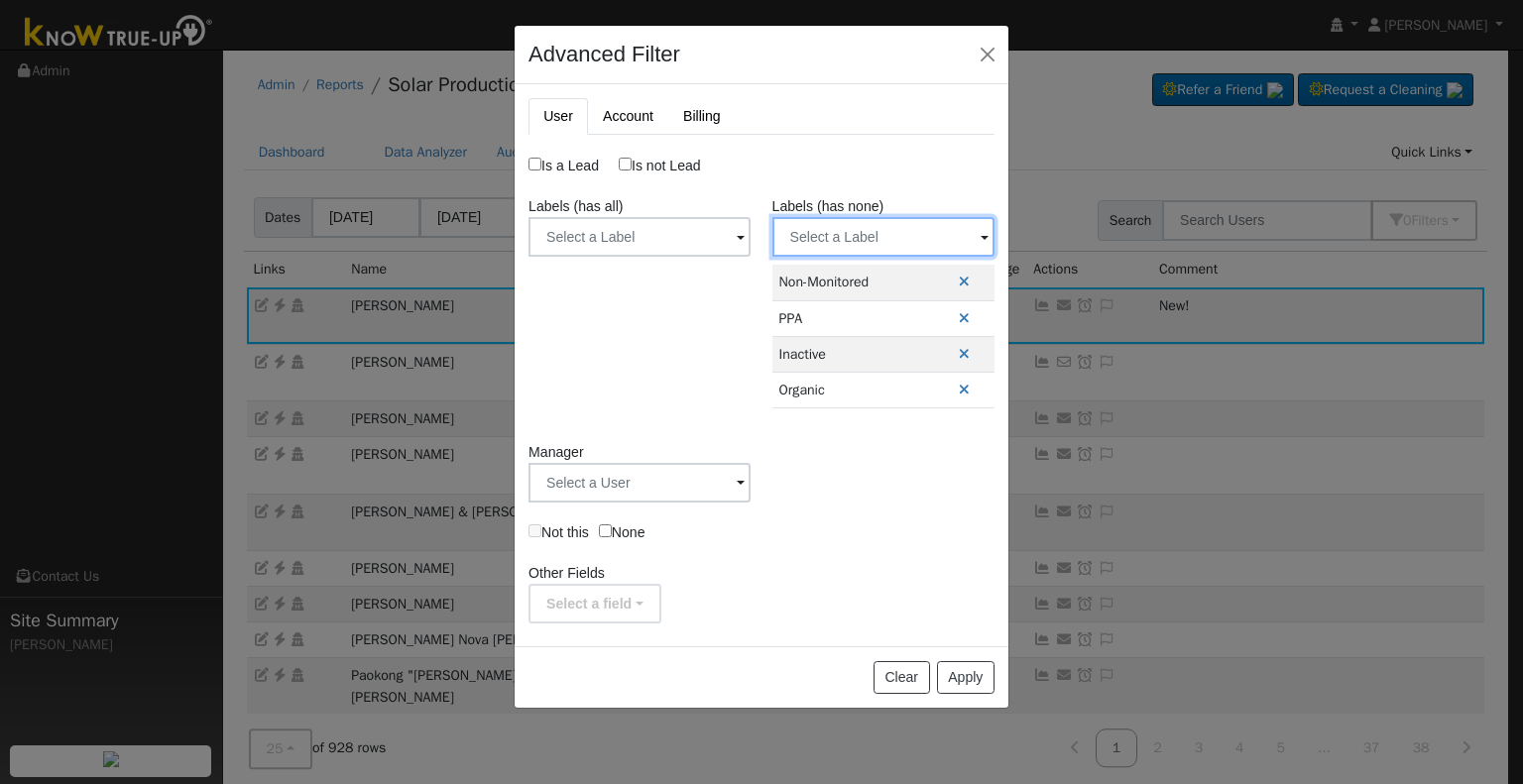 click at bounding box center (640, 237) 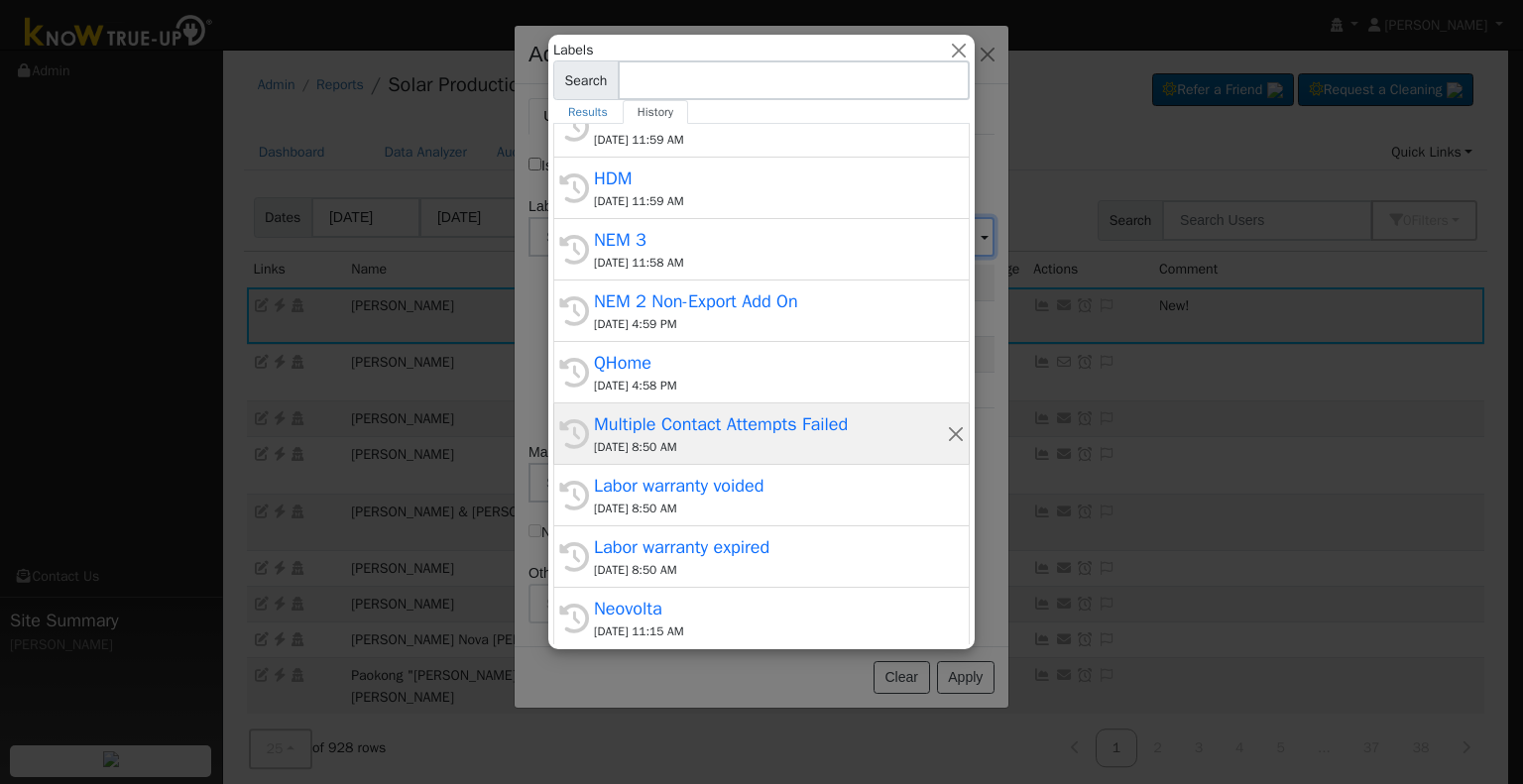 scroll, scrollTop: 377, scrollLeft: 0, axis: vertical 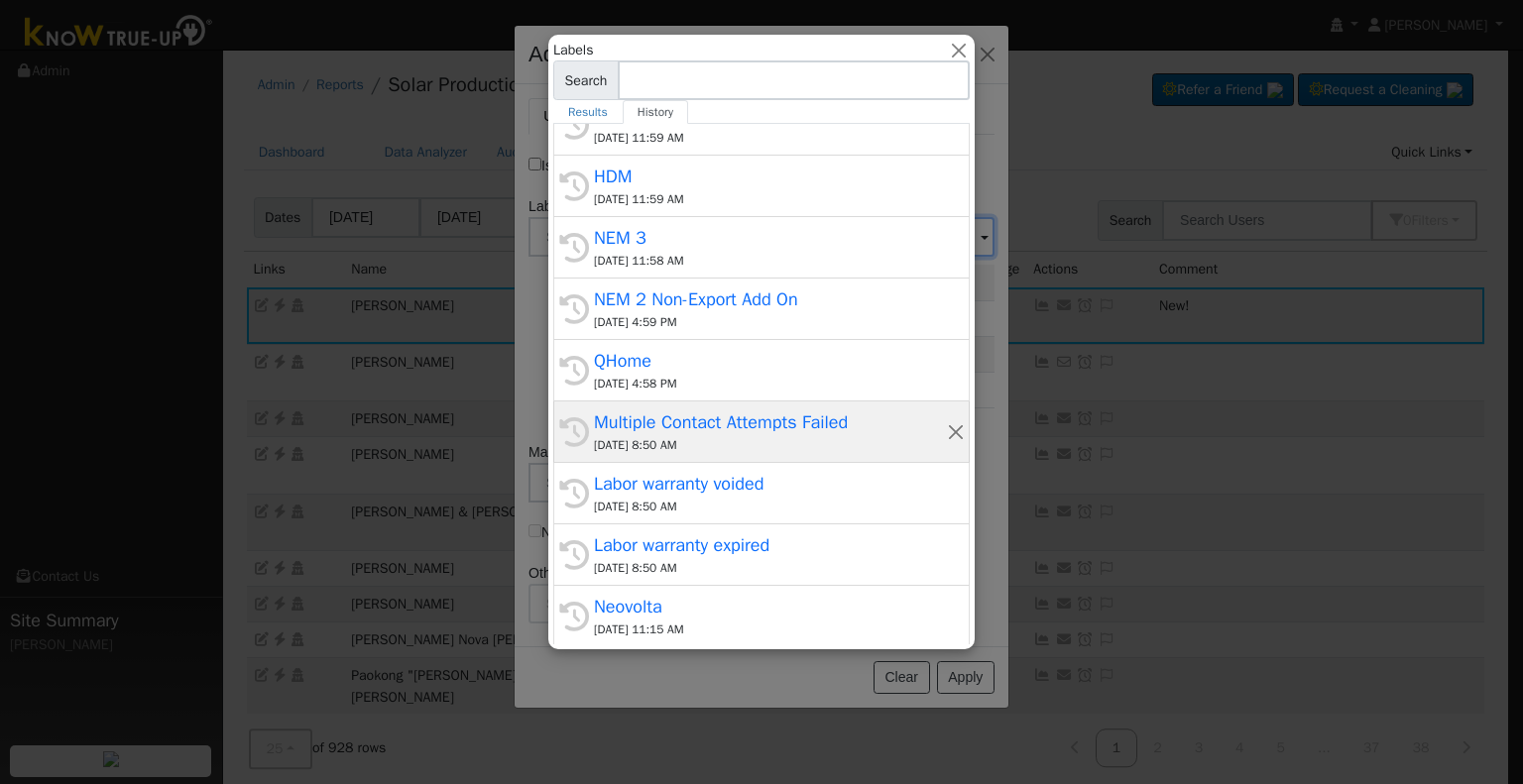 click on "07/10/2025 8:50 AM" at bounding box center [770, 445] 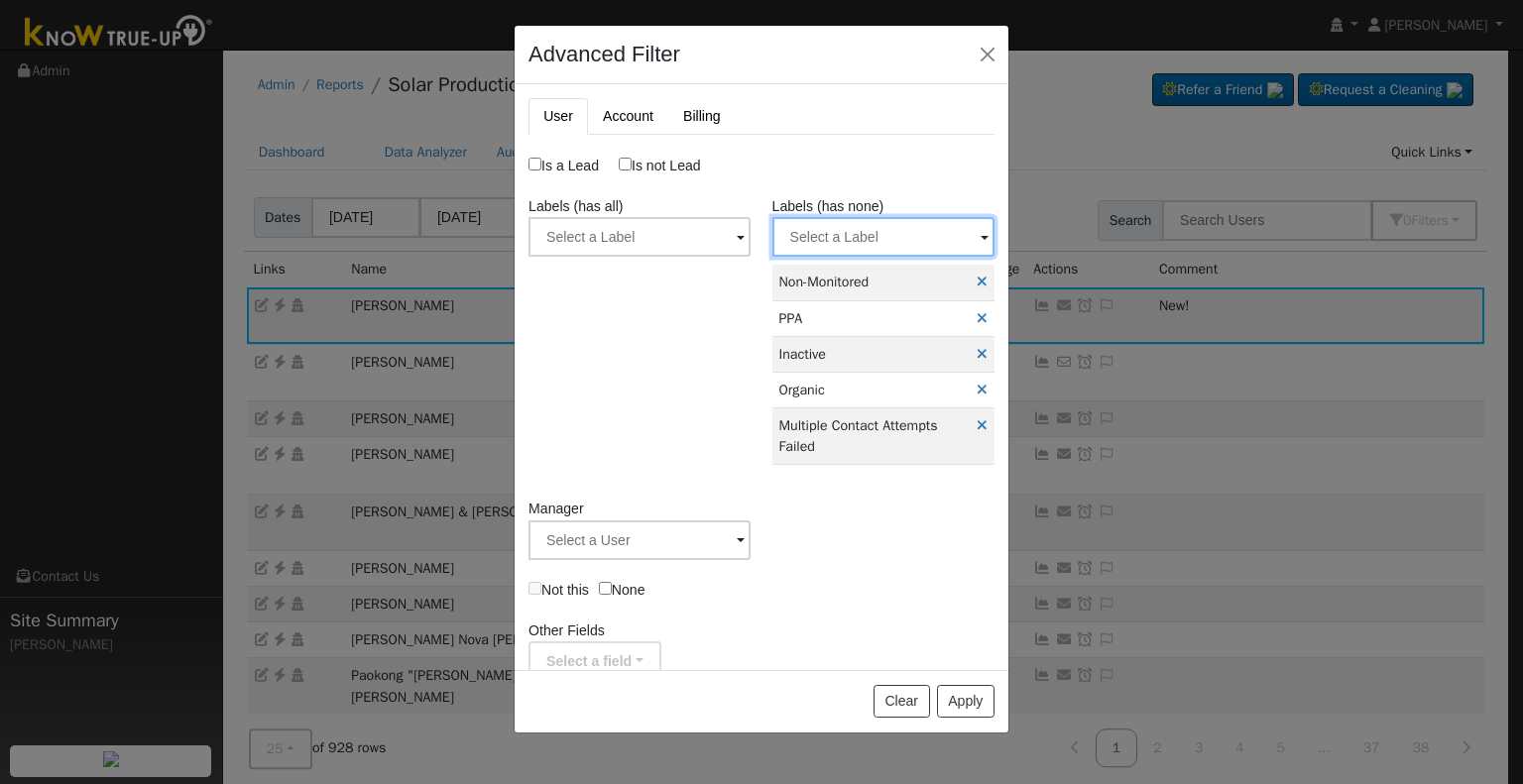 click at bounding box center [640, 237] 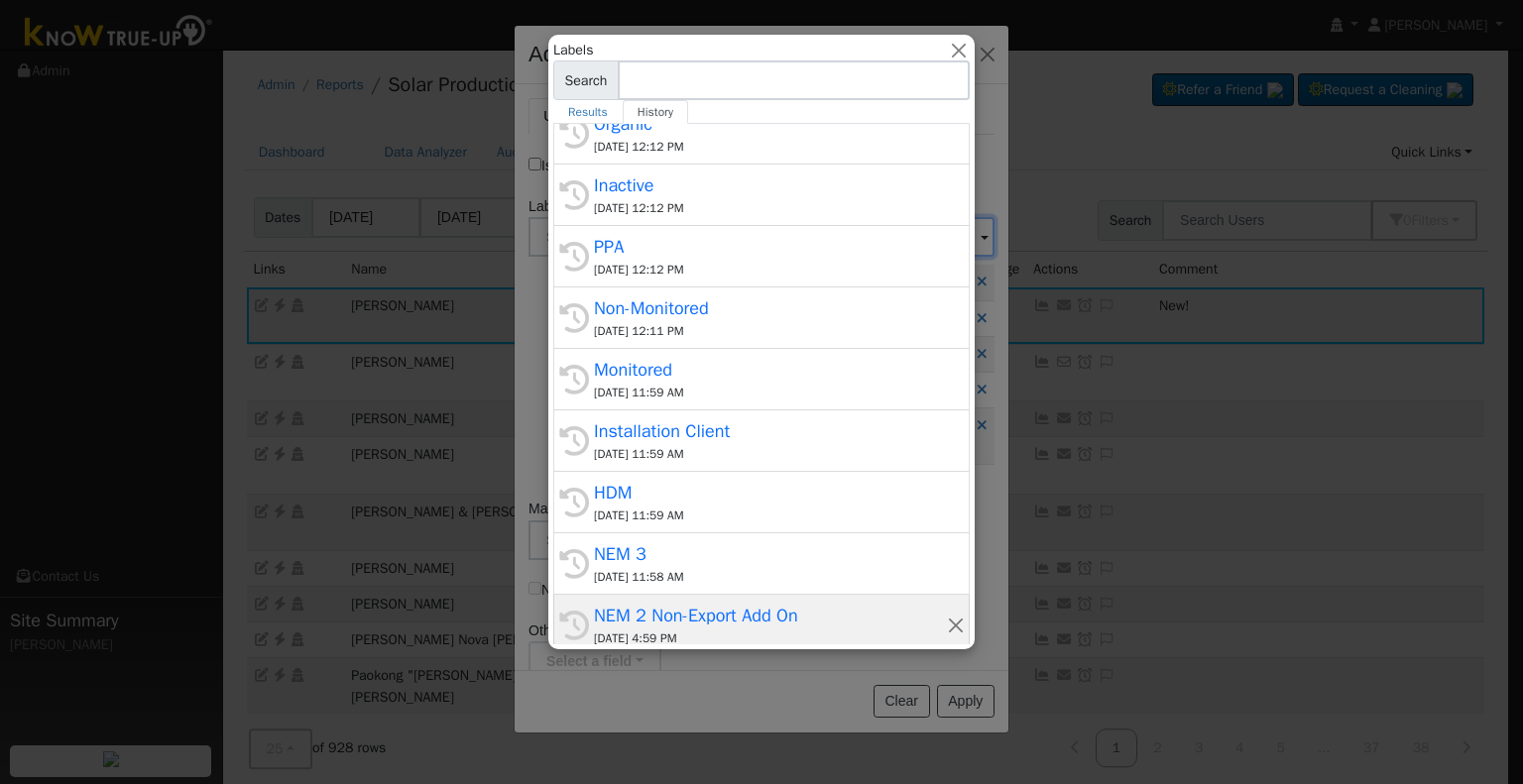 scroll, scrollTop: 377, scrollLeft: 0, axis: vertical 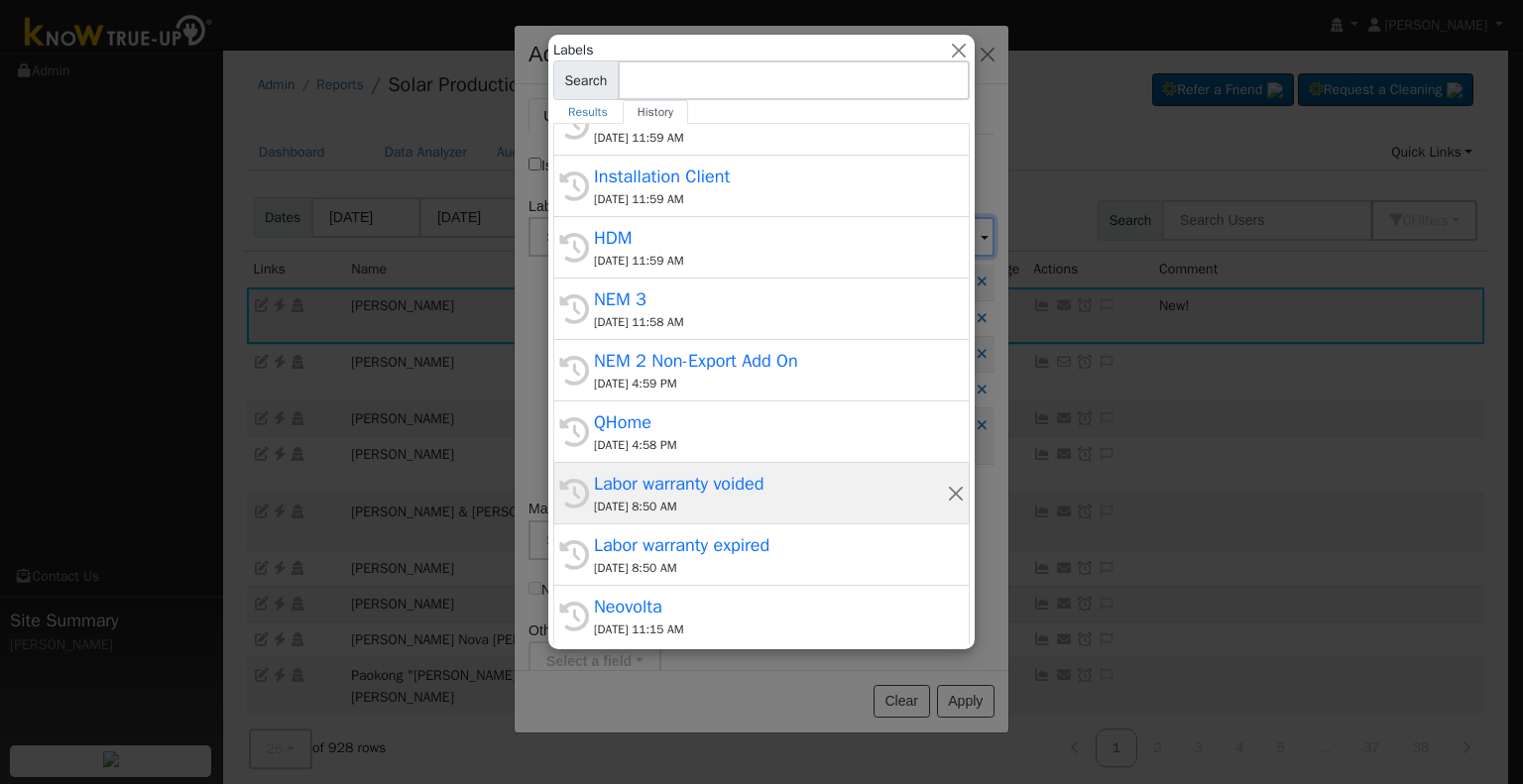 click on "Labor warranty voided" at bounding box center (770, 484) 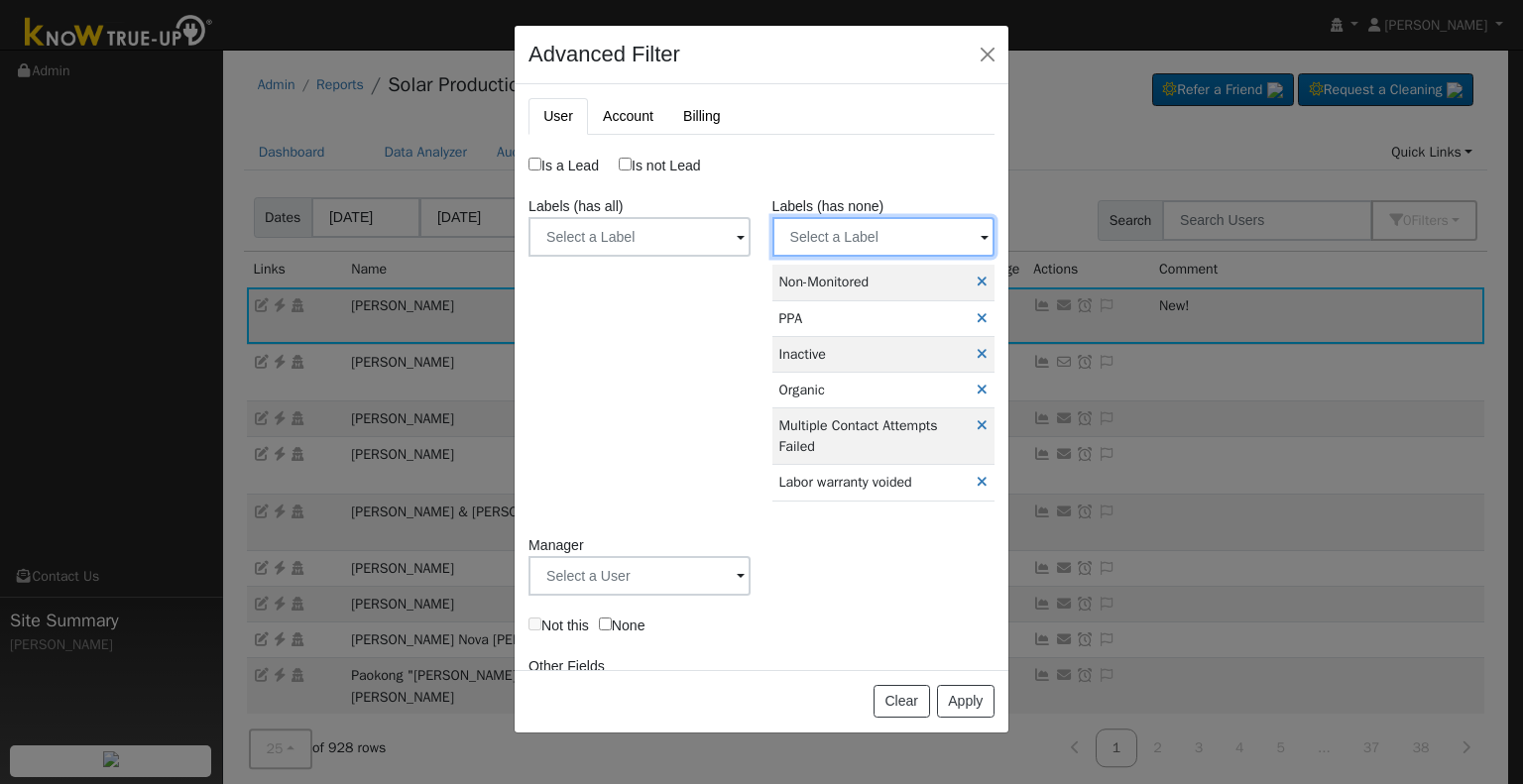 click at bounding box center [640, 237] 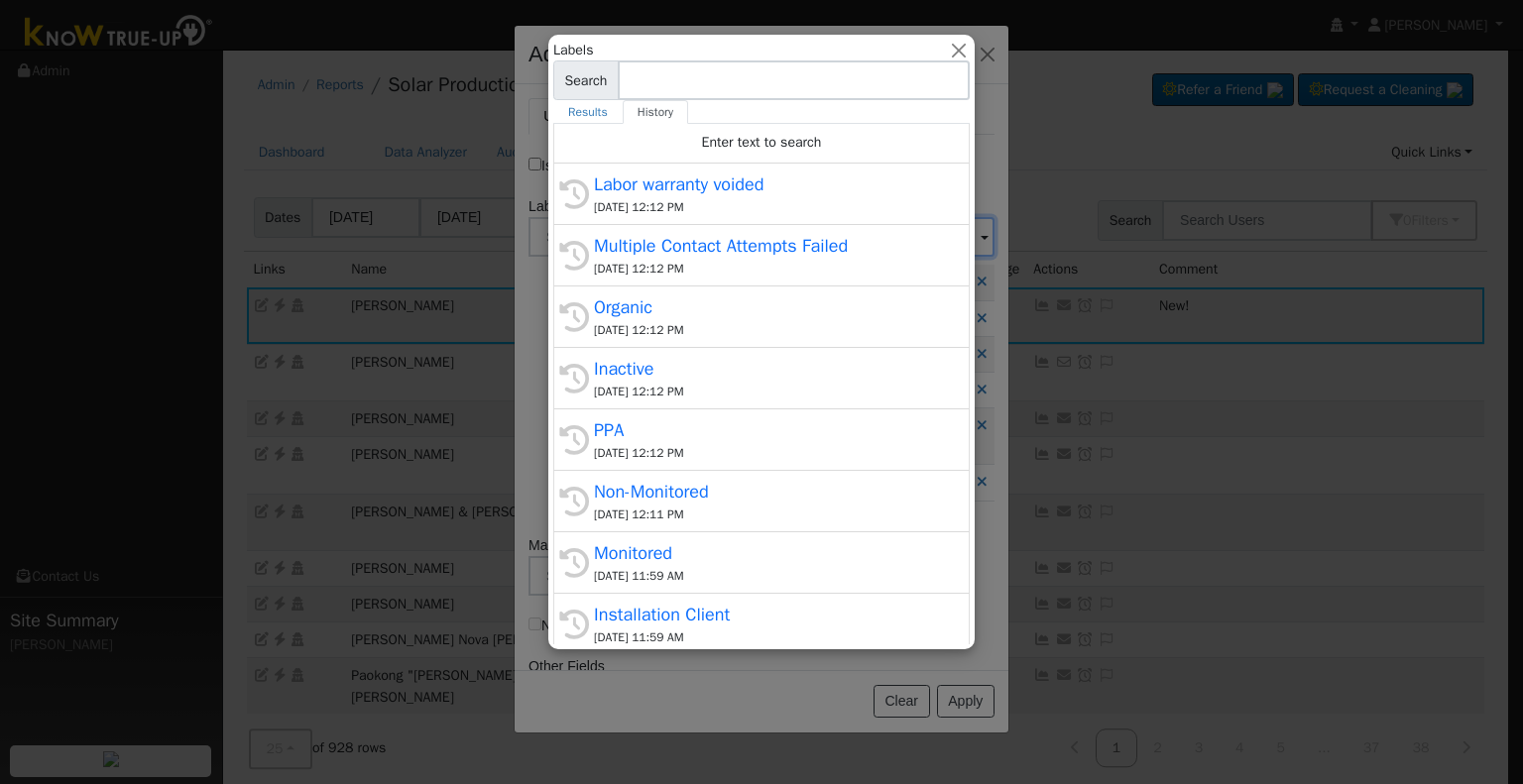 scroll, scrollTop: 377, scrollLeft: 0, axis: vertical 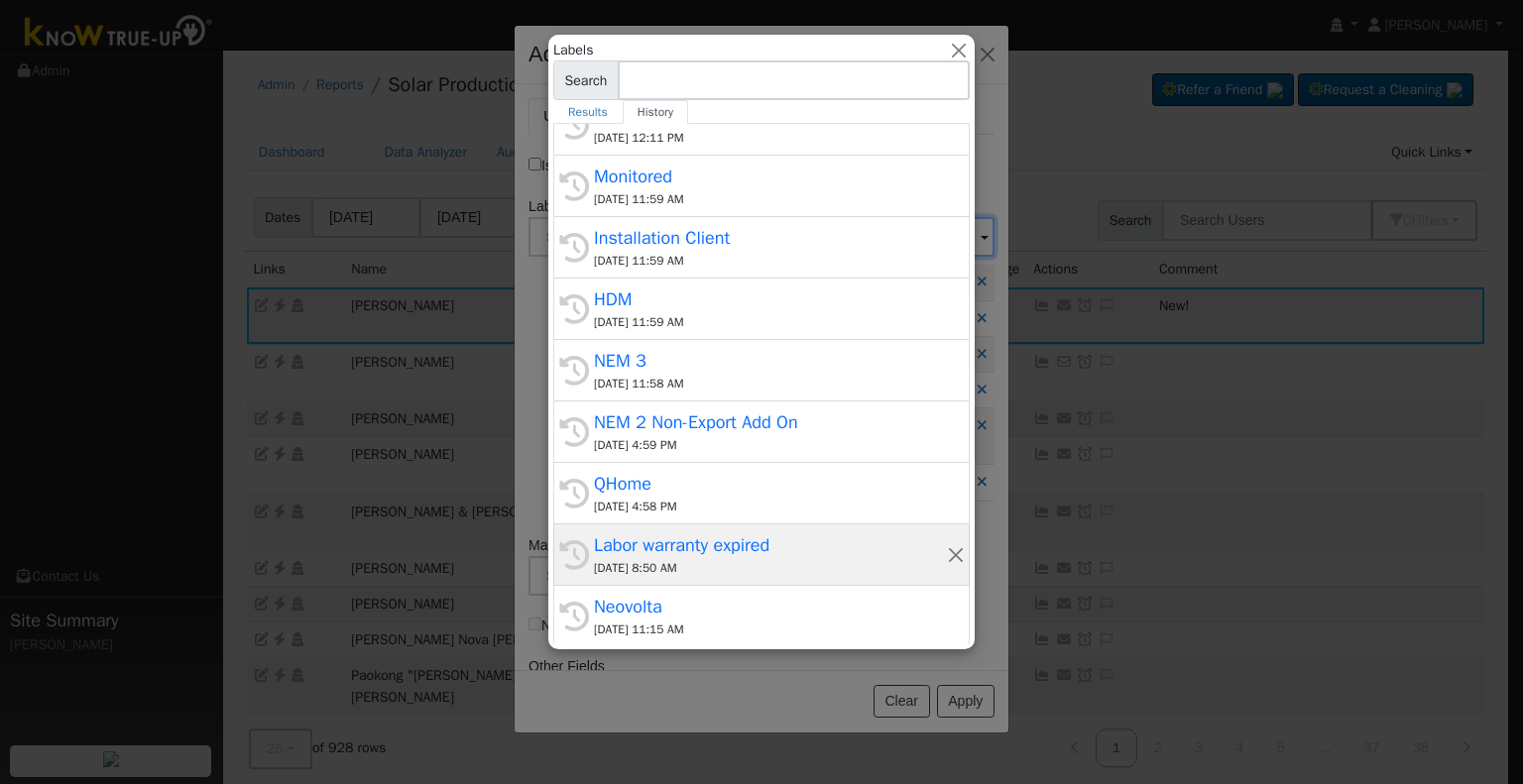 click on "Labor warranty expired" at bounding box center [770, 545] 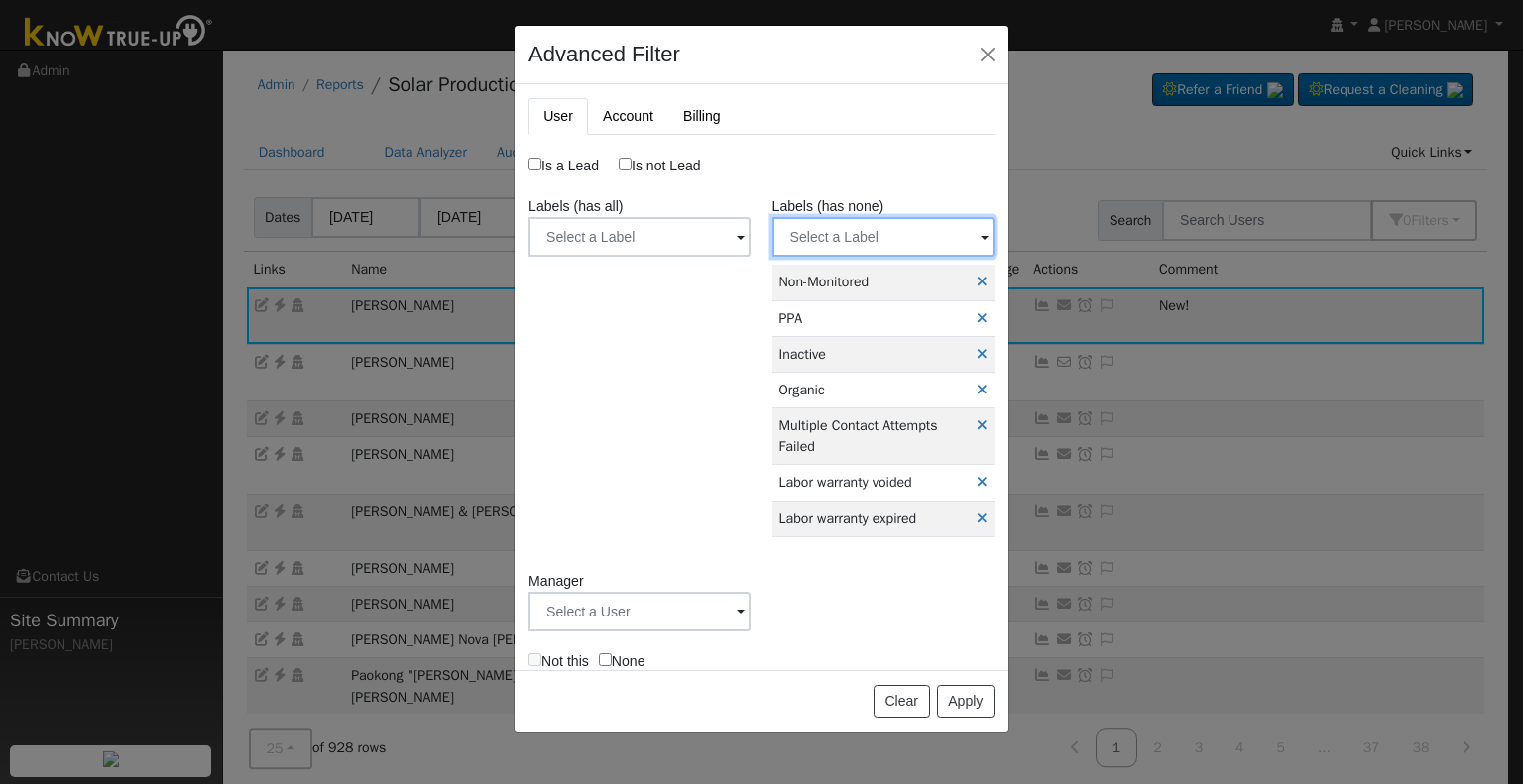click at bounding box center (640, 237) 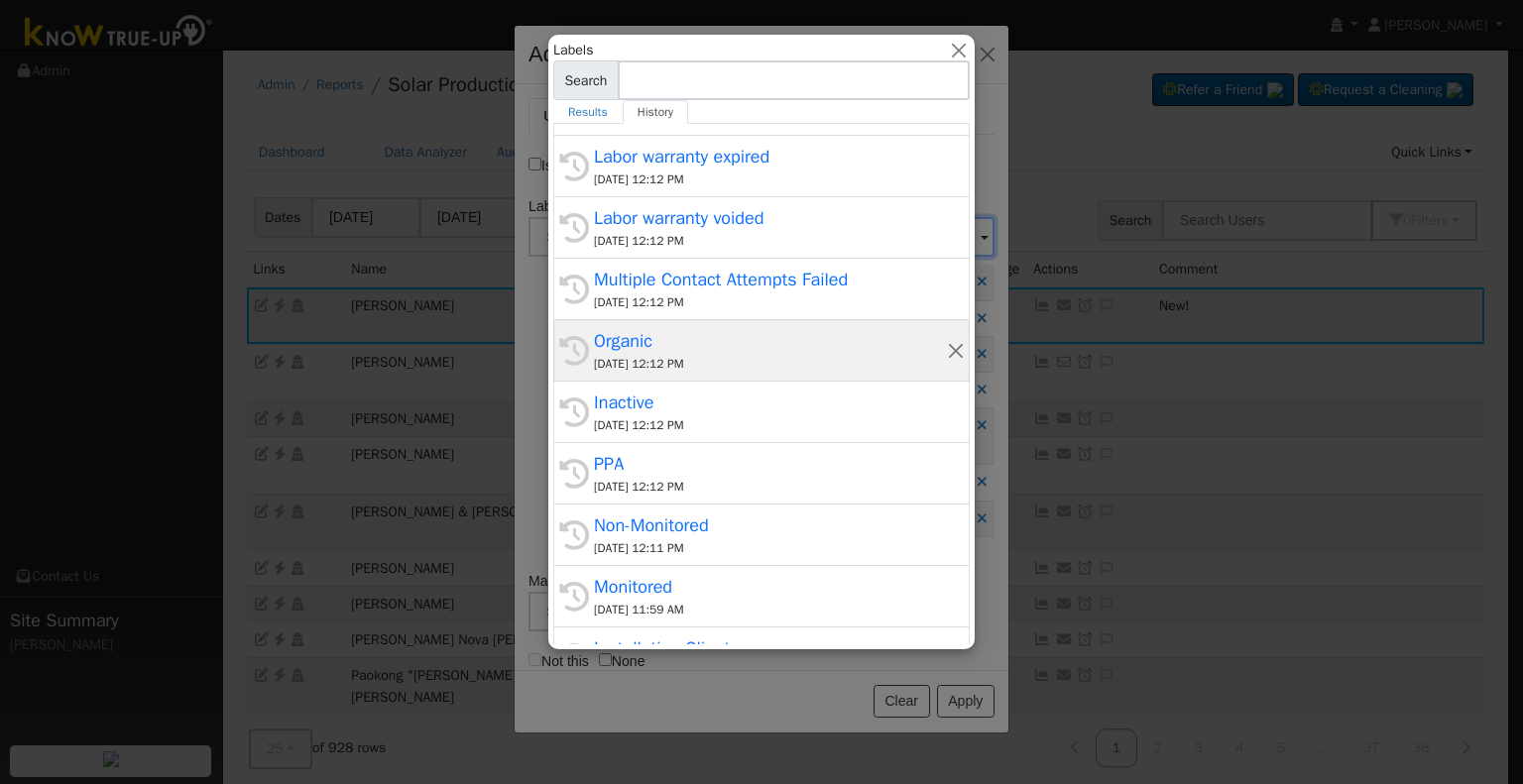 scroll, scrollTop: 0, scrollLeft: 0, axis: both 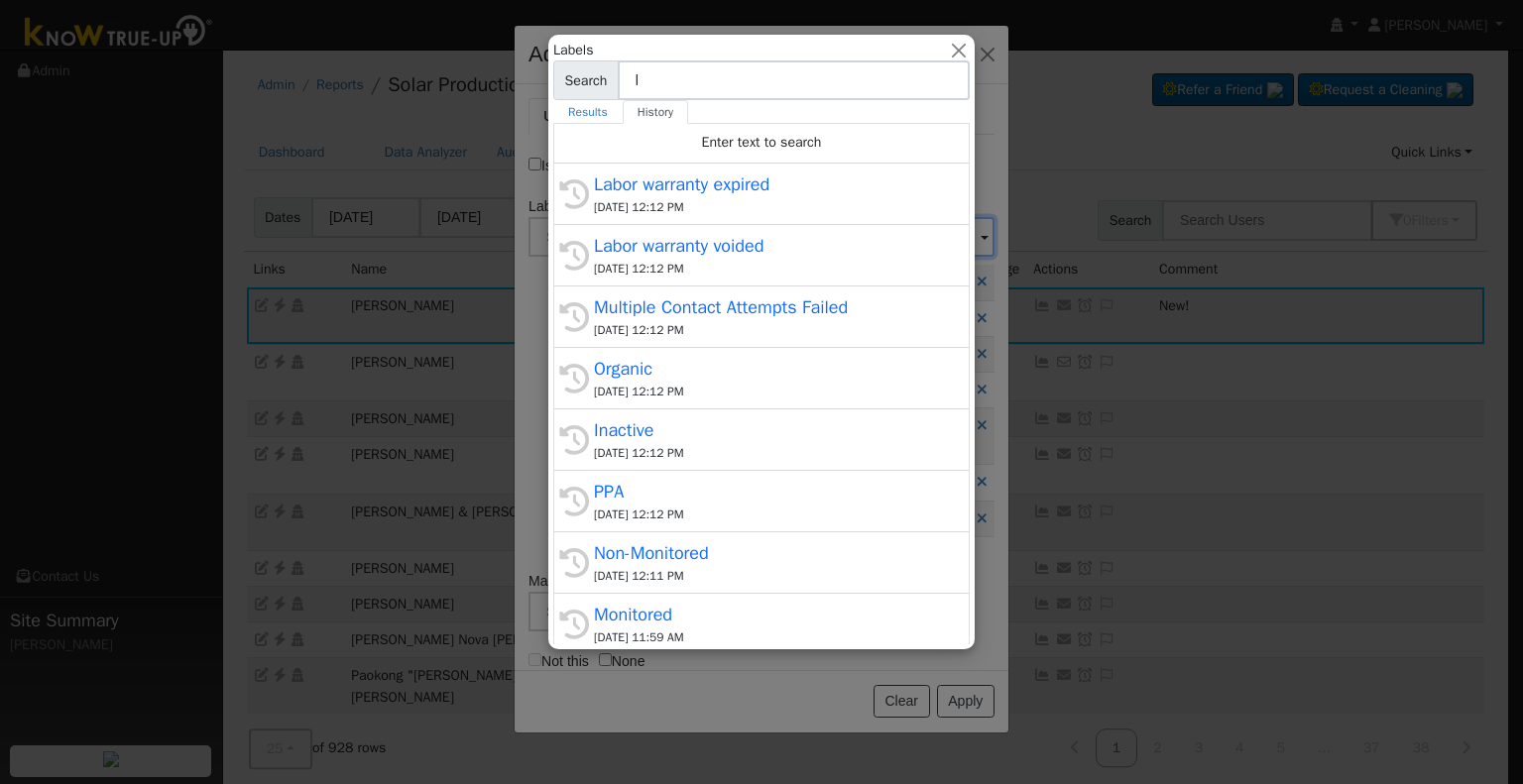 type on "l" 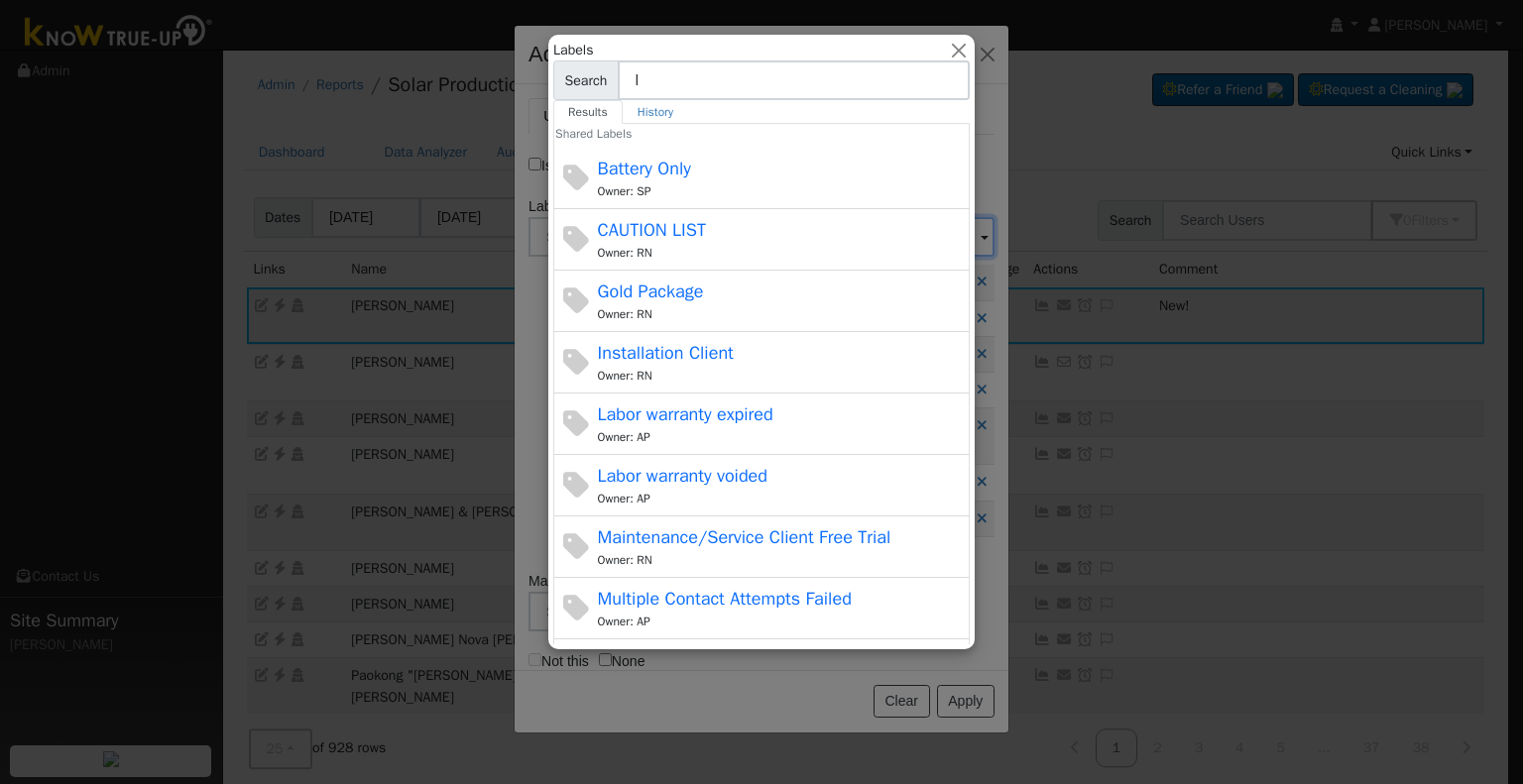 click on "l" at bounding box center (793, 80) 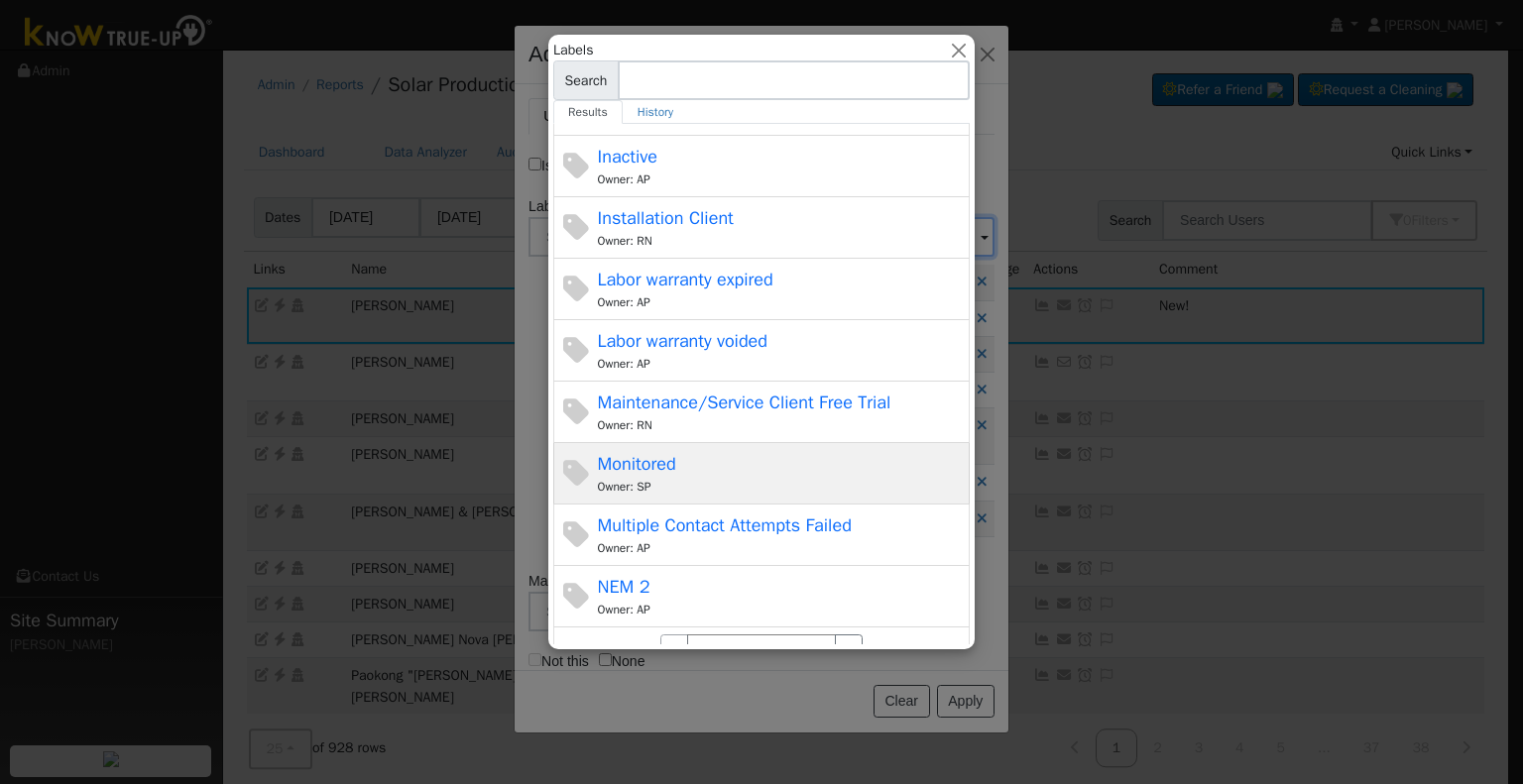 scroll, scrollTop: 476, scrollLeft: 0, axis: vertical 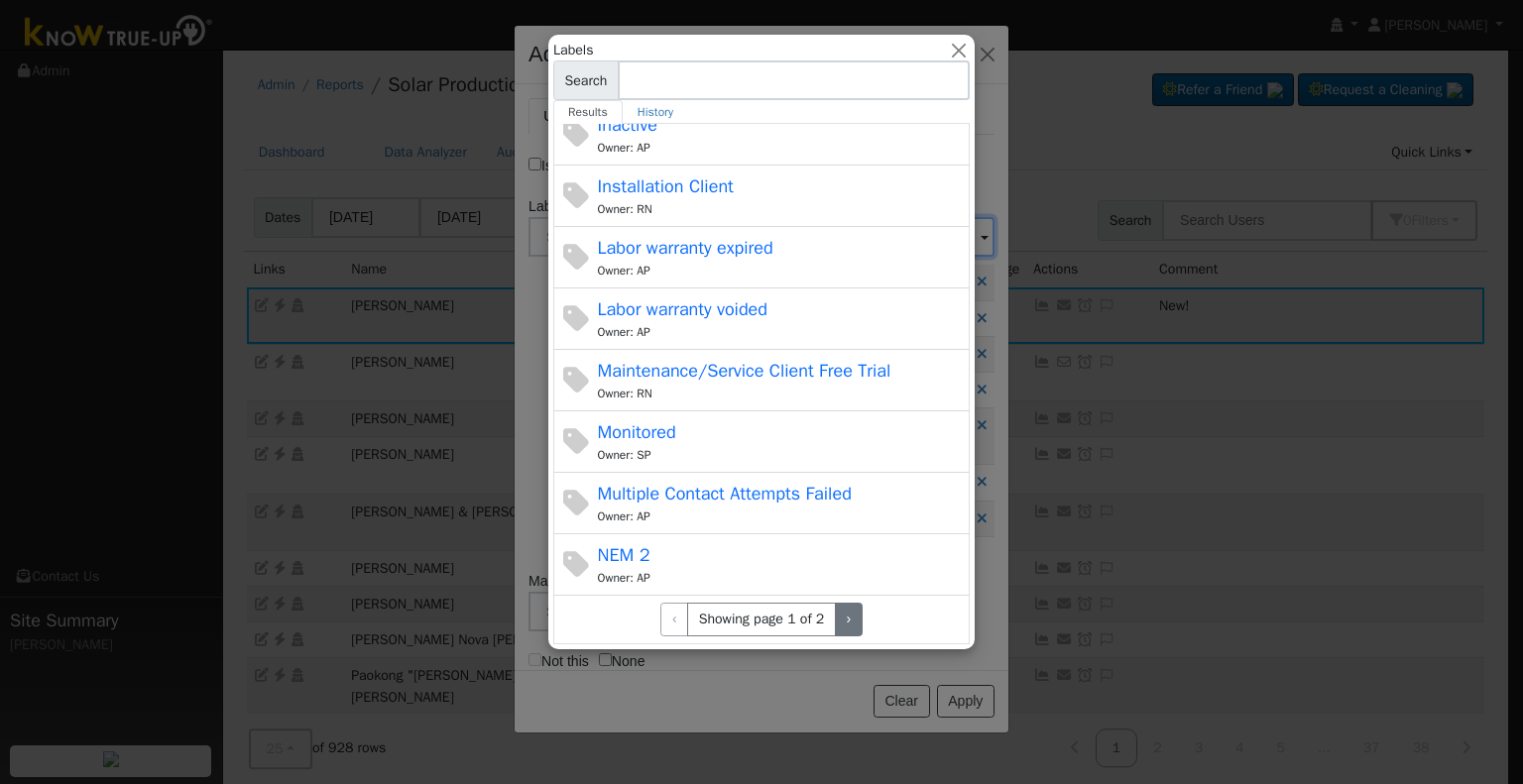 type 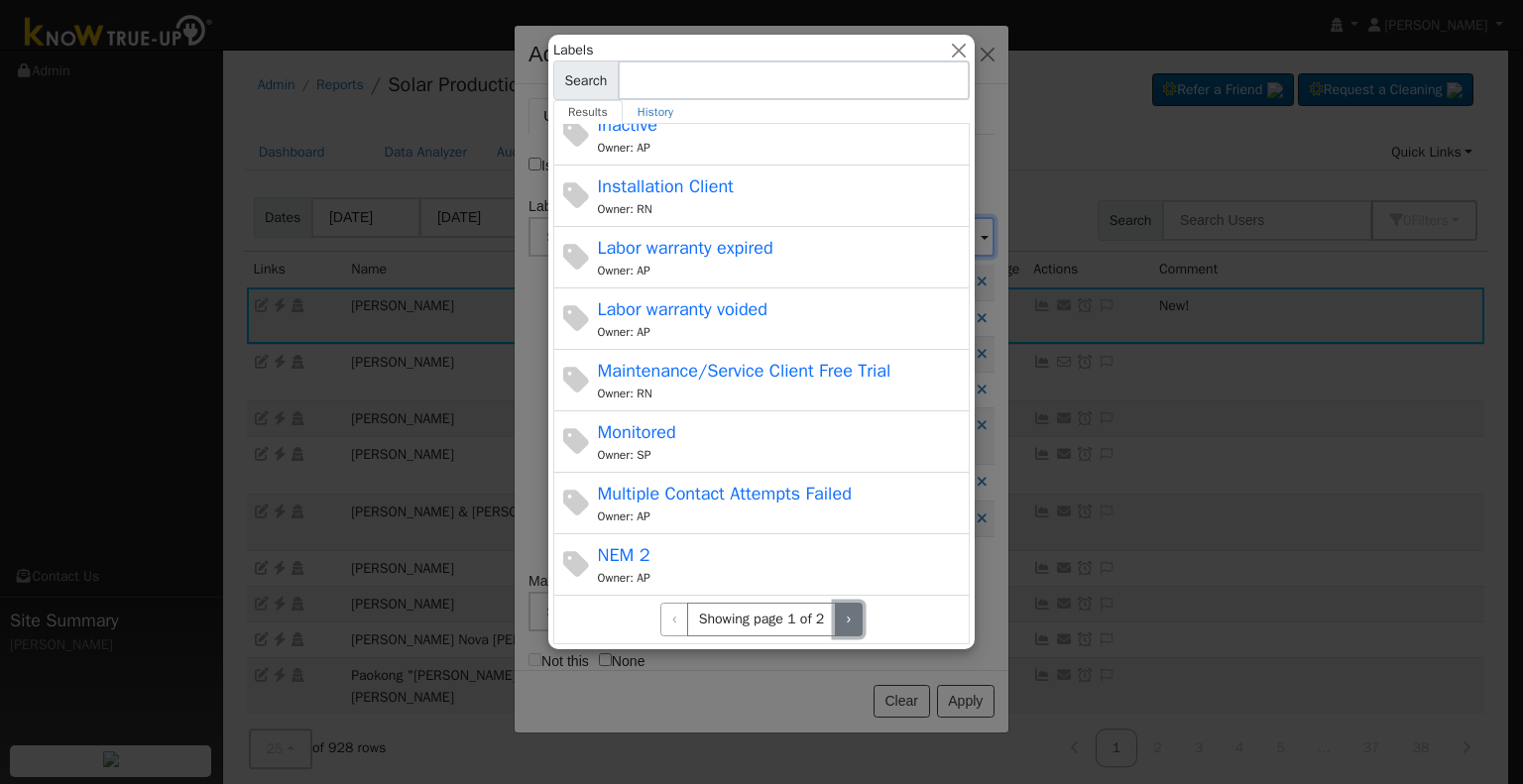 click on "›" at bounding box center (849, 619) 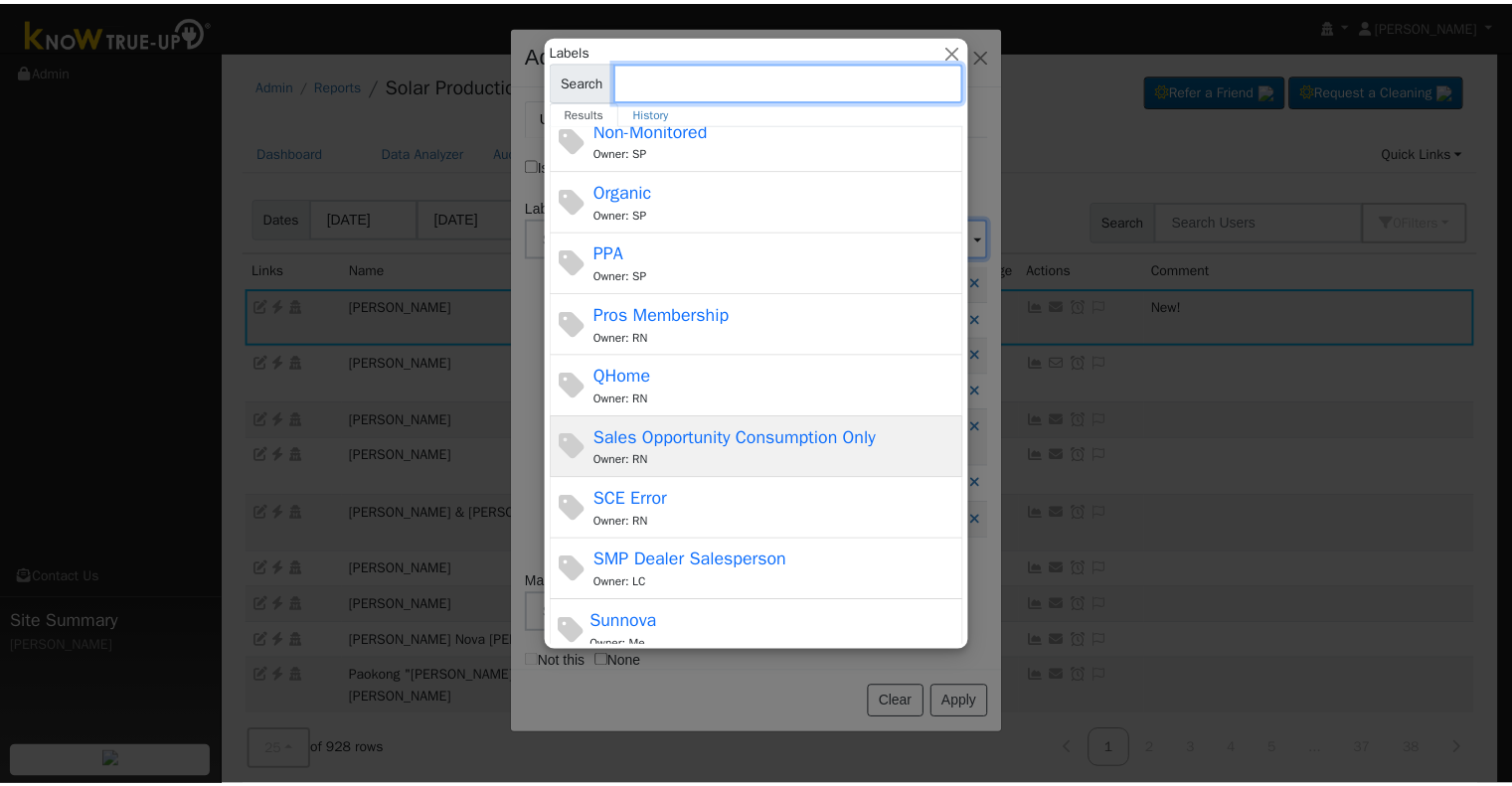 scroll, scrollTop: 79, scrollLeft: 0, axis: vertical 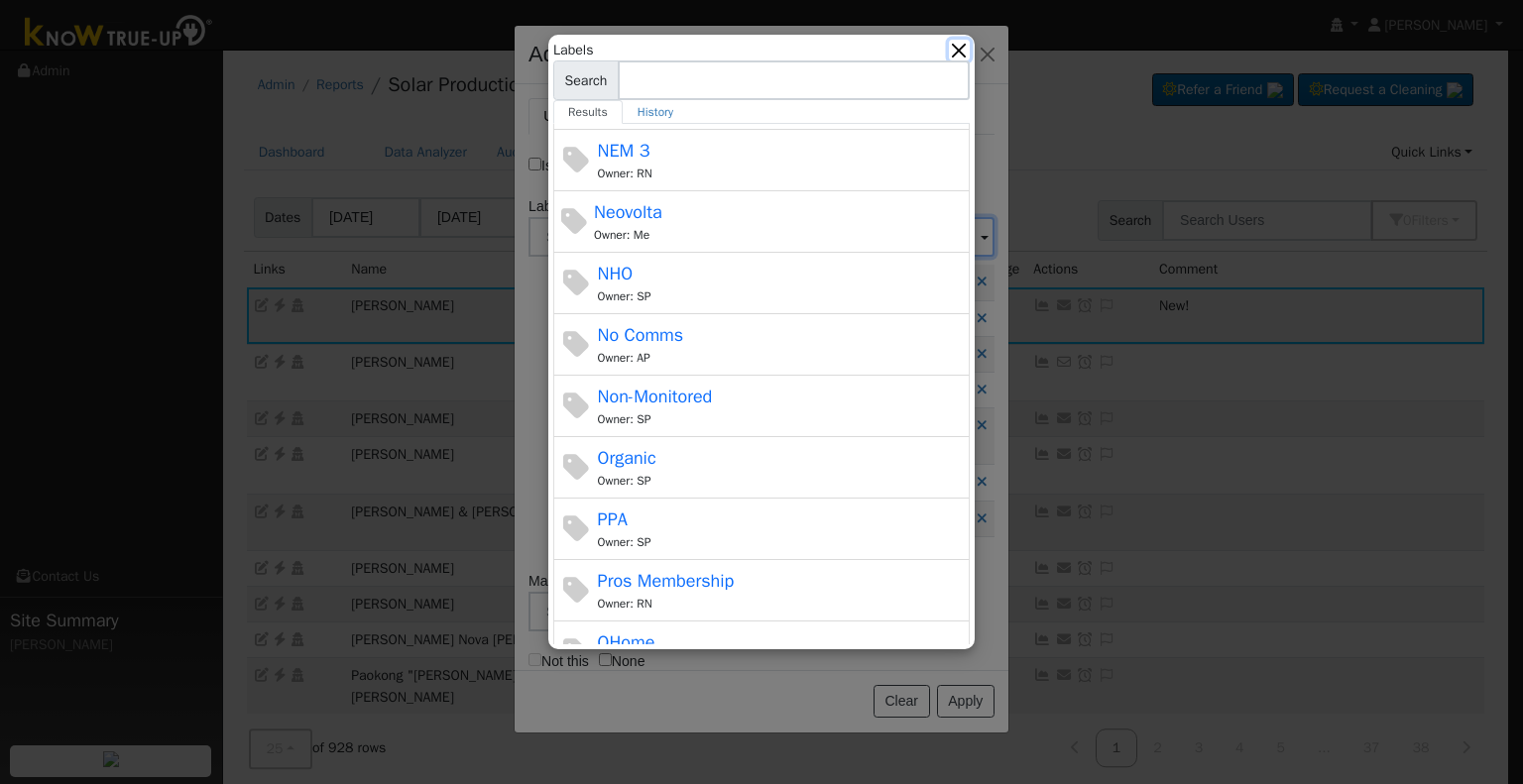 click at bounding box center [959, 50] 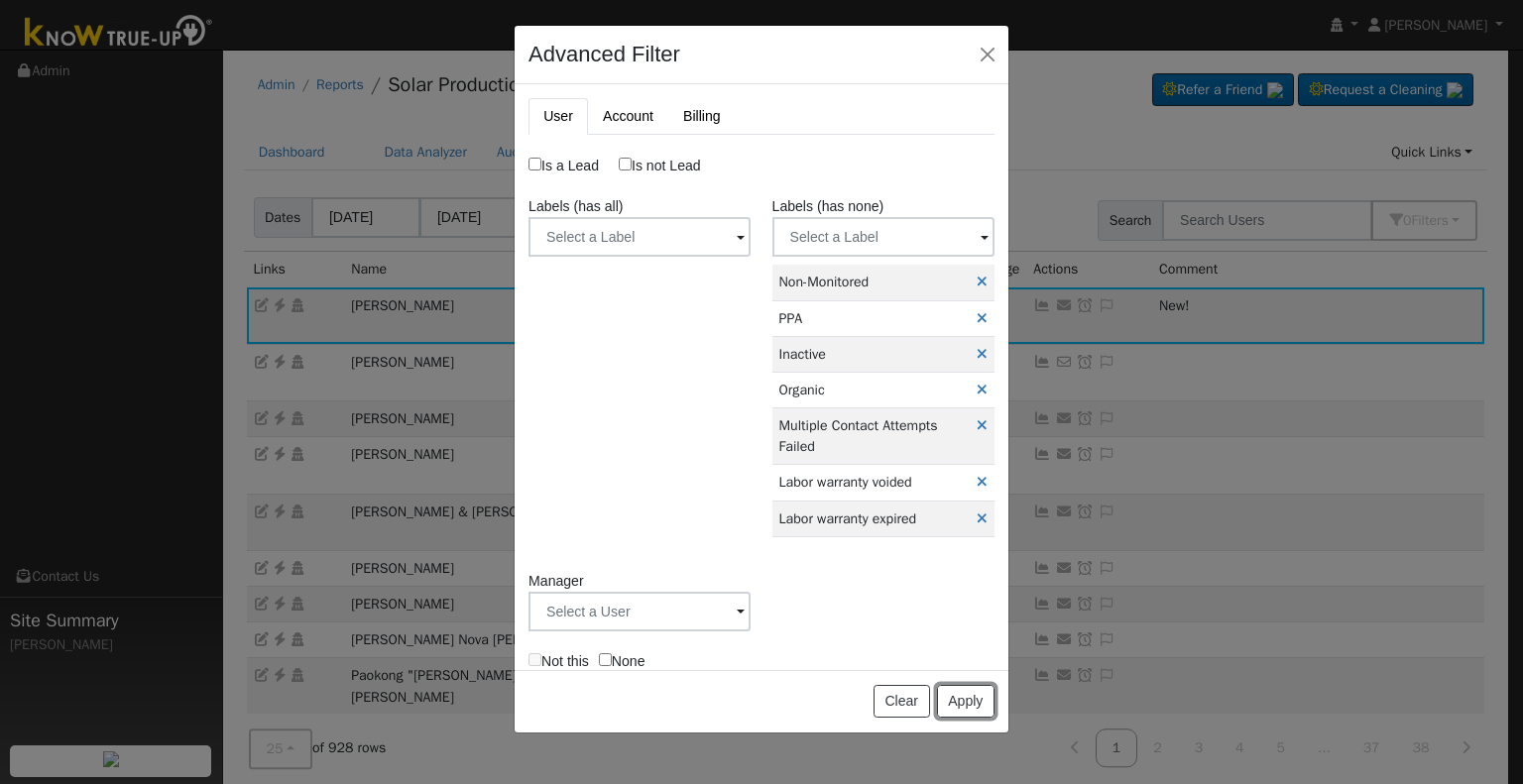 click on "Apply" at bounding box center [966, 702] 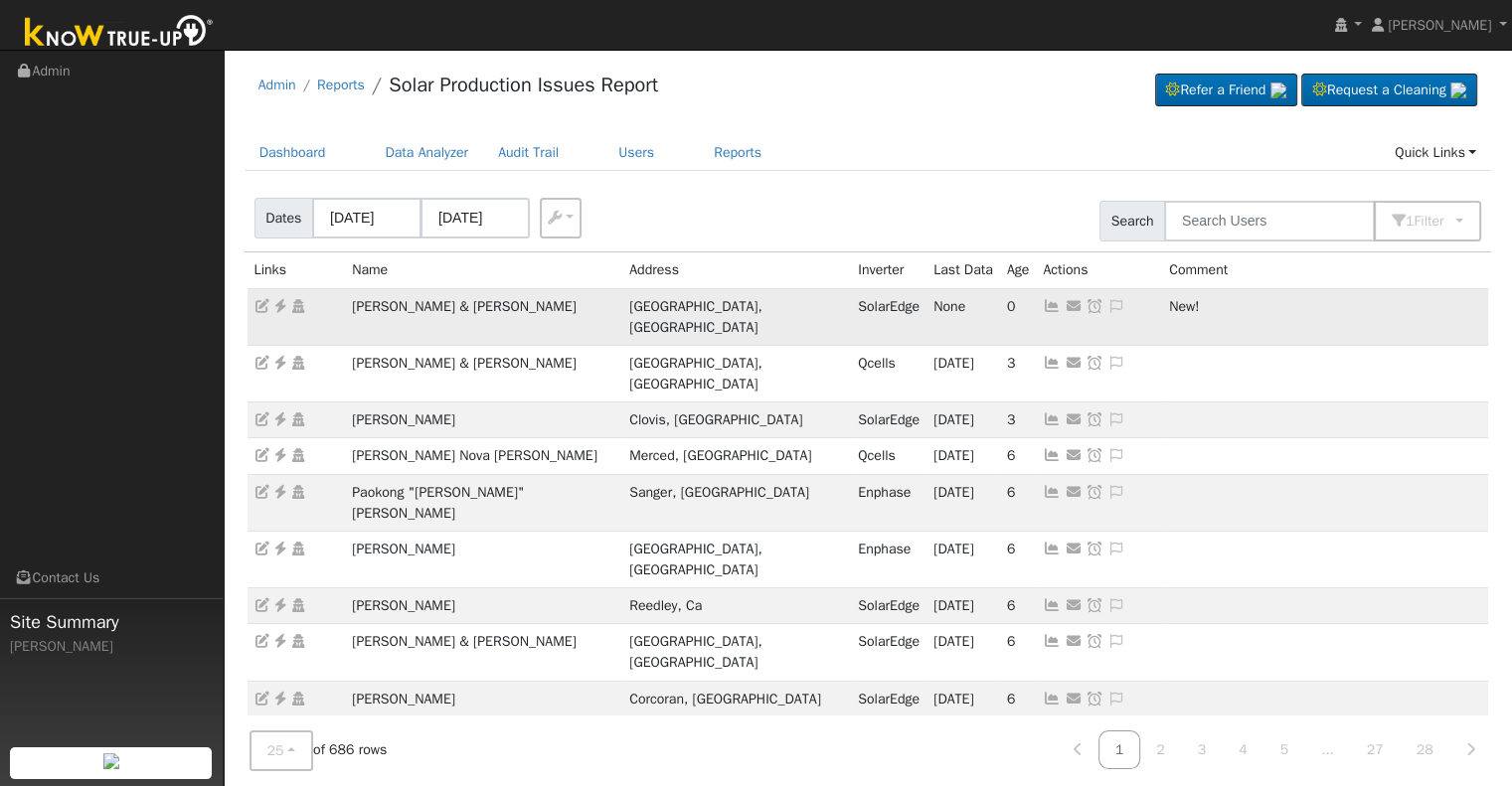 click at bounding box center (1116, 306) 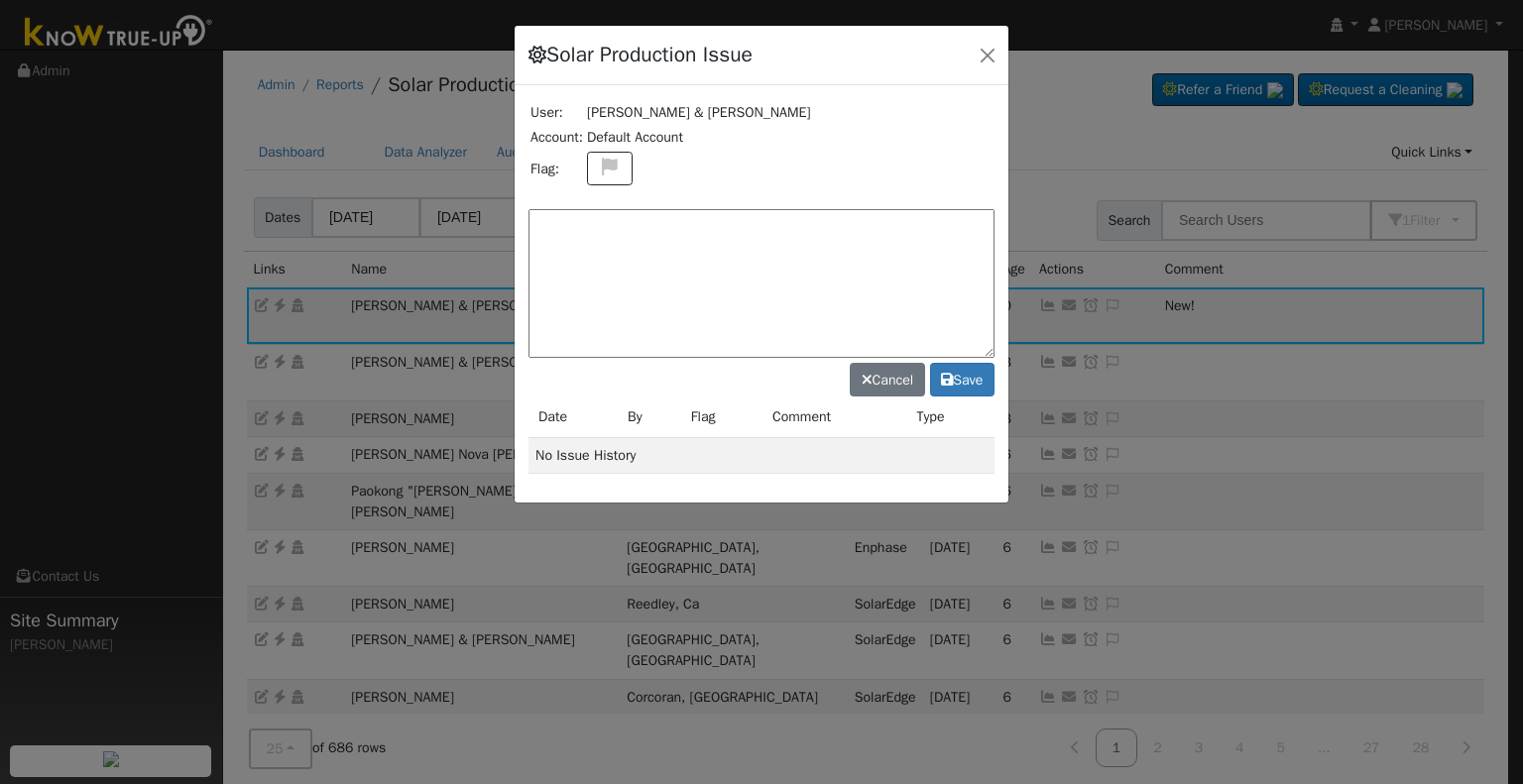 click on "Solar Production Issue User: Nathanael & Courtney Findley Account: Default Account Flag:  Cancel  Save Date By Flag Comment Type No Issue History" at bounding box center [762, 264] 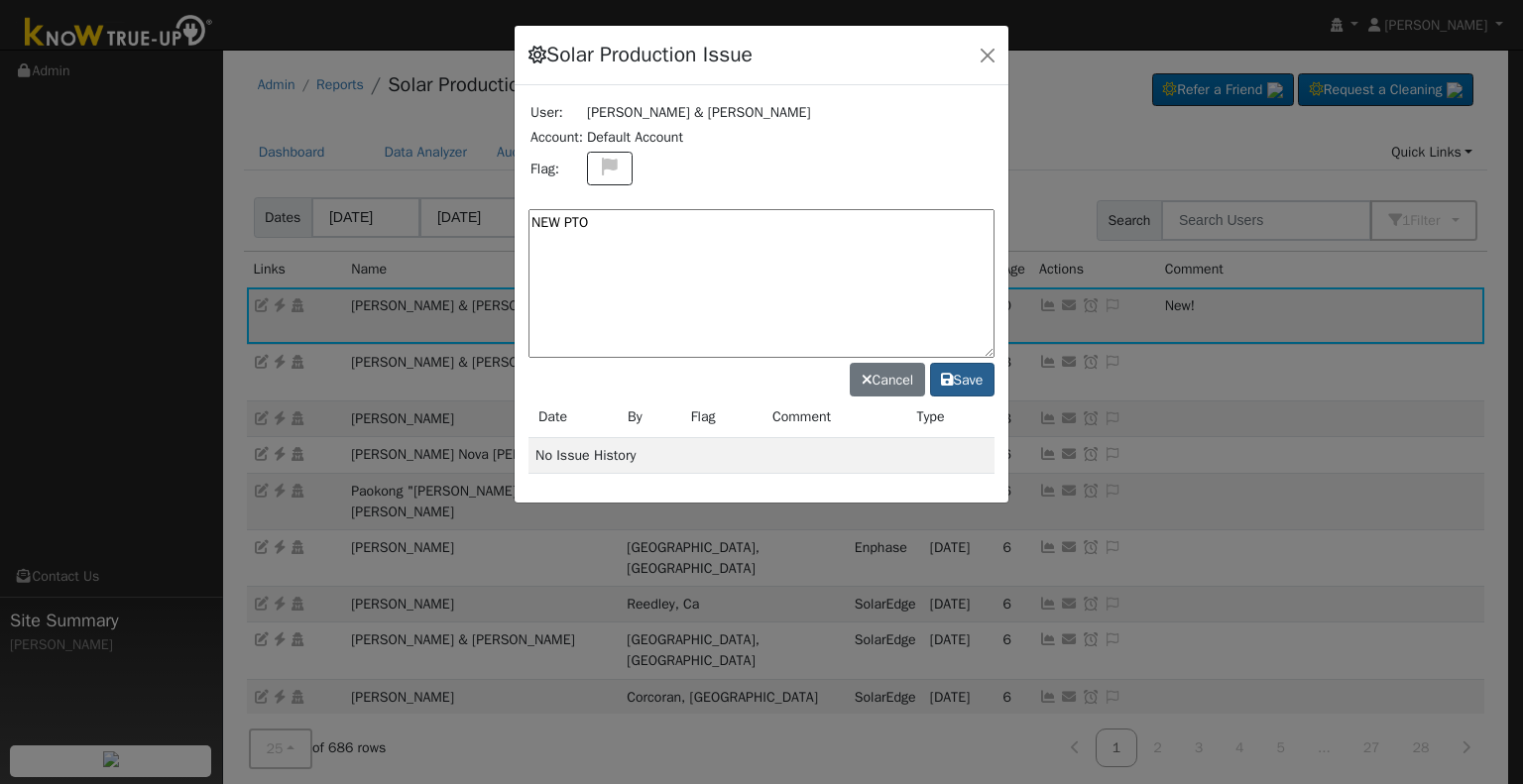 type on "NEW PTO" 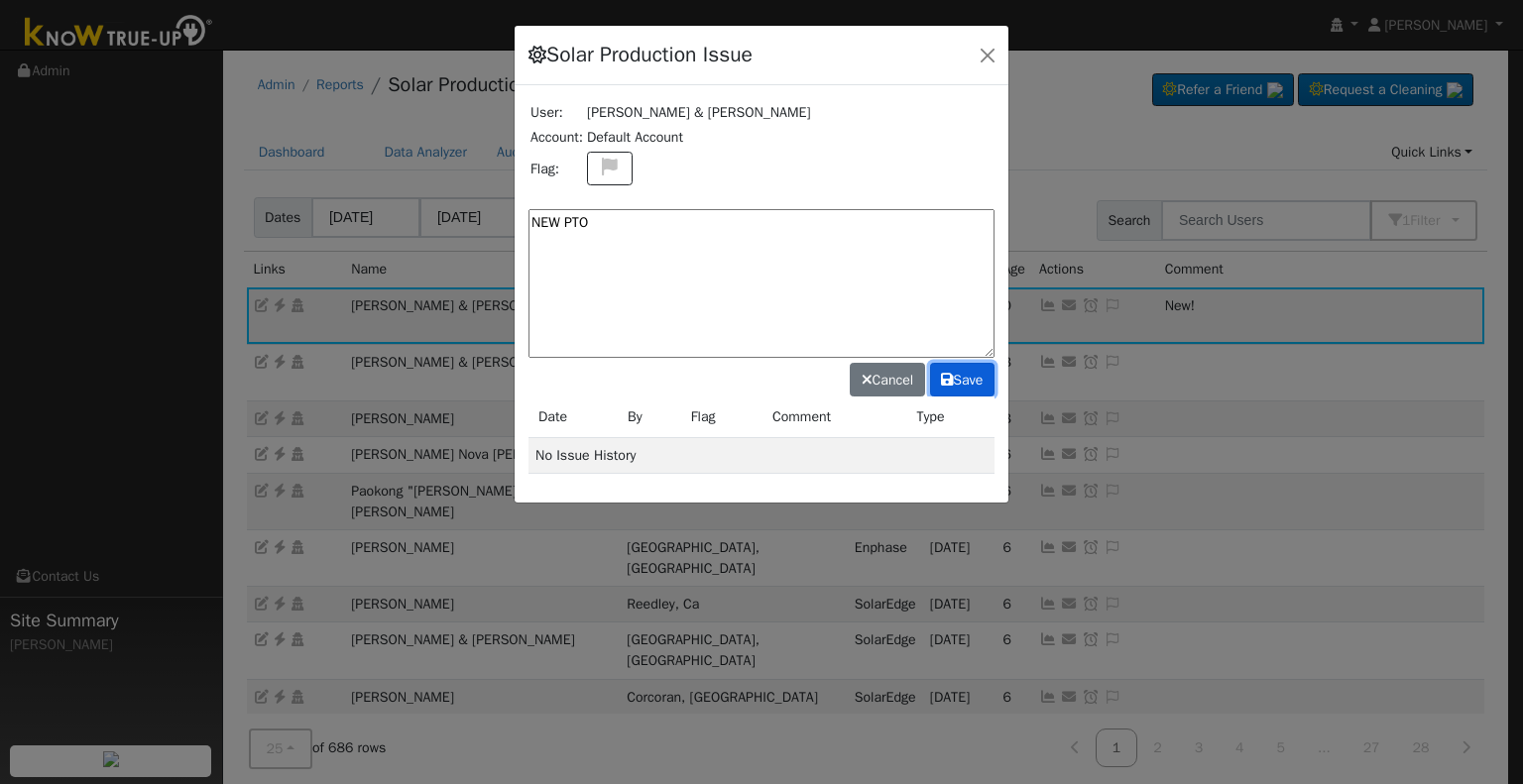 click on "Save" at bounding box center [962, 380] 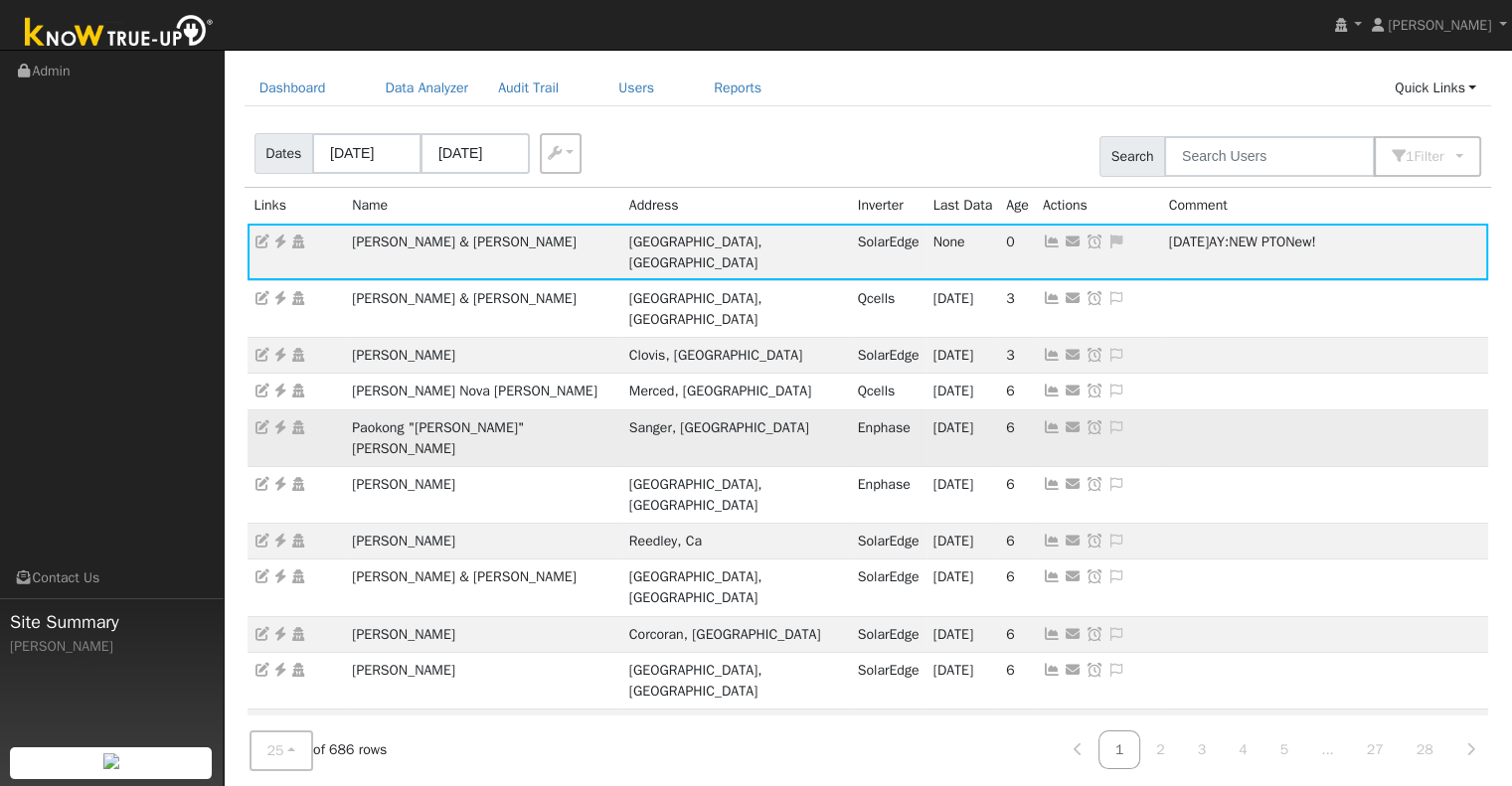 scroll, scrollTop: 99, scrollLeft: 0, axis: vertical 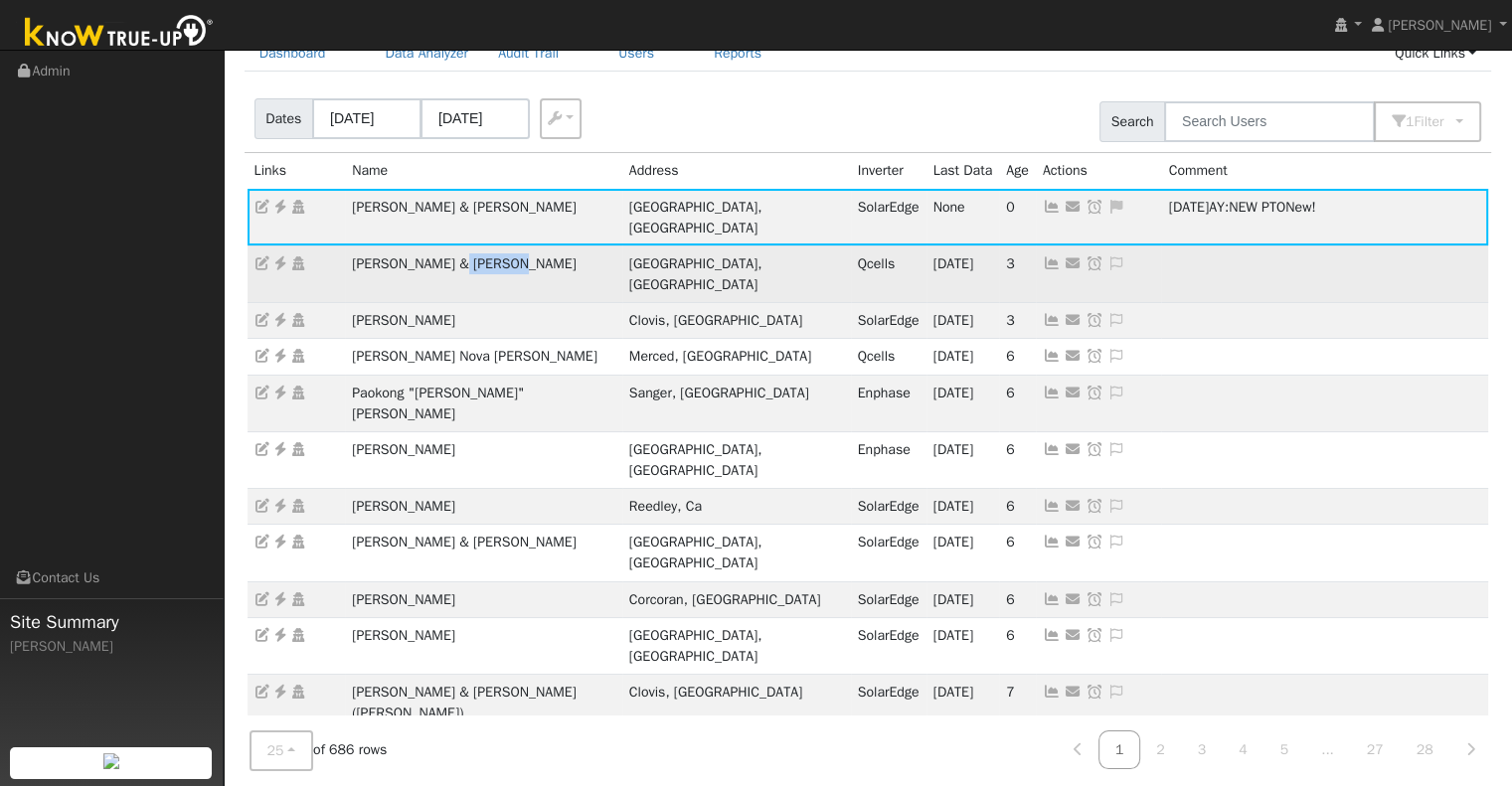 drag, startPoint x: 516, startPoint y: 244, endPoint x: 445, endPoint y: 238, distance: 71.25307 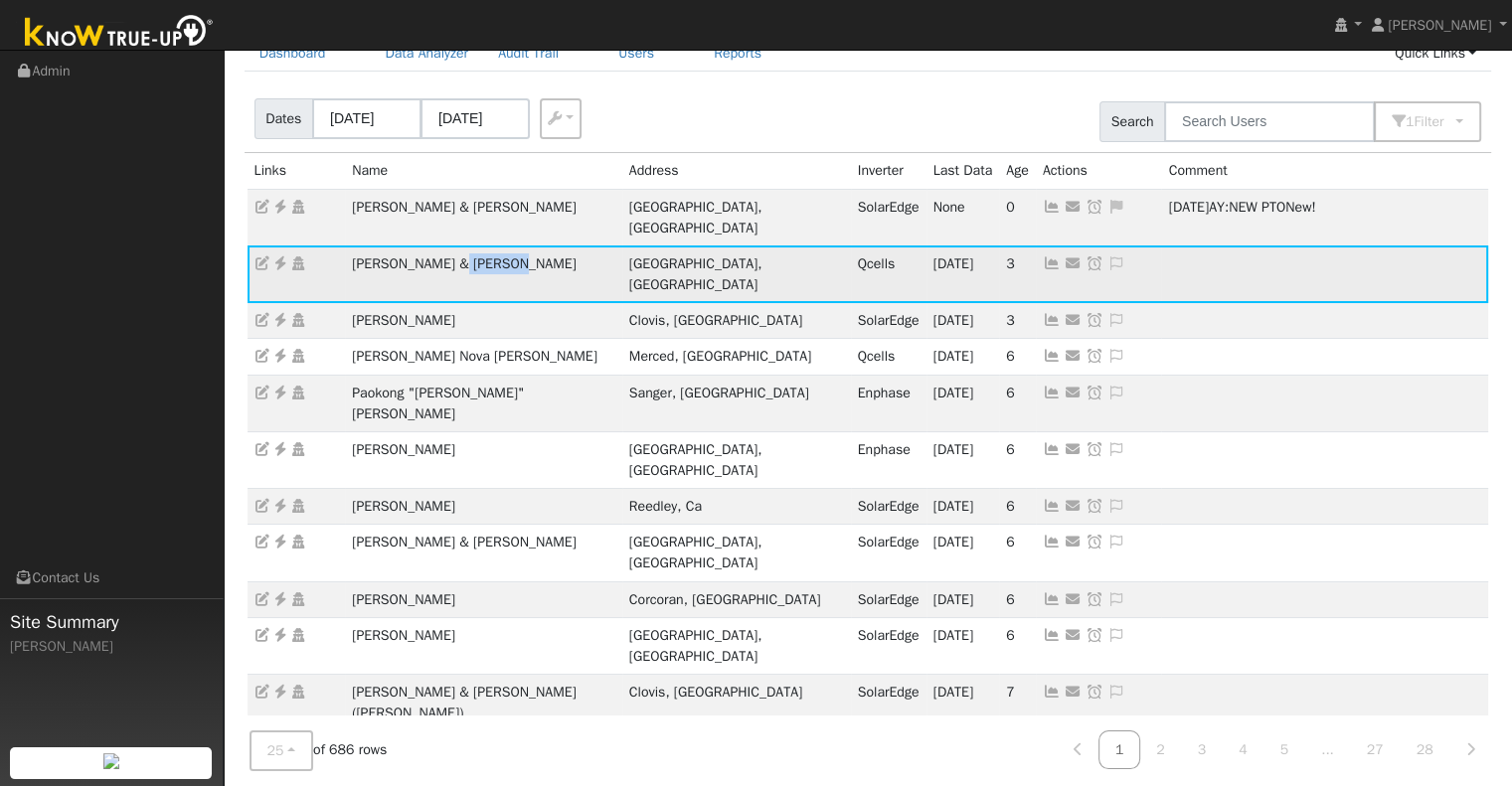 copy on "Hartsell" 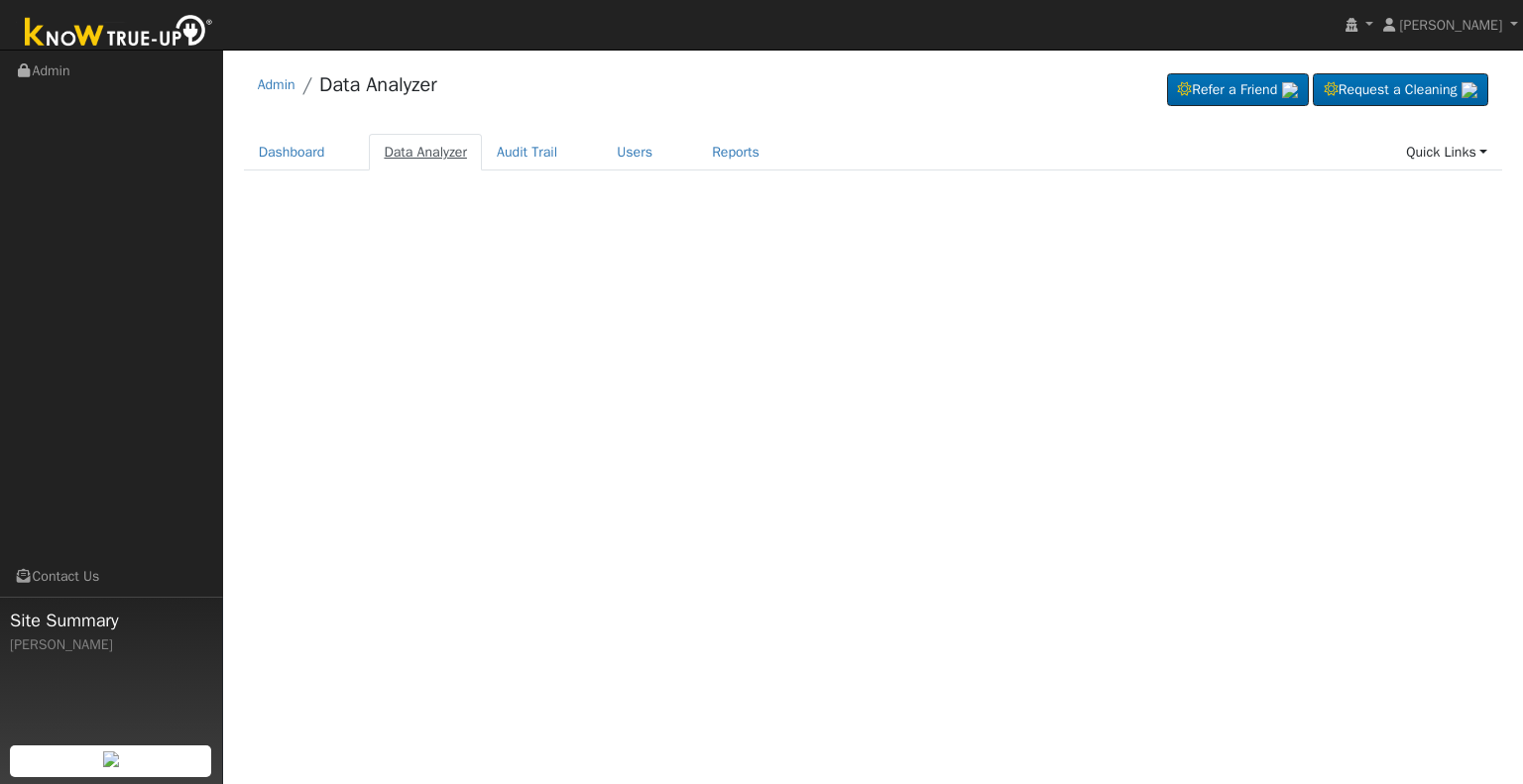 scroll, scrollTop: 0, scrollLeft: 0, axis: both 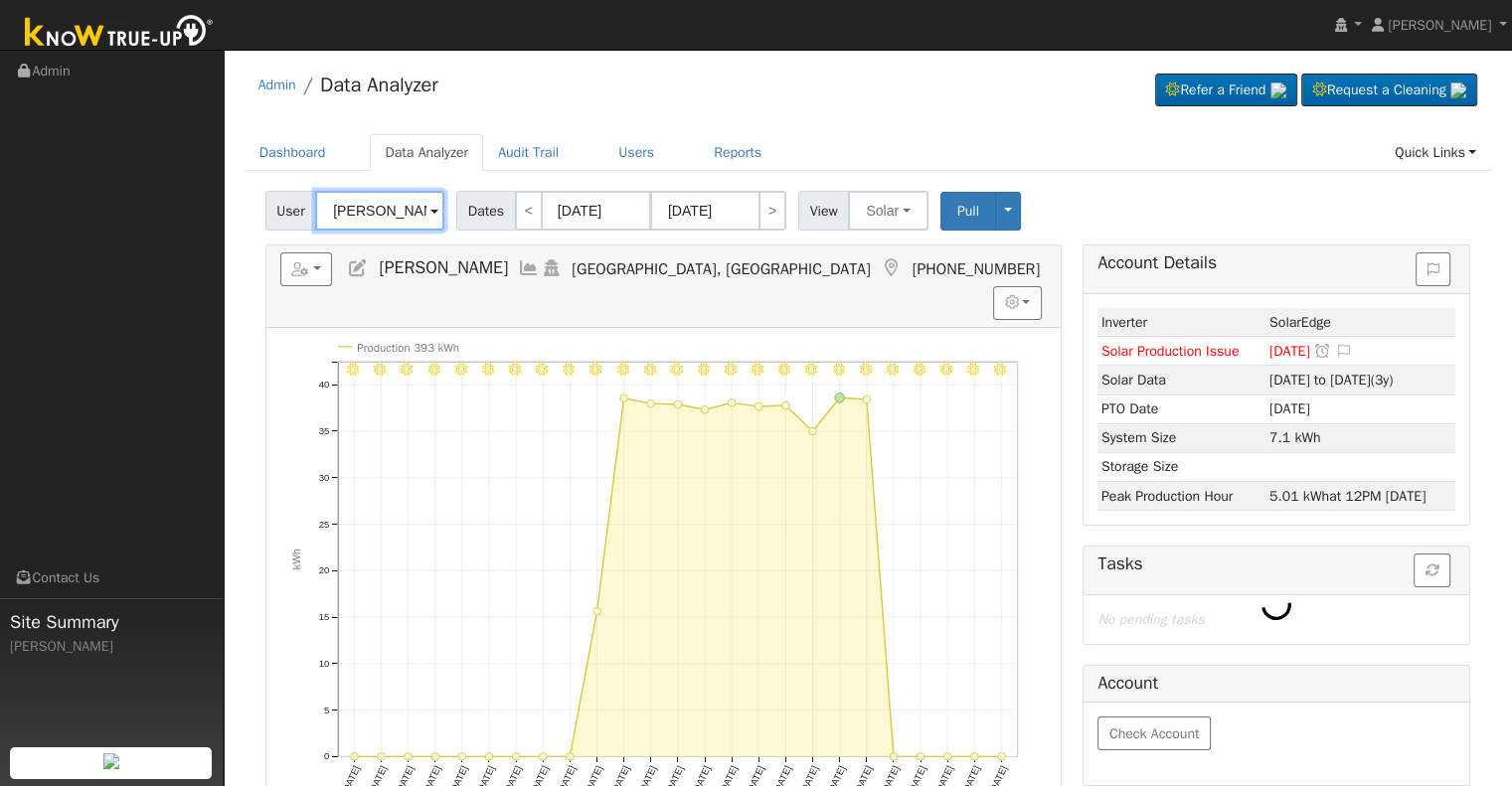 click on "Lorena Gonzalez" at bounding box center [380, 211] 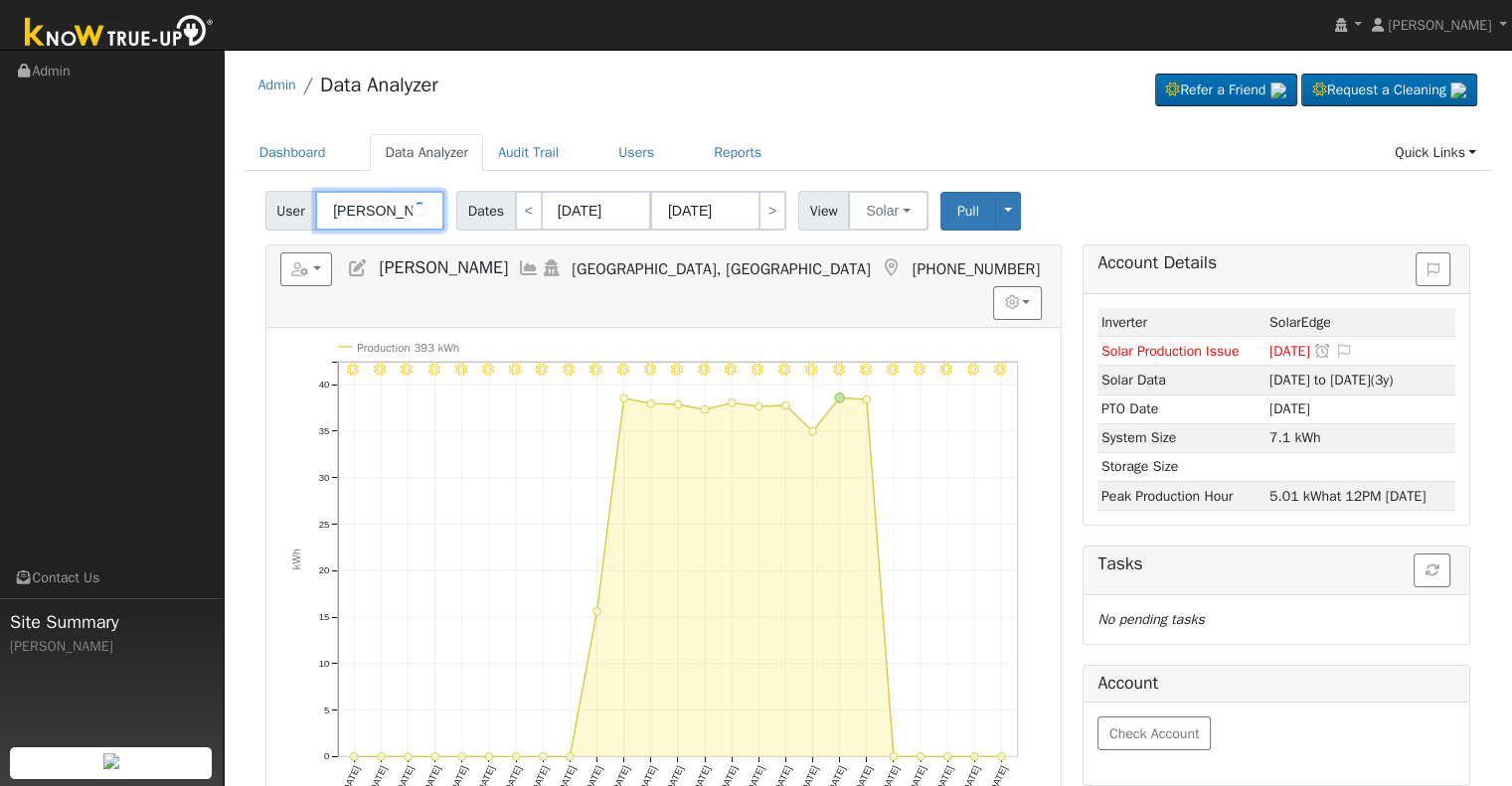 click on "Lorena Gonzalez" at bounding box center (380, 211) 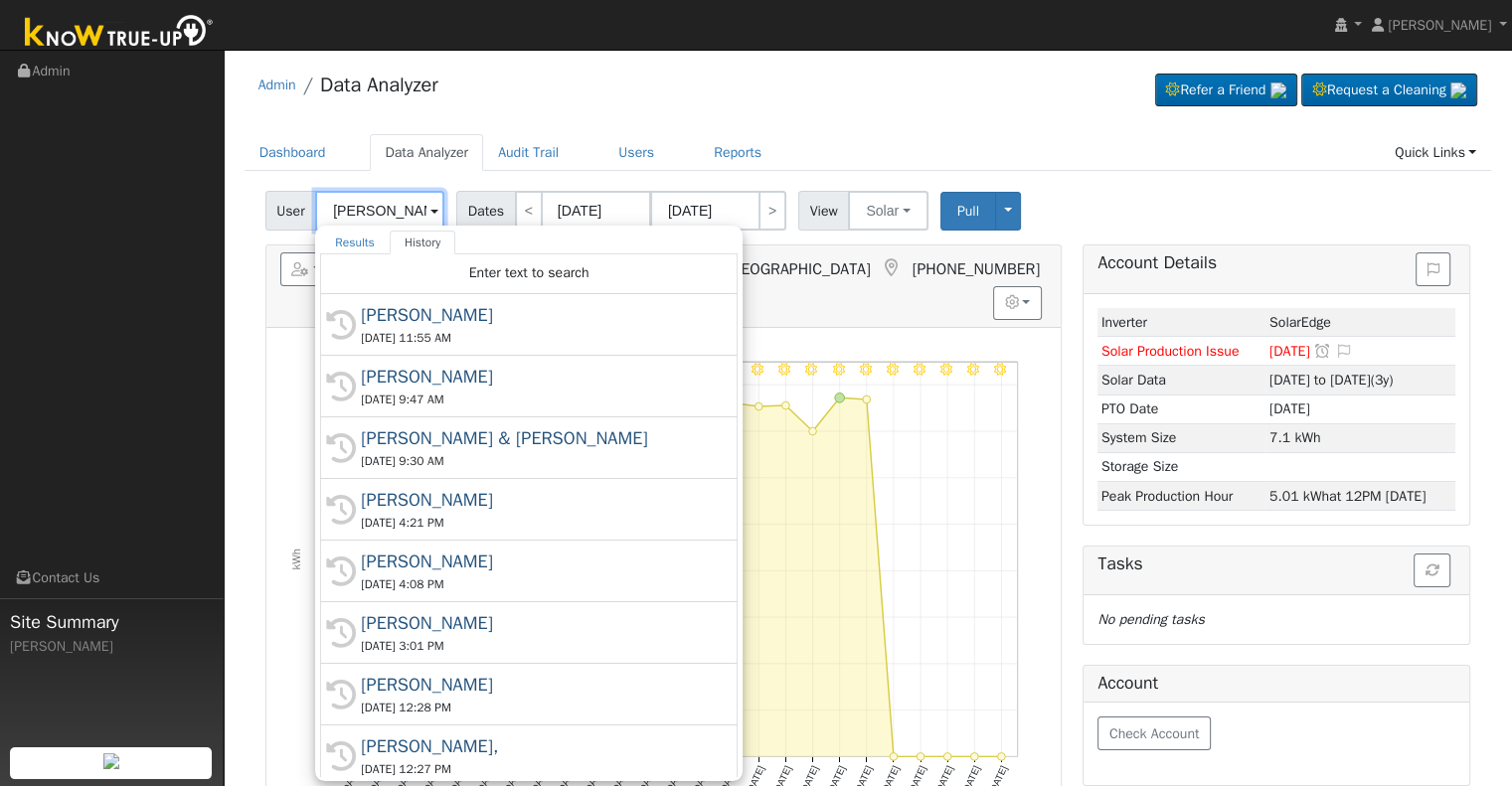 click on "Lorena Gonzalez" at bounding box center [380, 211] 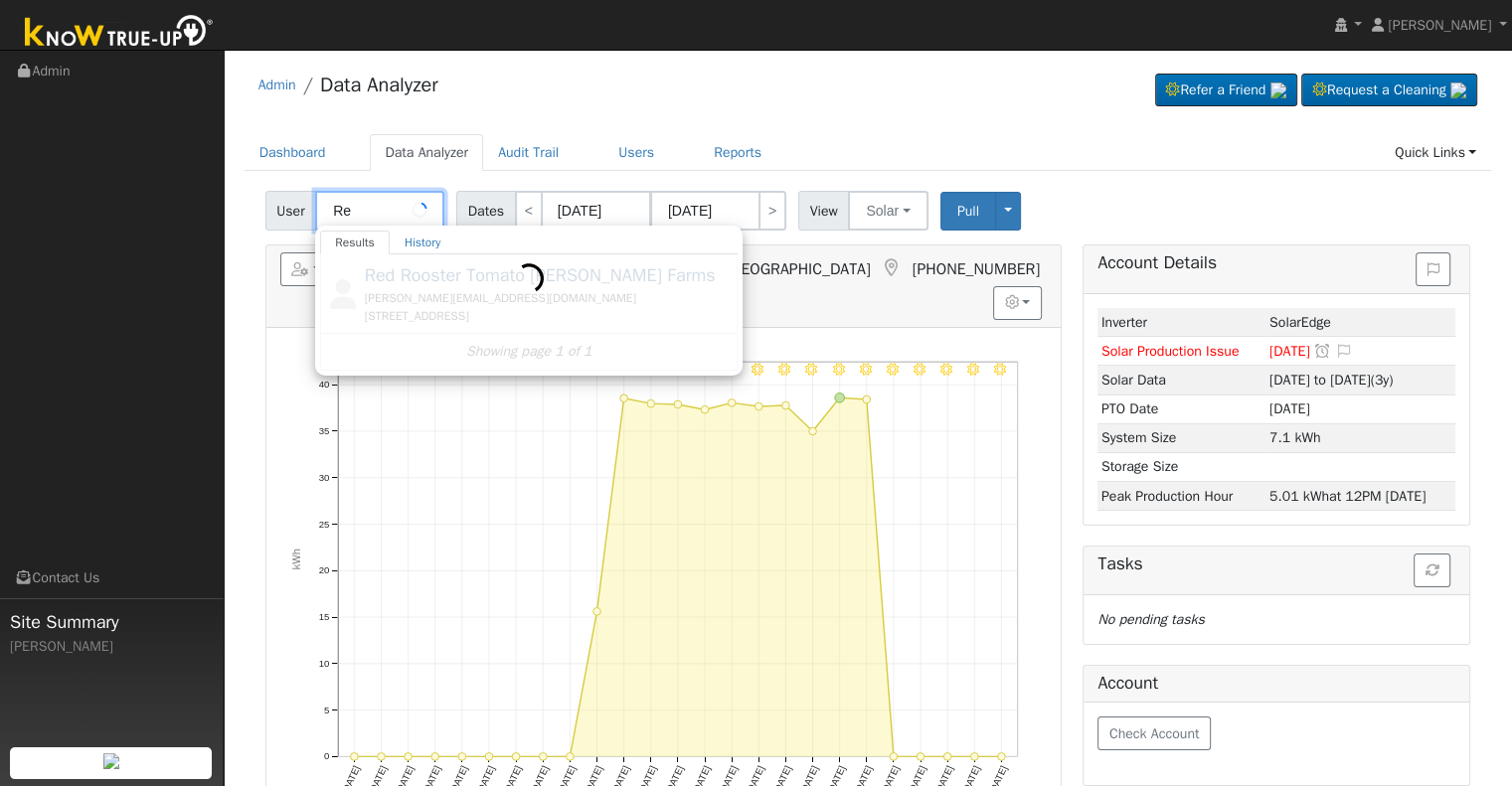 type on "R" 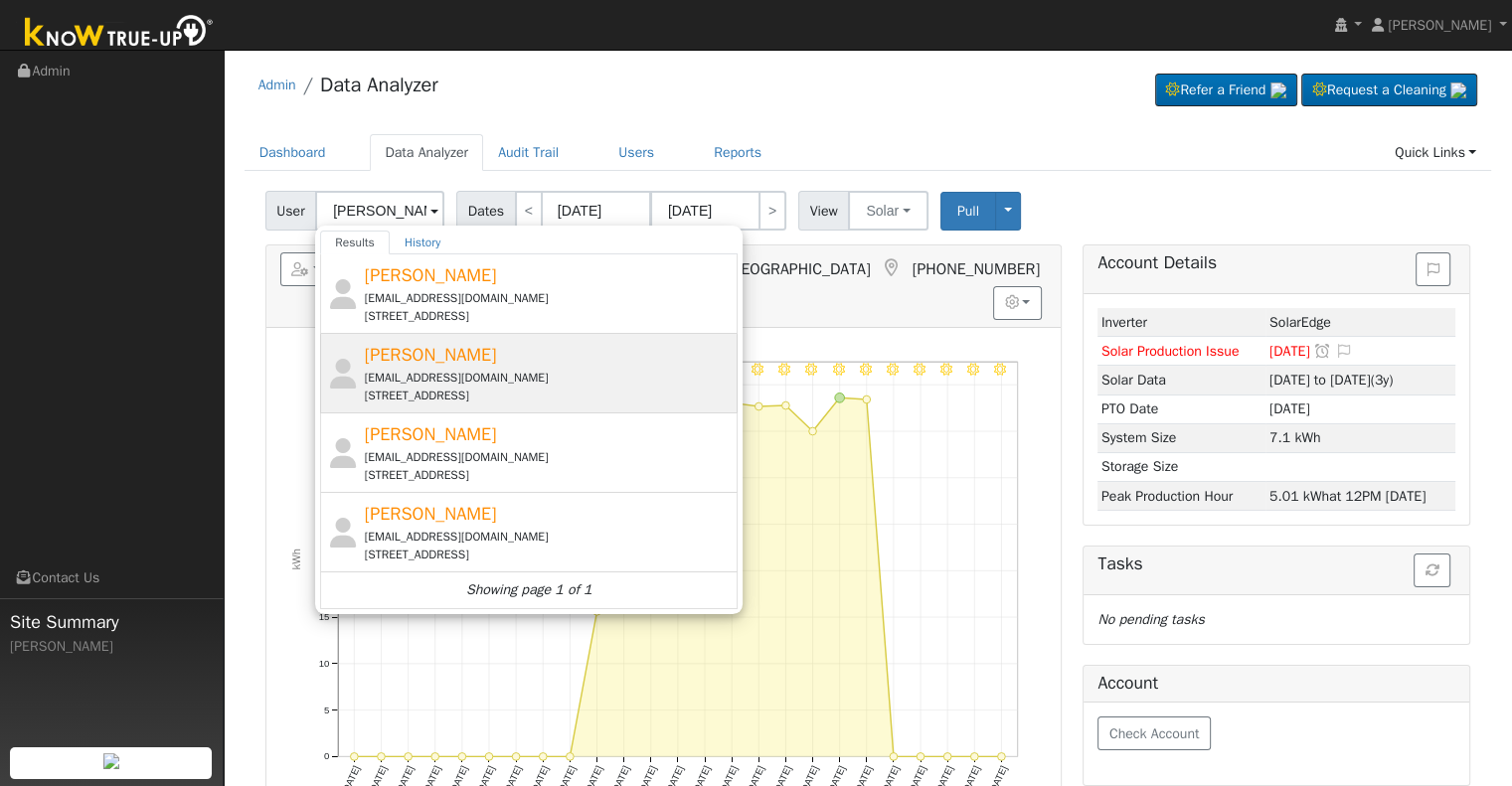 click on "[STREET_ADDRESS]" at bounding box center (549, 395) 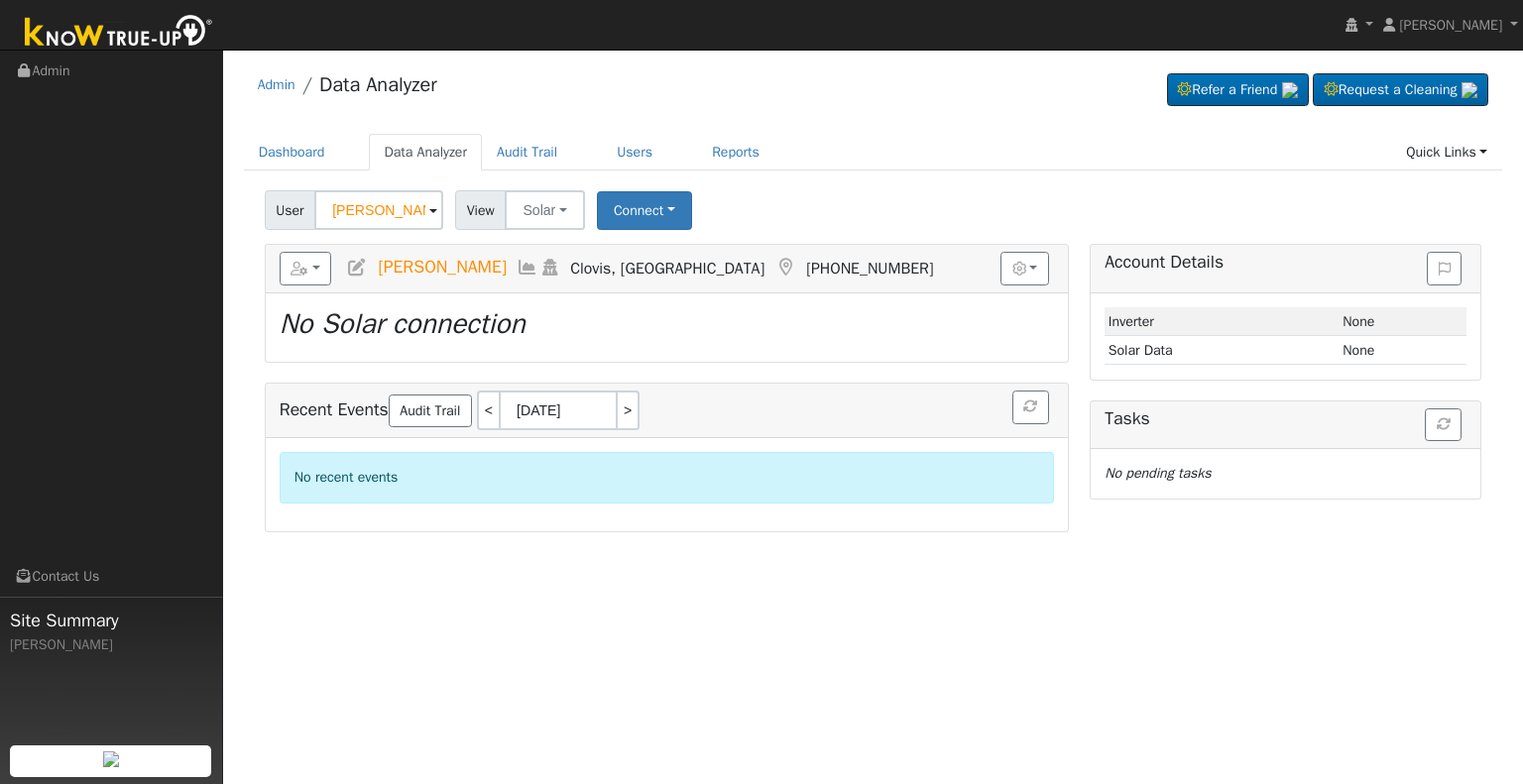 click at bounding box center [357, 268] 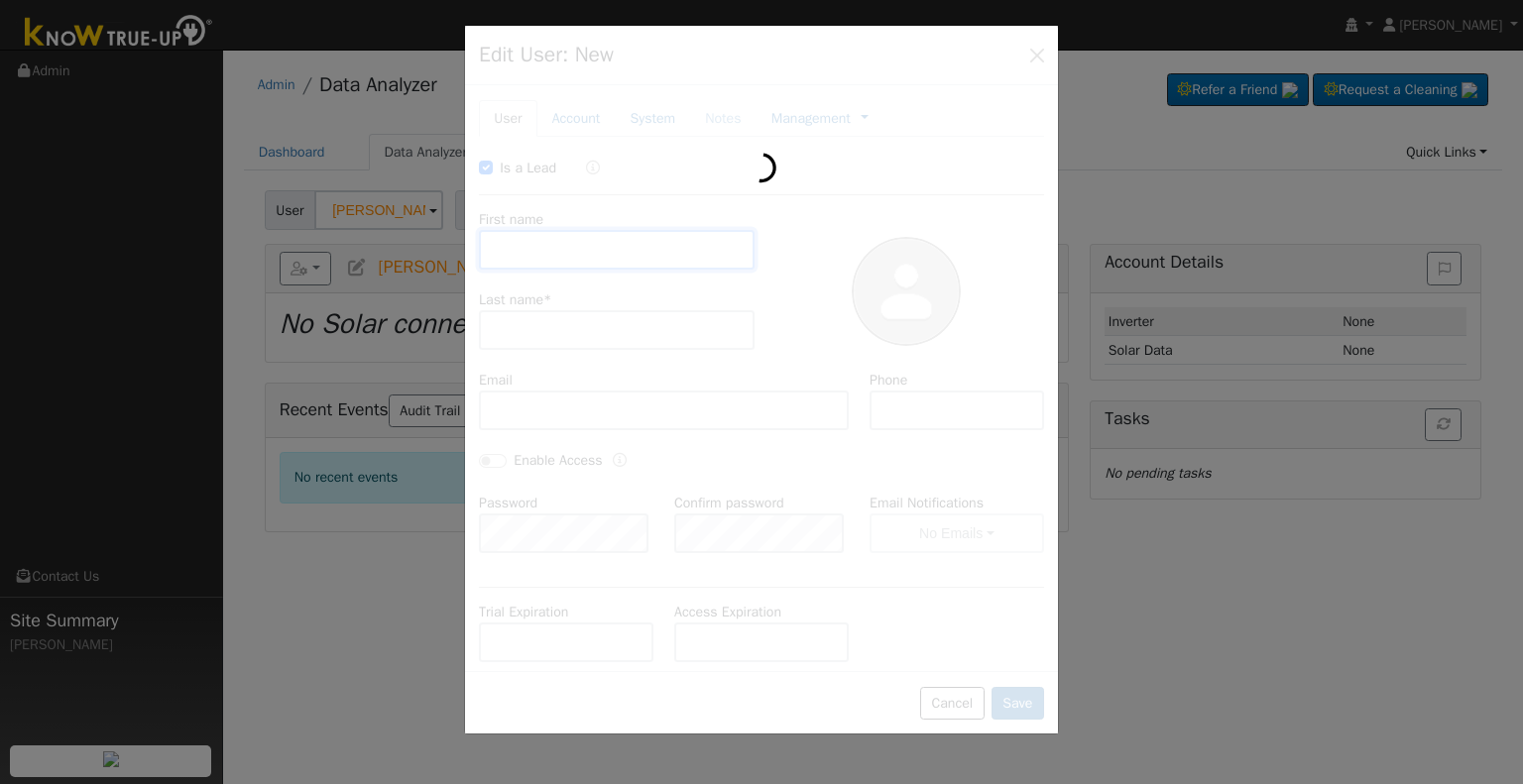 checkbox on "true" 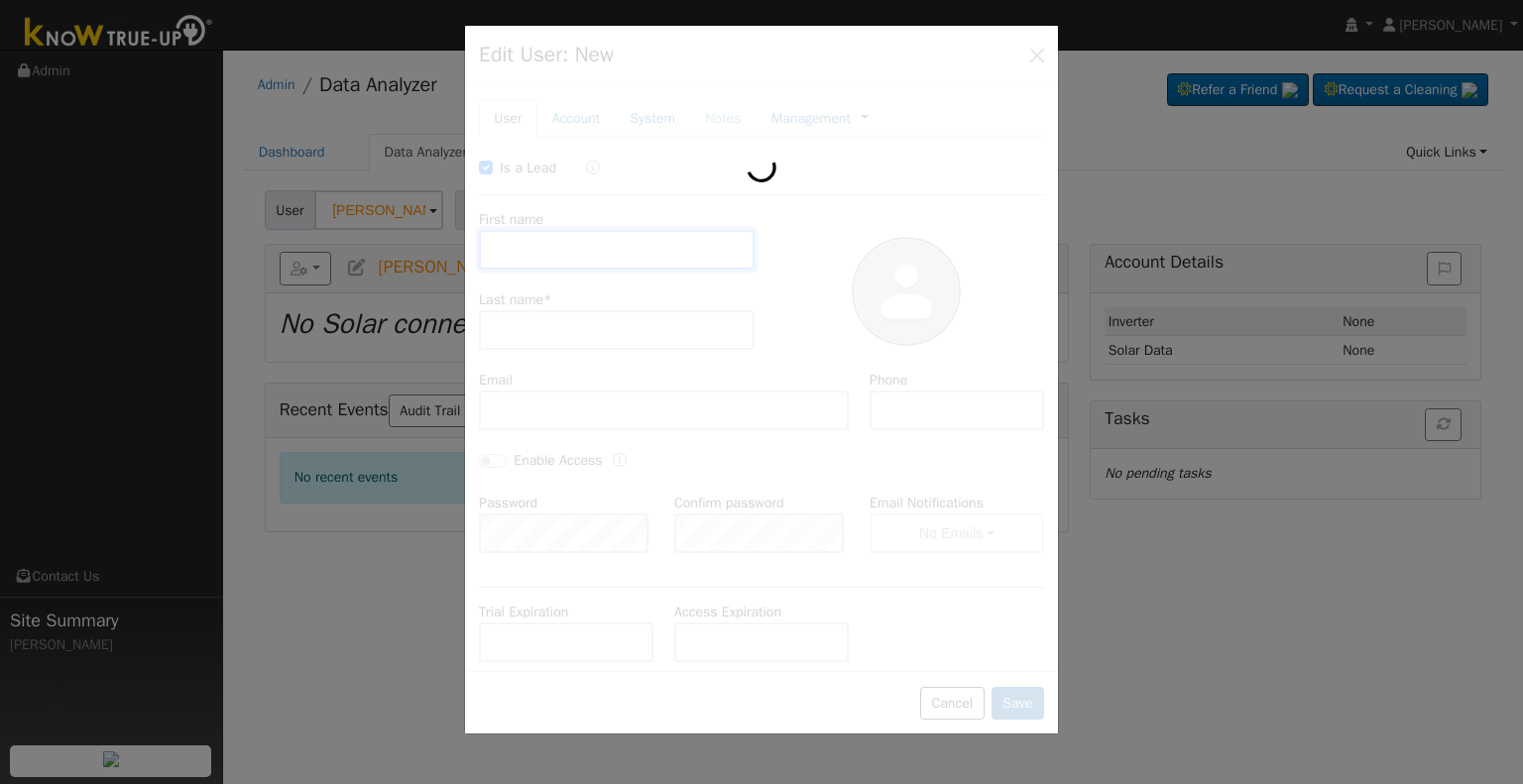 type on "[PERSON_NAME]" 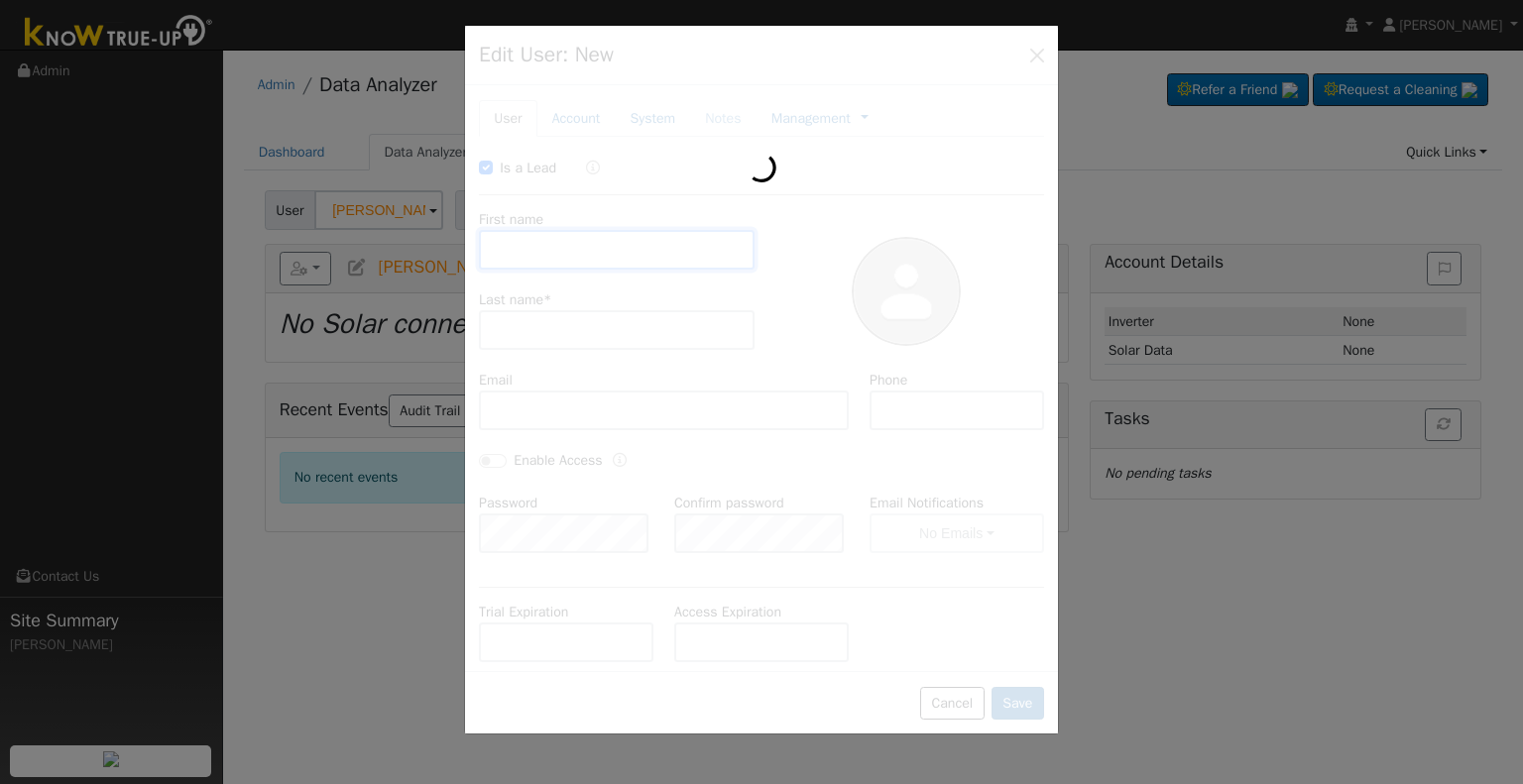type on "[PERSON_NAME]" 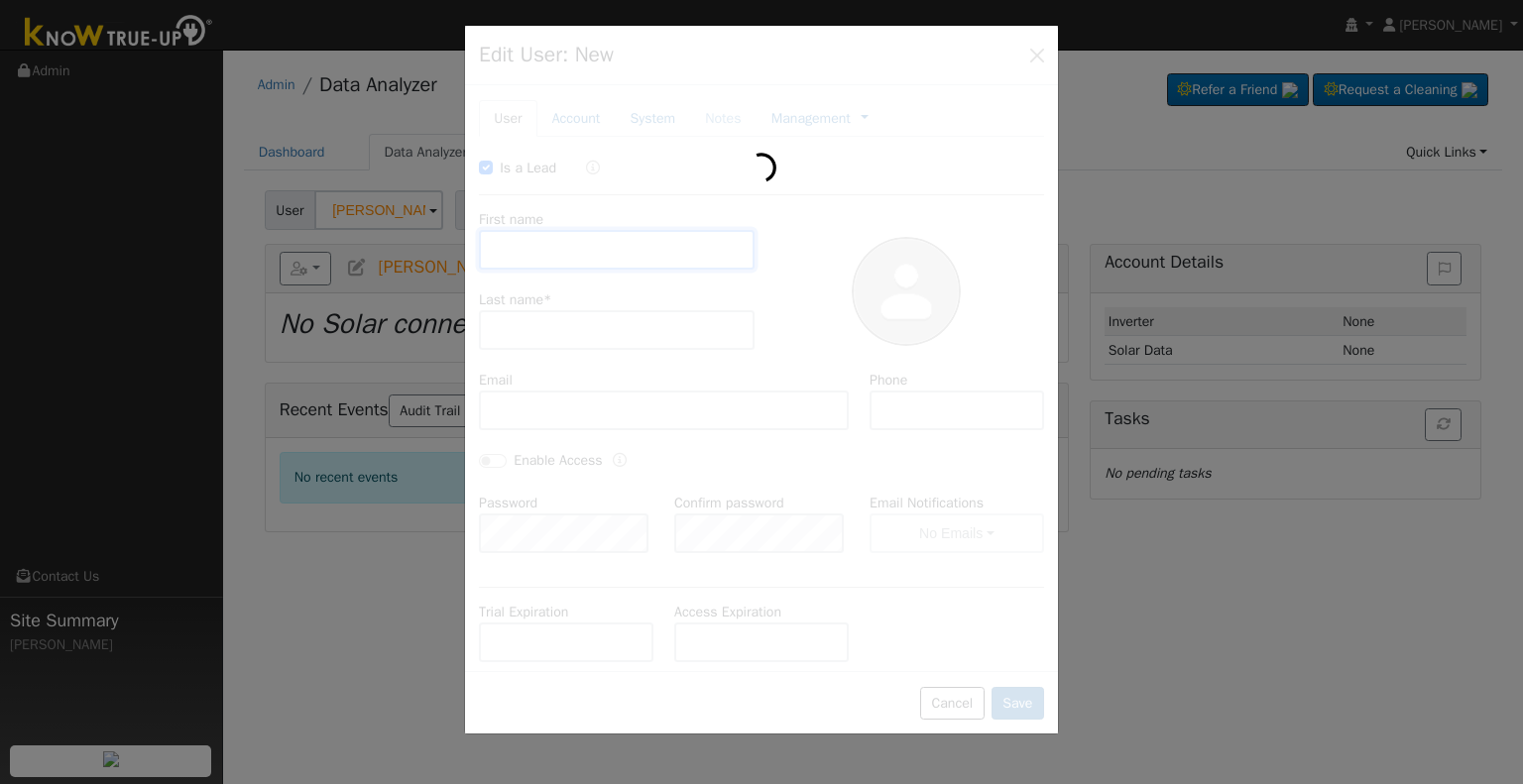 type on "[EMAIL_ADDRESS][DOMAIN_NAME]" 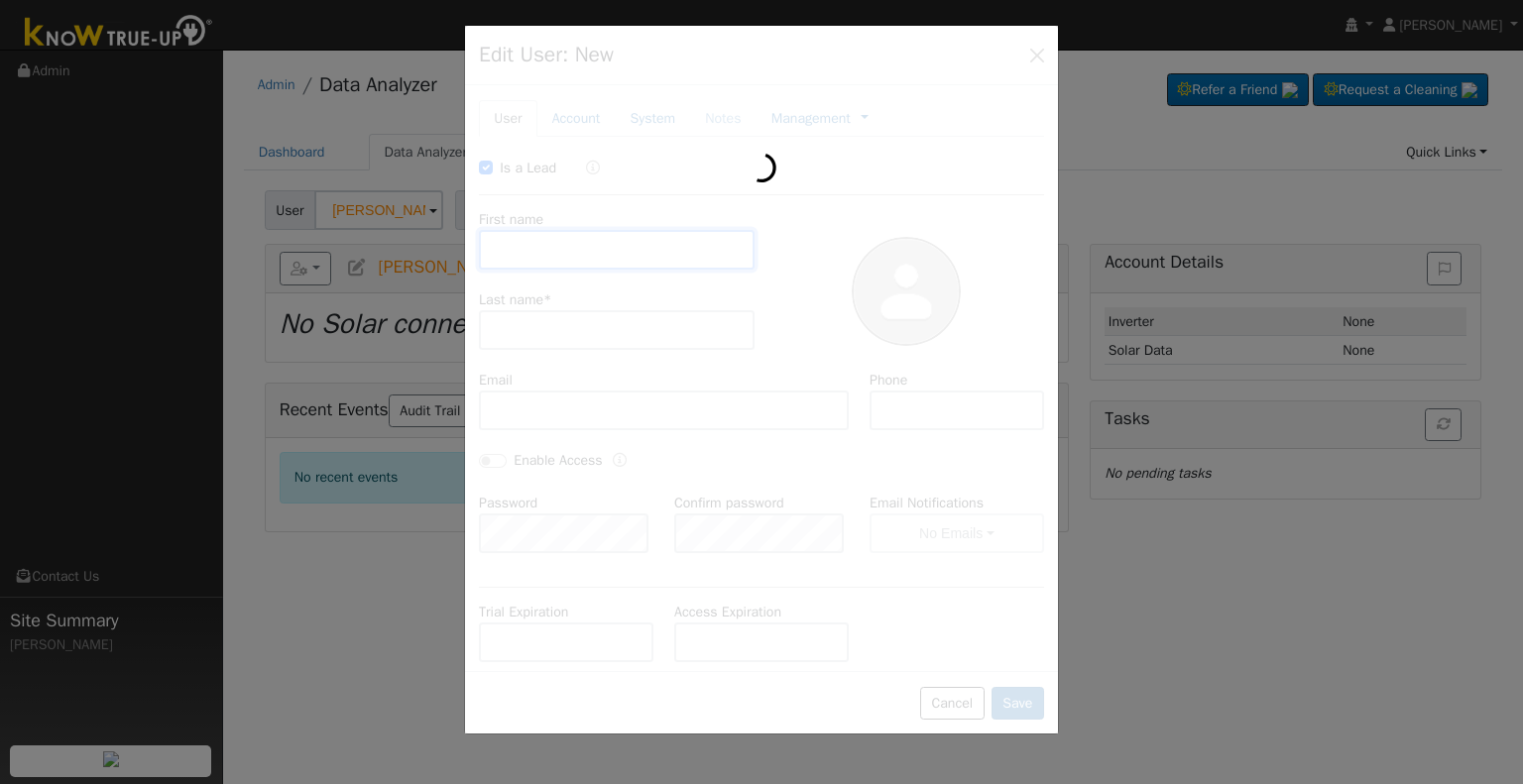 type on "[PHONE_NUMBER]" 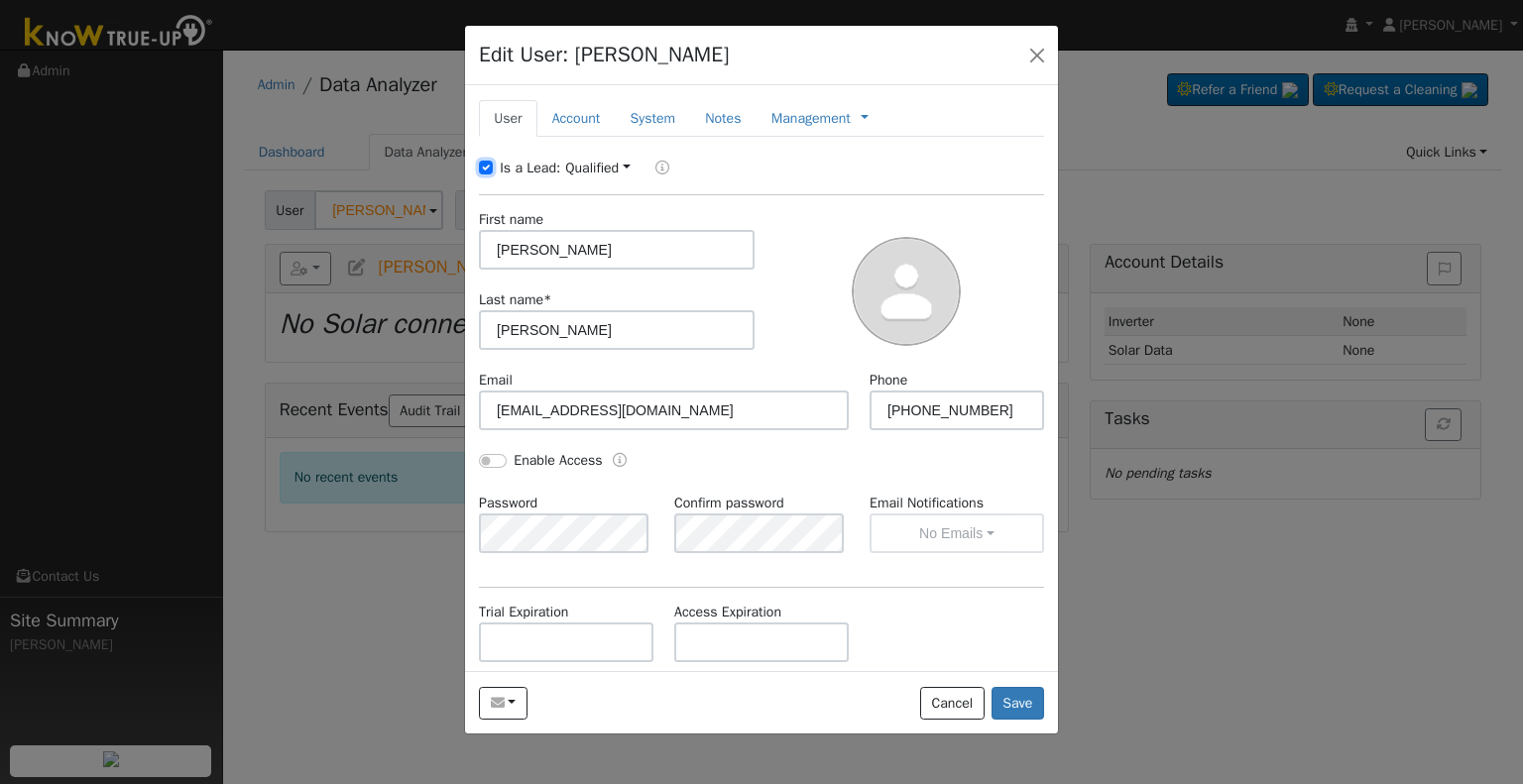 click on "Is a Lead:" at bounding box center (486, 168) 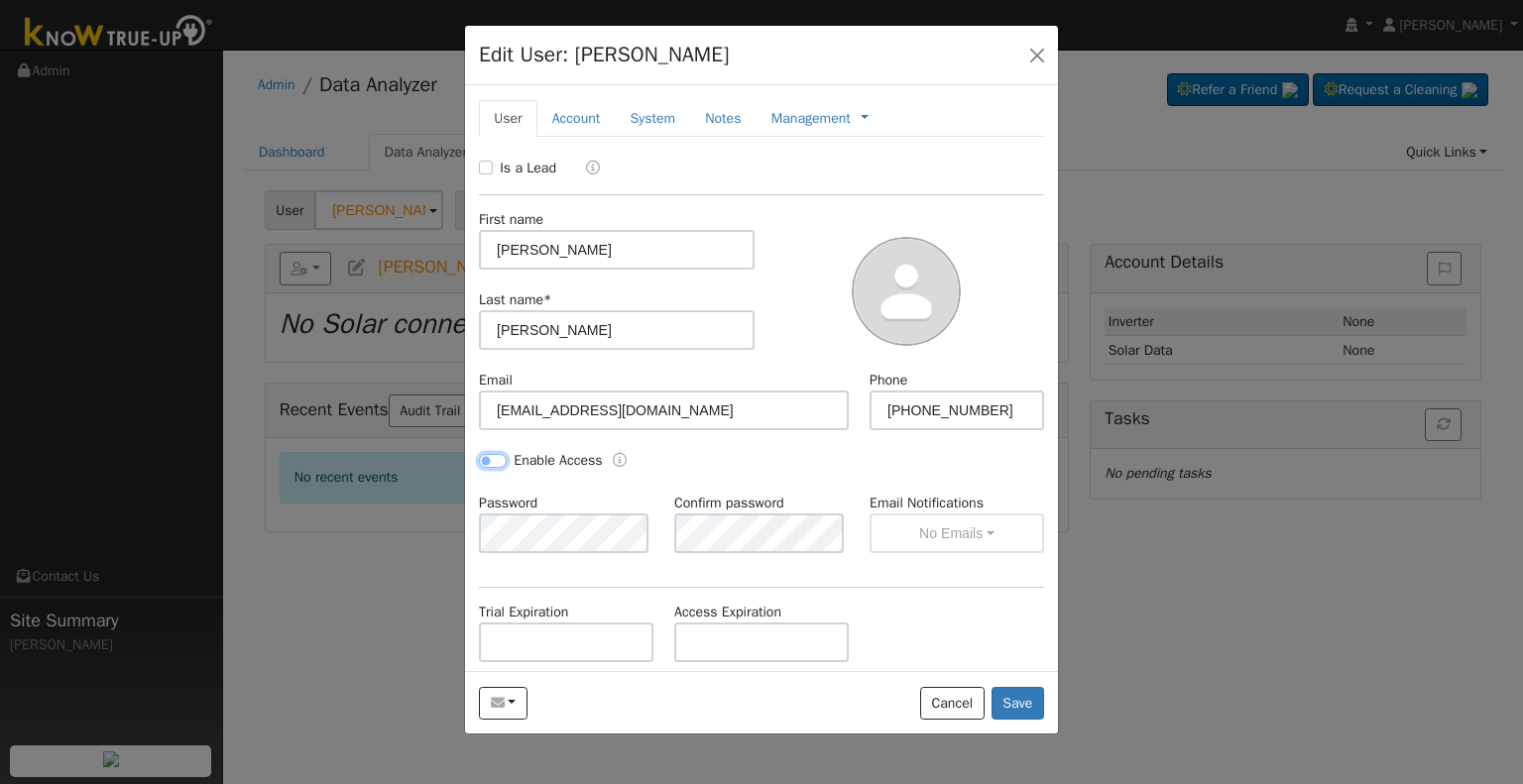 click on "Enable Access" at bounding box center (493, 461) 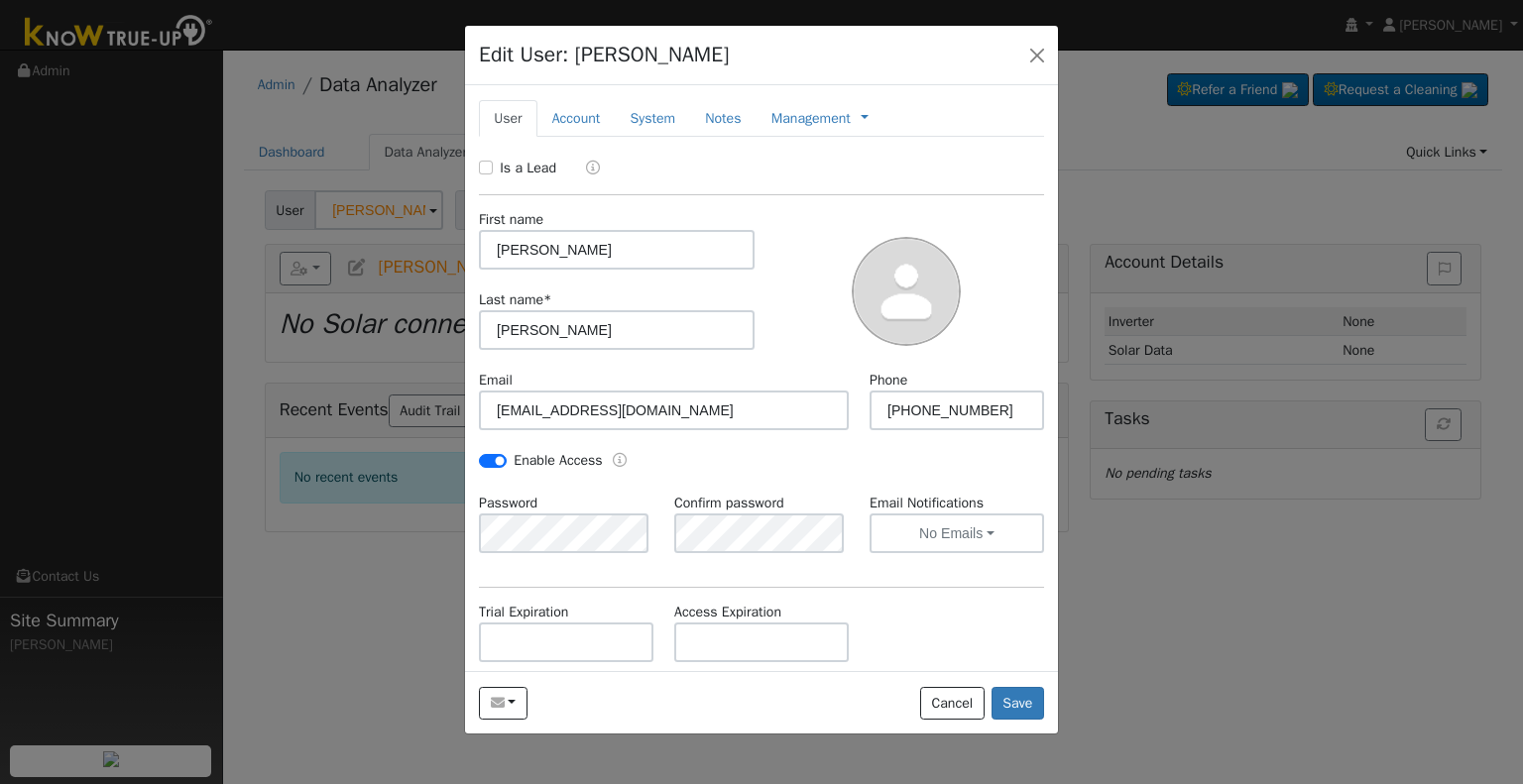click on "Trial Expiration Access Expiration" at bounding box center (762, 641) 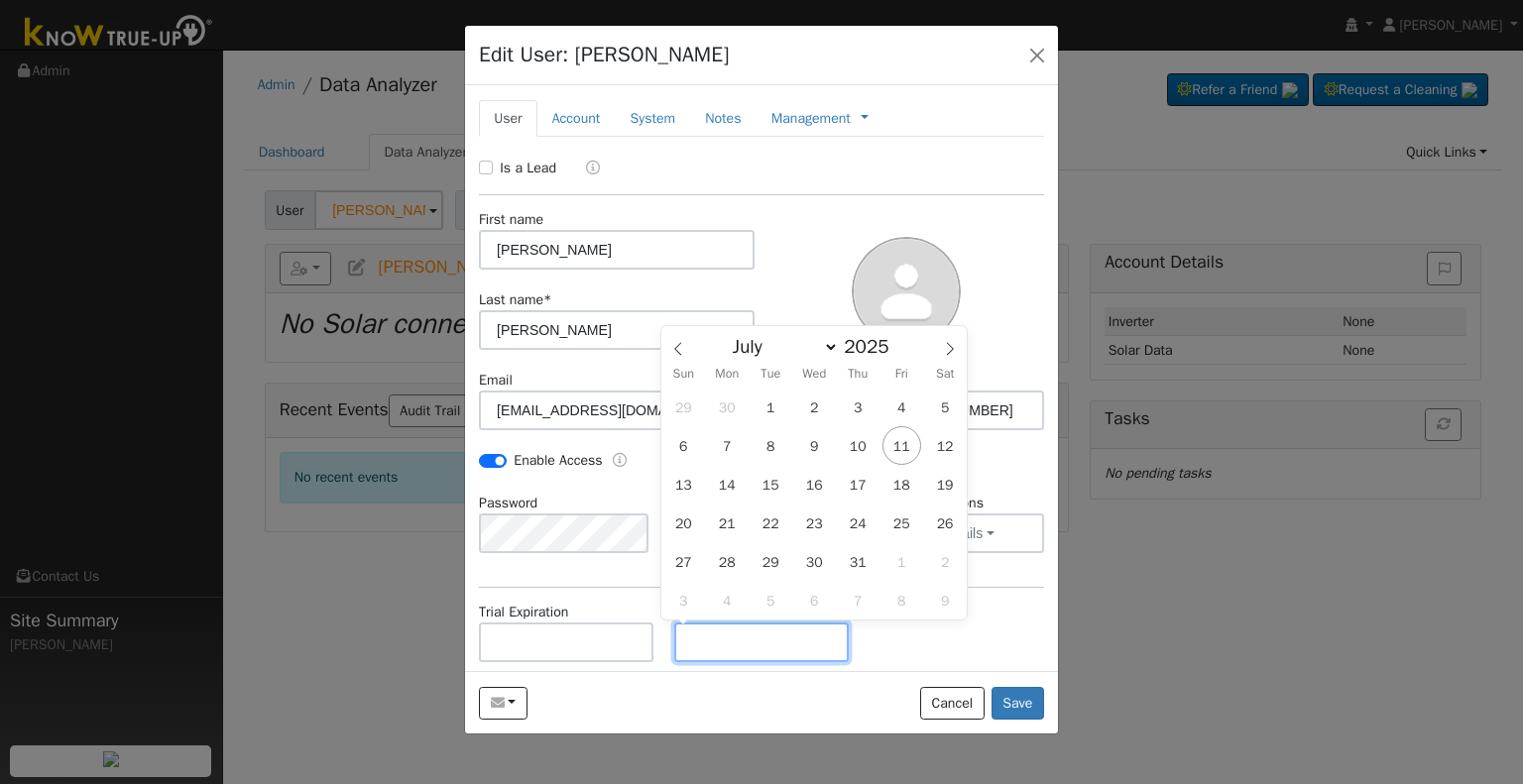 click at bounding box center (762, 642) 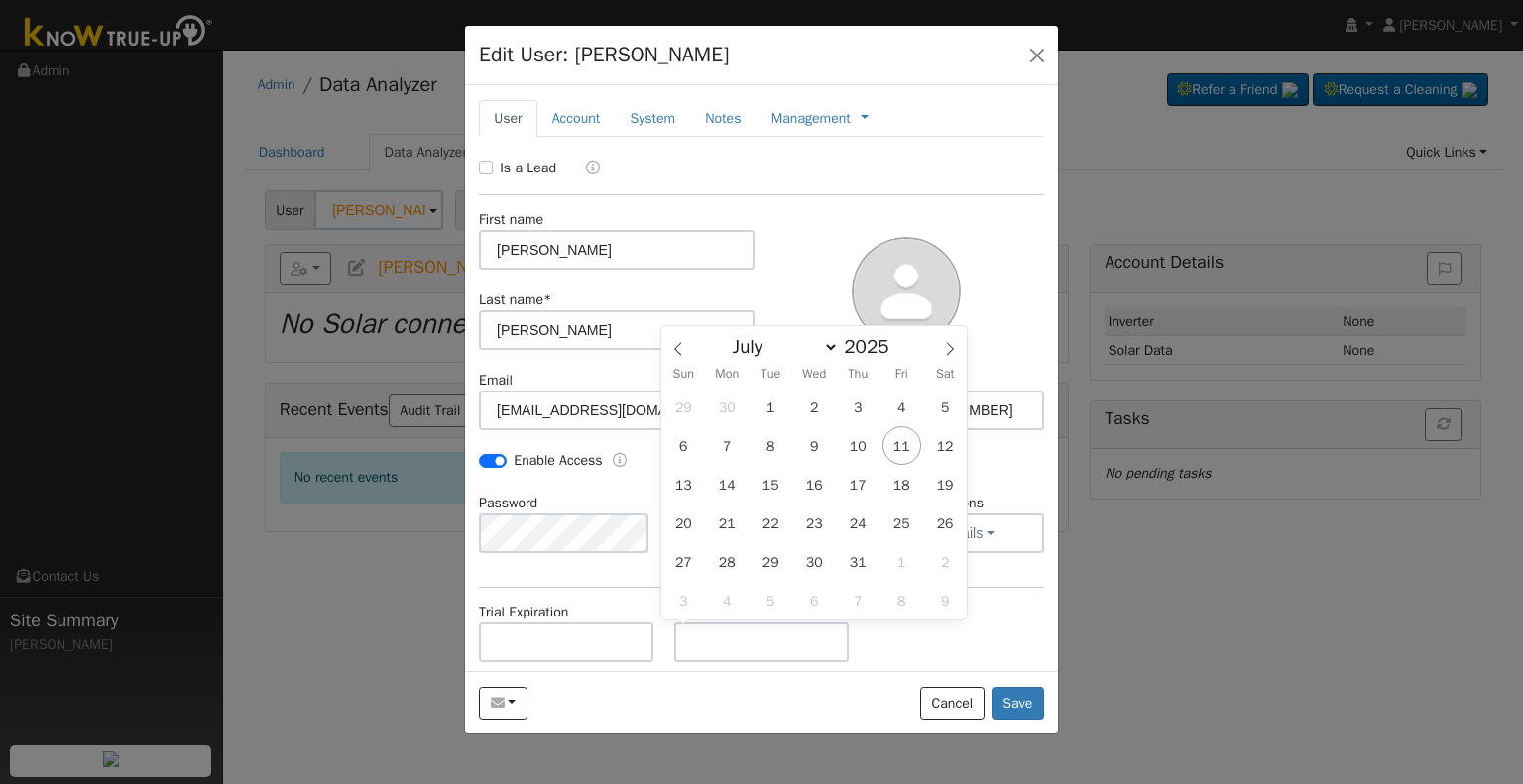 click on "Trial Expiration Access Expiration" at bounding box center (762, 641) 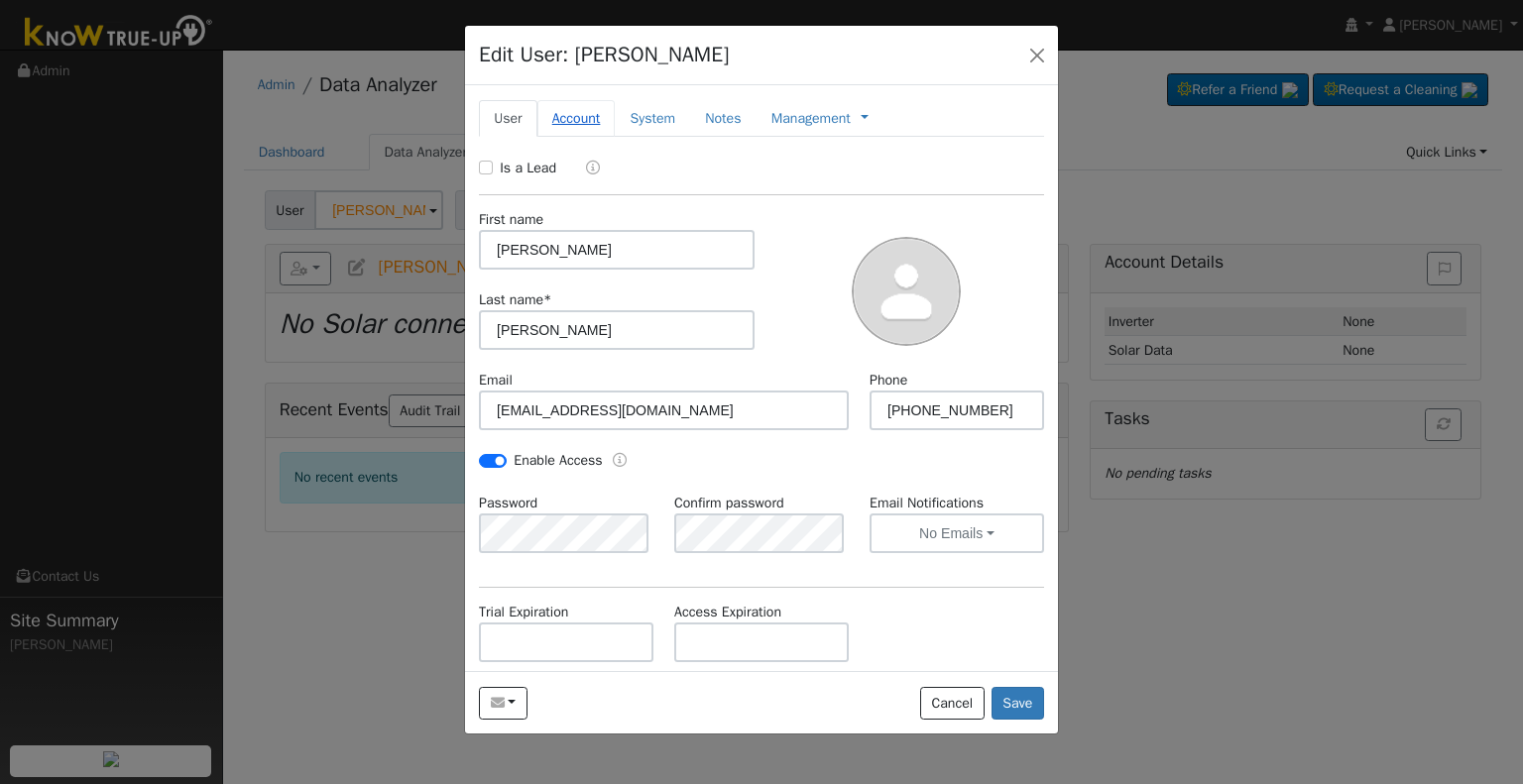 click on "Account" at bounding box center (576, 118) 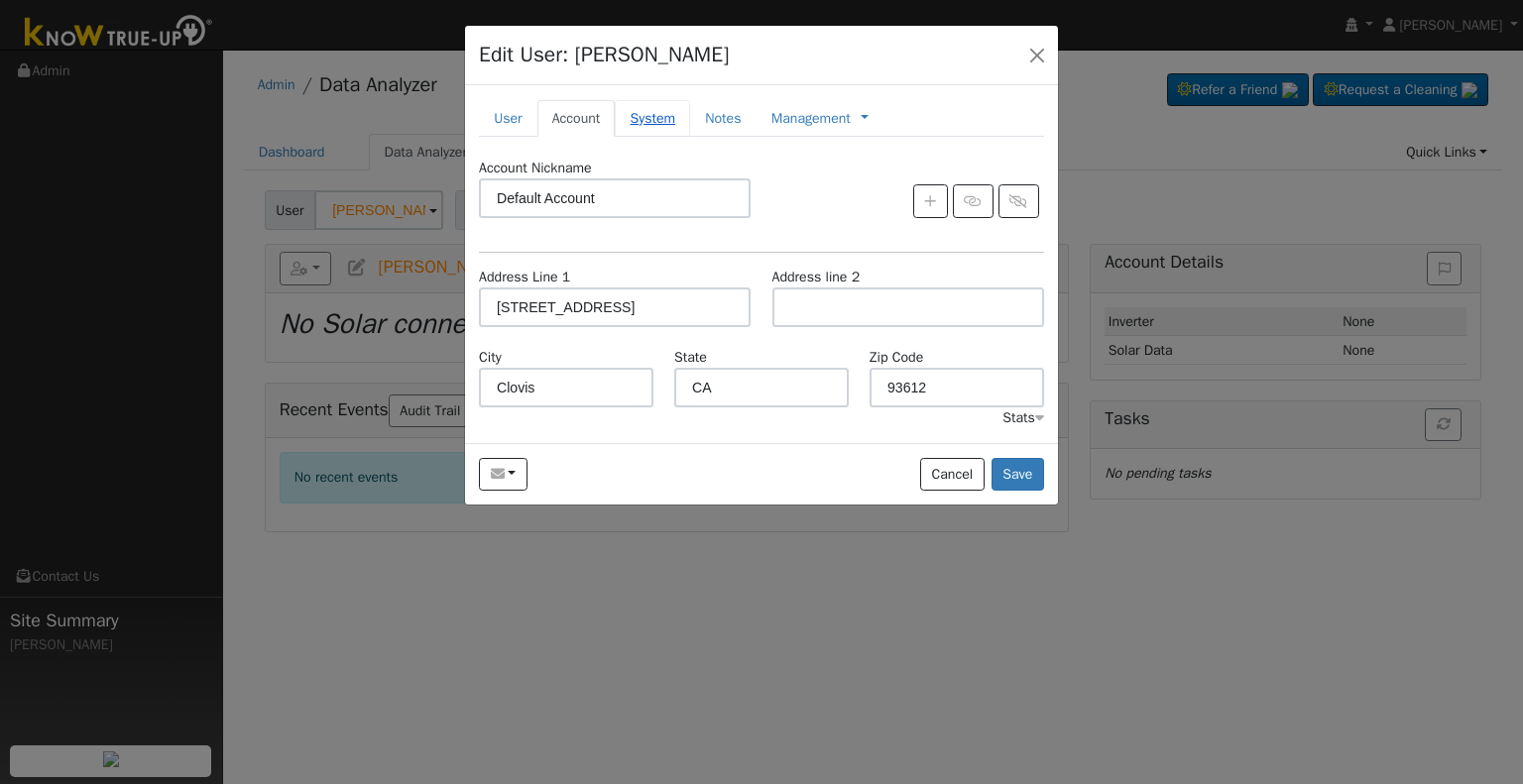 click on "System" at bounding box center [652, 118] 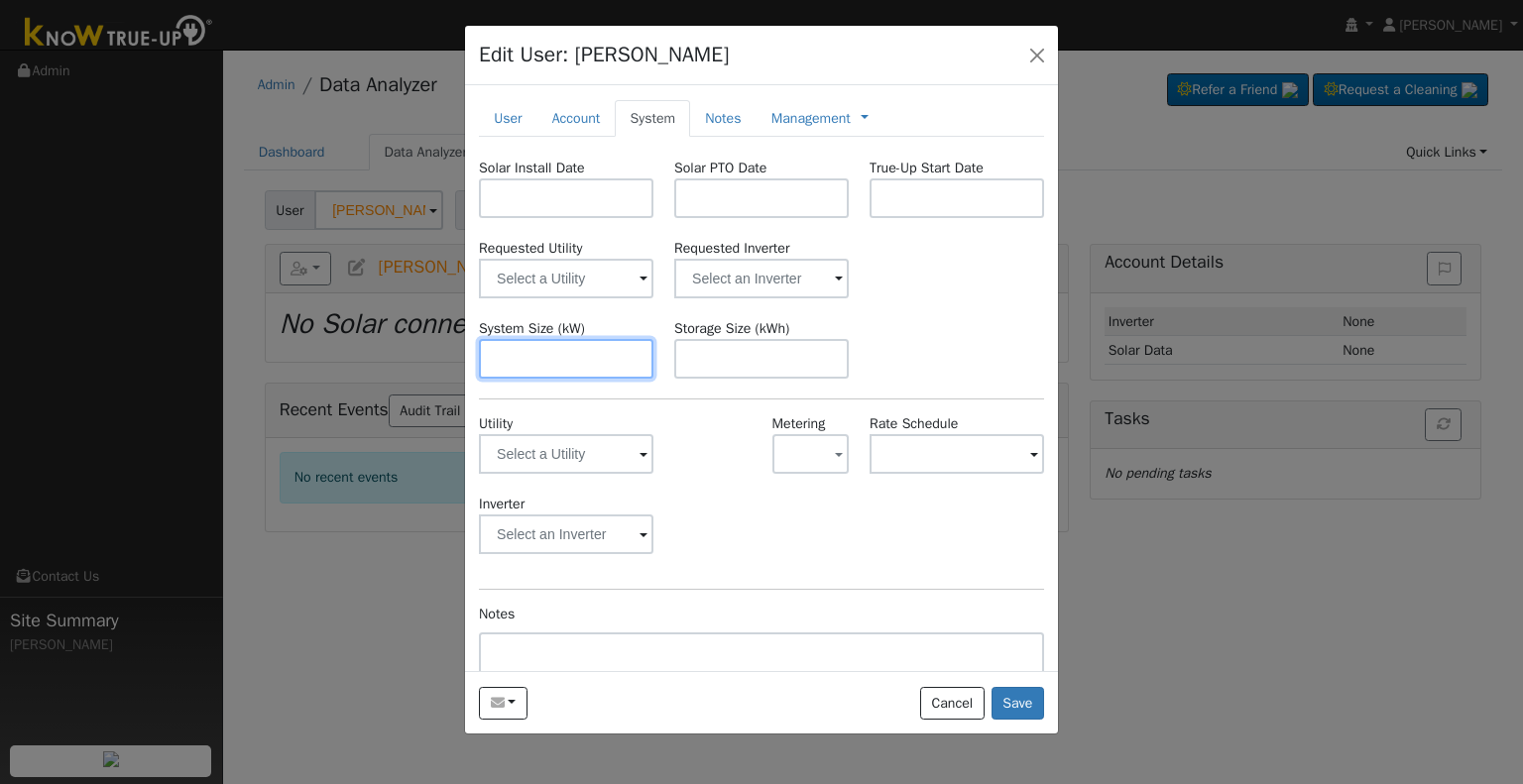 click at bounding box center [566, 359] 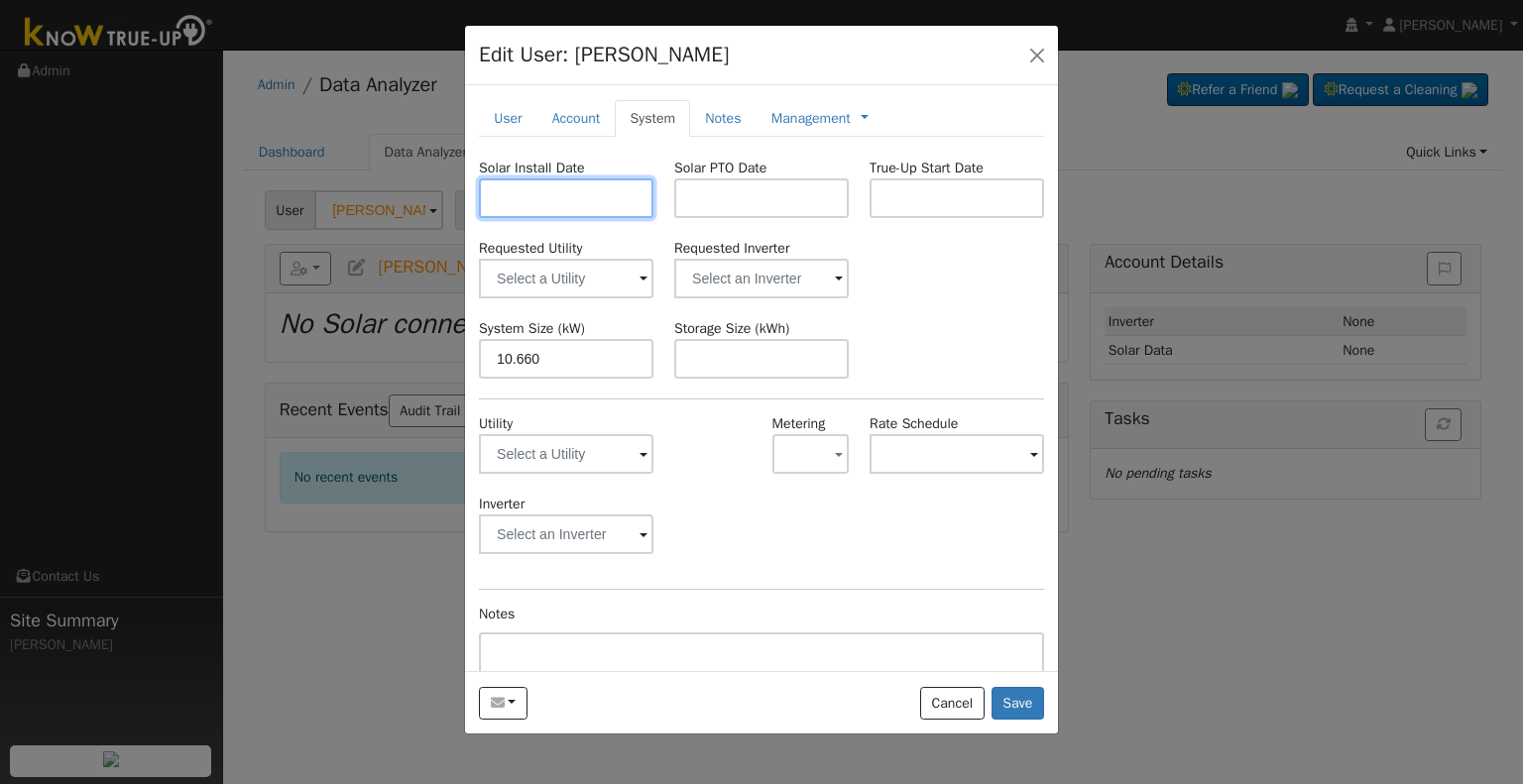 type on "10.7" 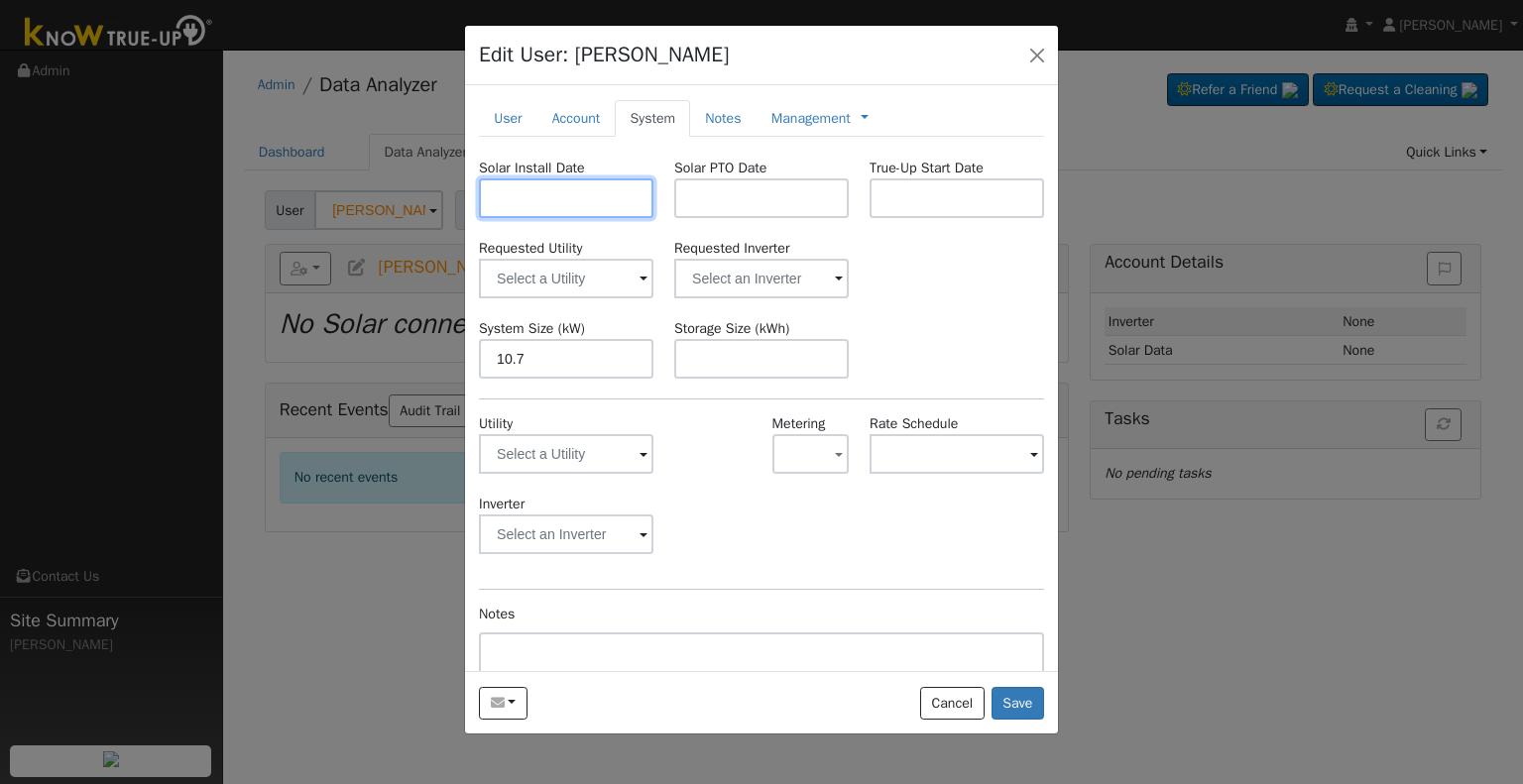 click at bounding box center (566, 198) 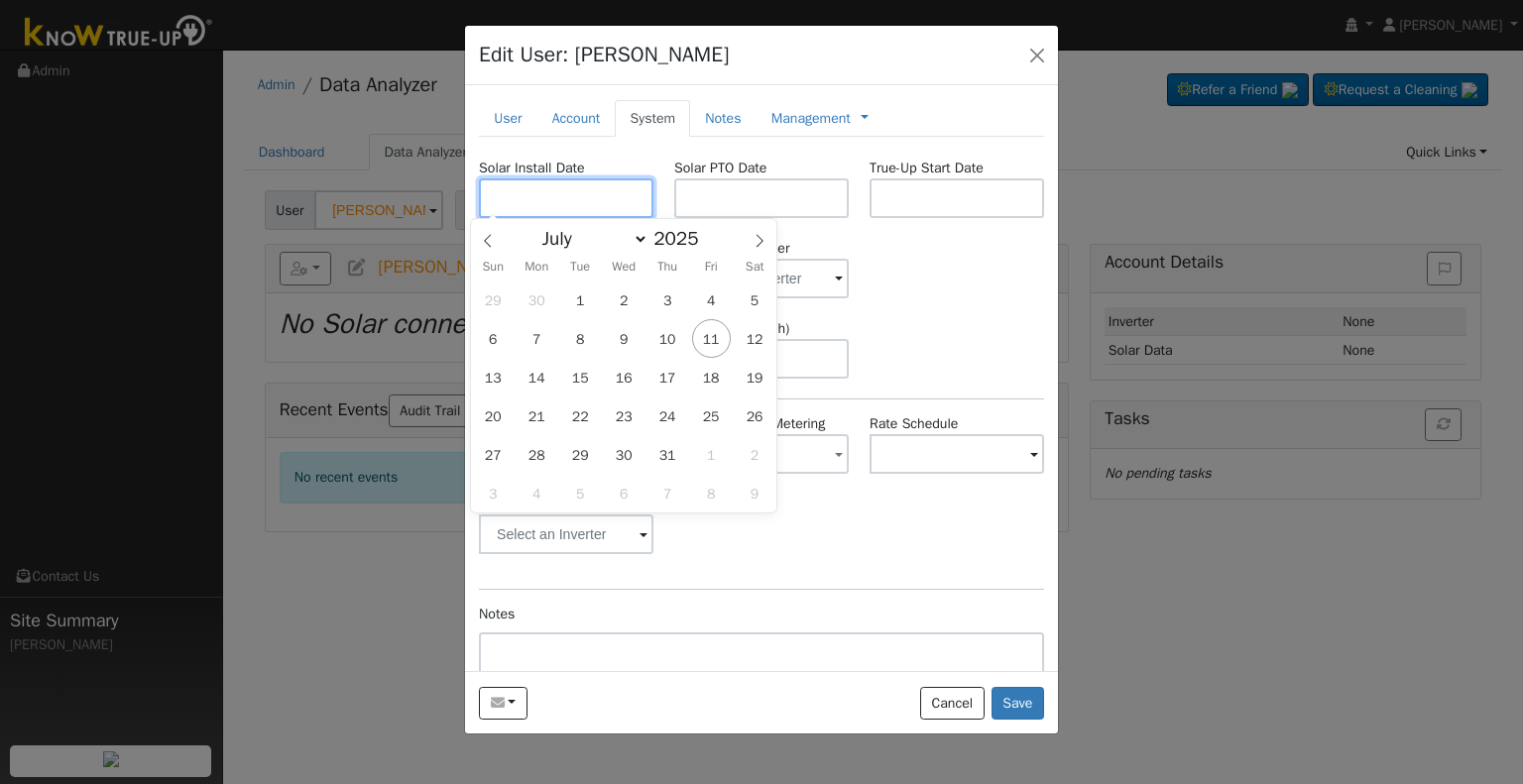 click at bounding box center (566, 198) 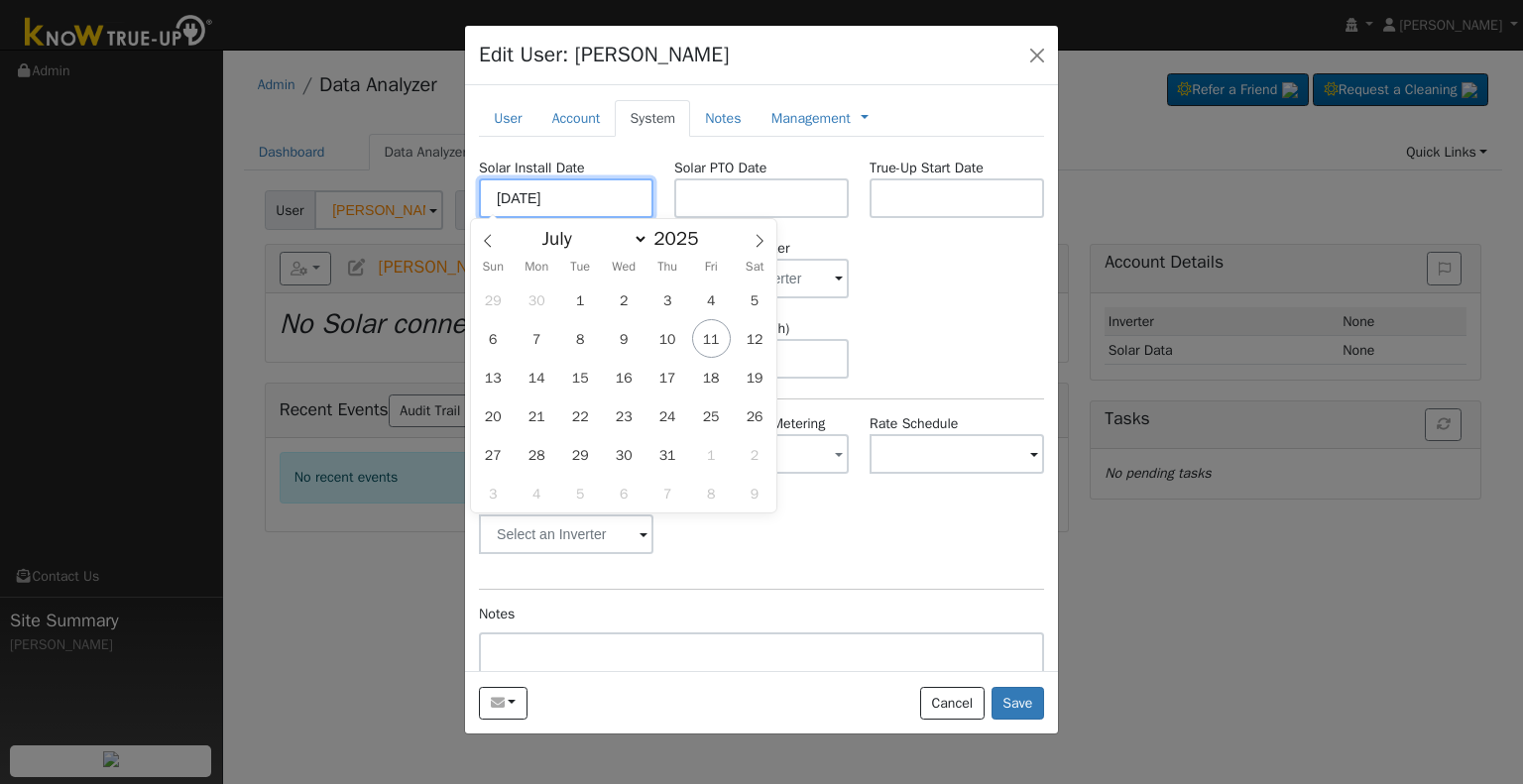 type on "[DATE]" 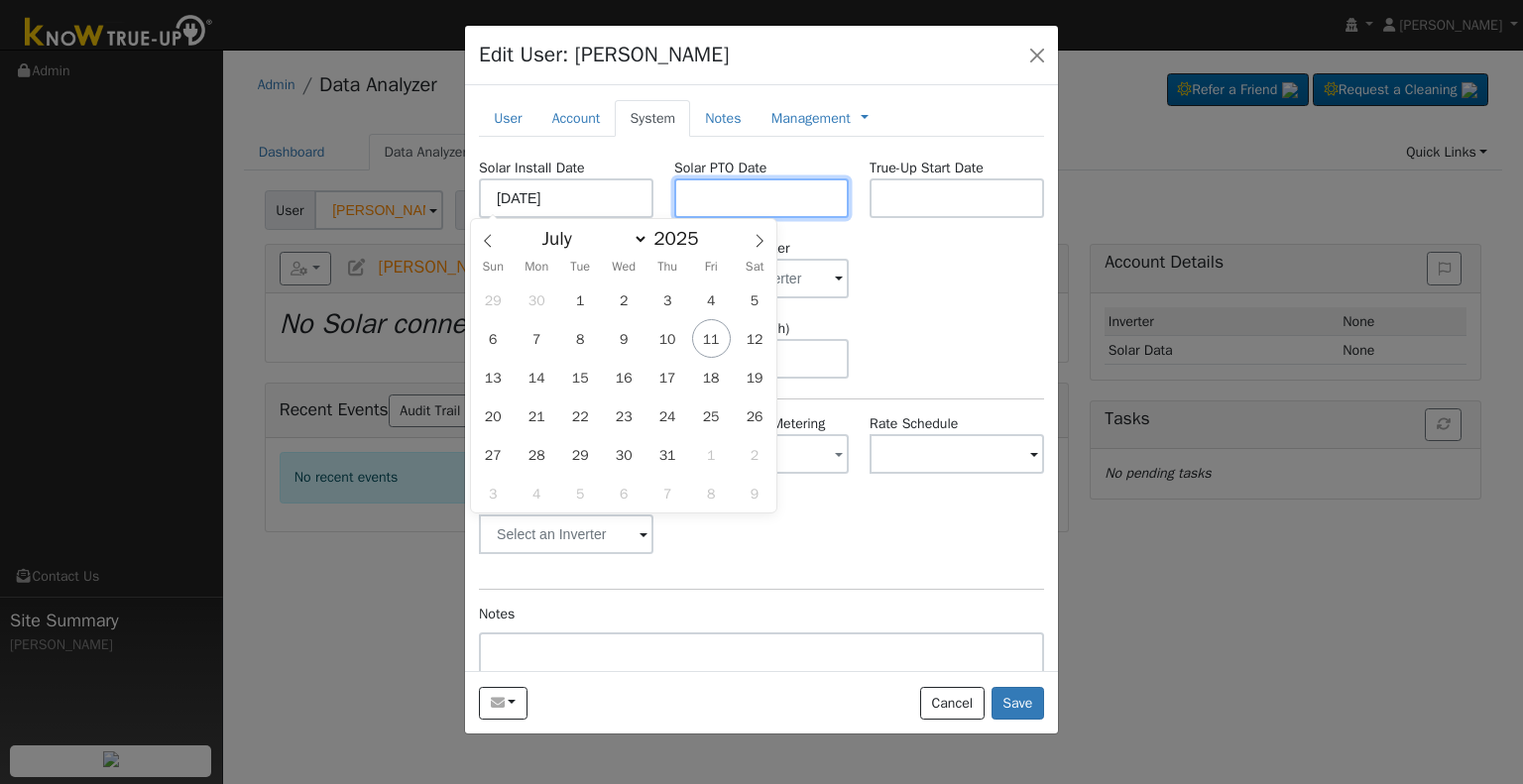 click at bounding box center (762, 198) 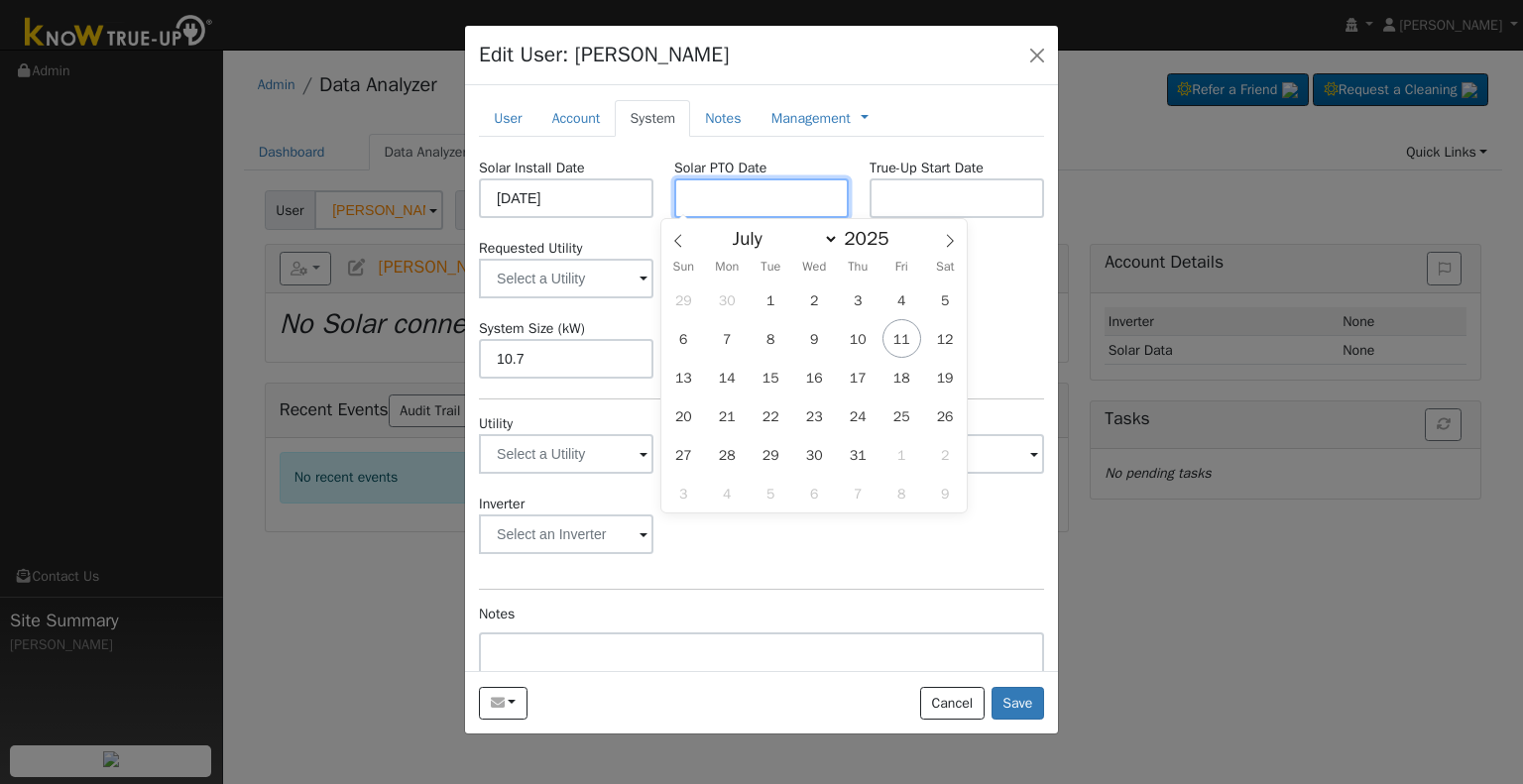 click at bounding box center (762, 198) 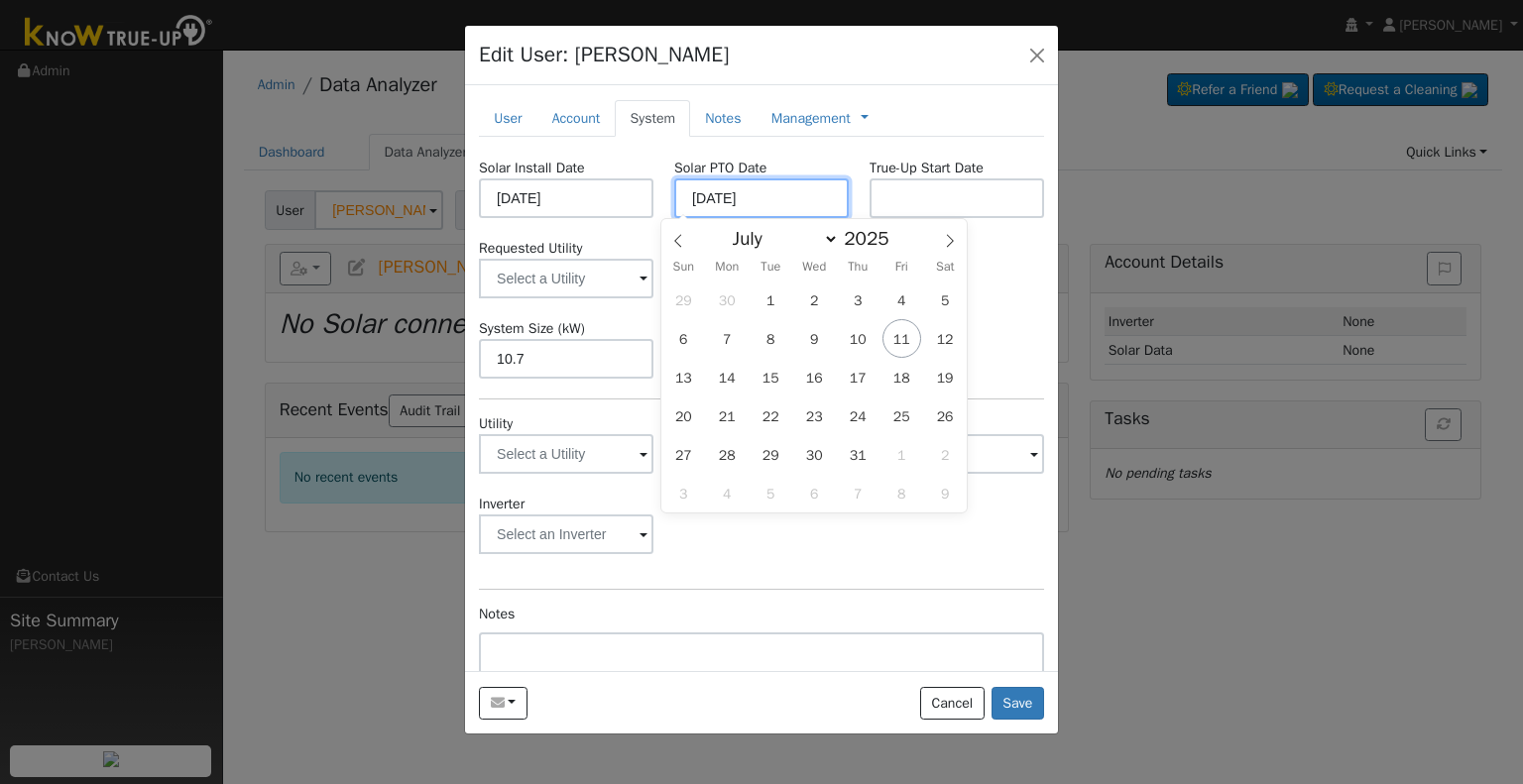 type on "[DATE]" 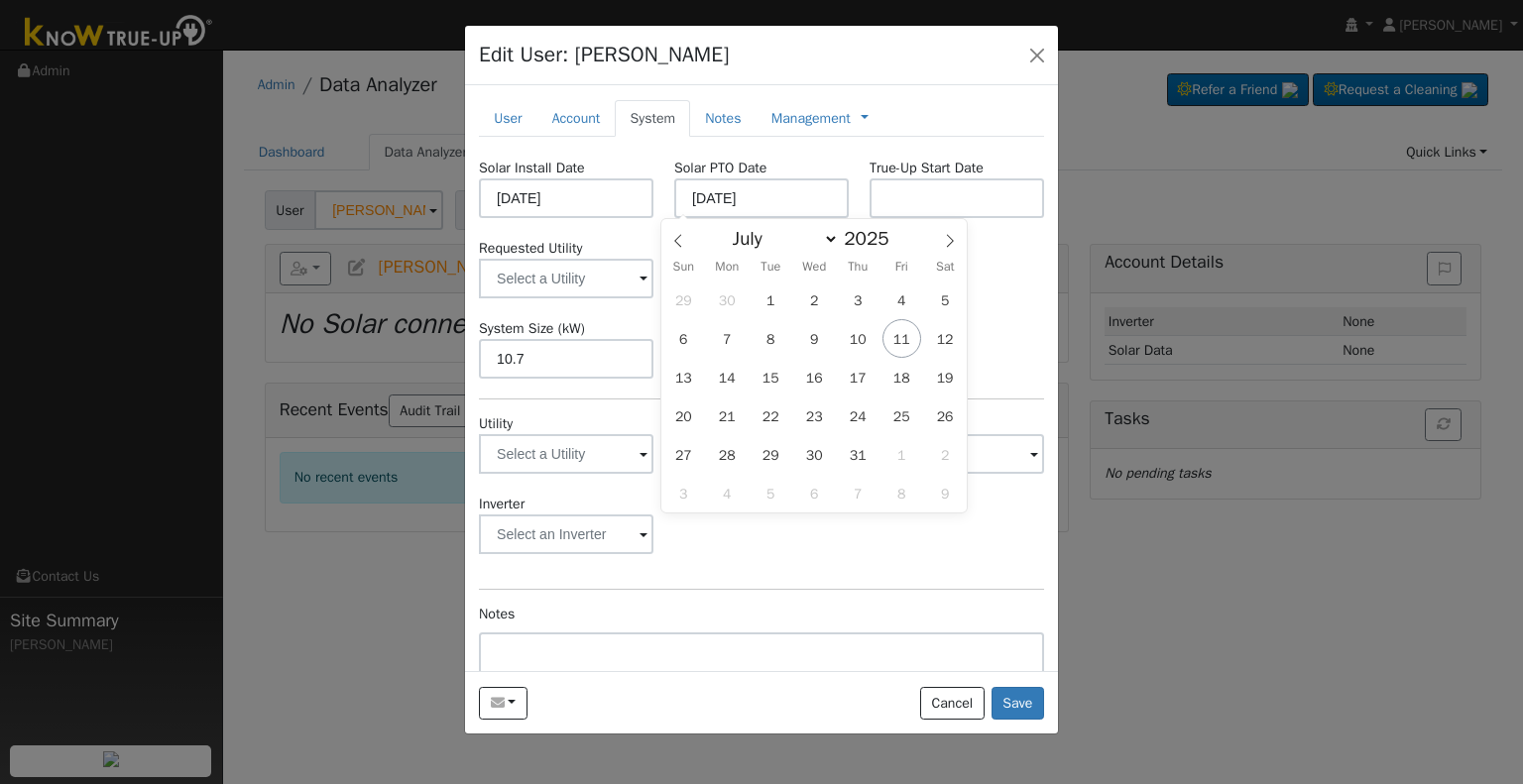 click on "Solar Install Date 06/30/2025 Solar PTO Date 07/11/2025 True-Up Start Date Requested Utility Requested Inverter System Size (kW) 10.7 Storage Size (kWh) Utility Metering - None - NEM NBT  Rate Schedule  Inverter Disconnecting . Do you also want to delete all of the  data?  - Delete data if disconnecting or connecting to different data.  - Keep data if reconnecting to same data.  Be careful: this cannot be undone.  Cancel  No  Yes Notes" at bounding box center [762, 469] 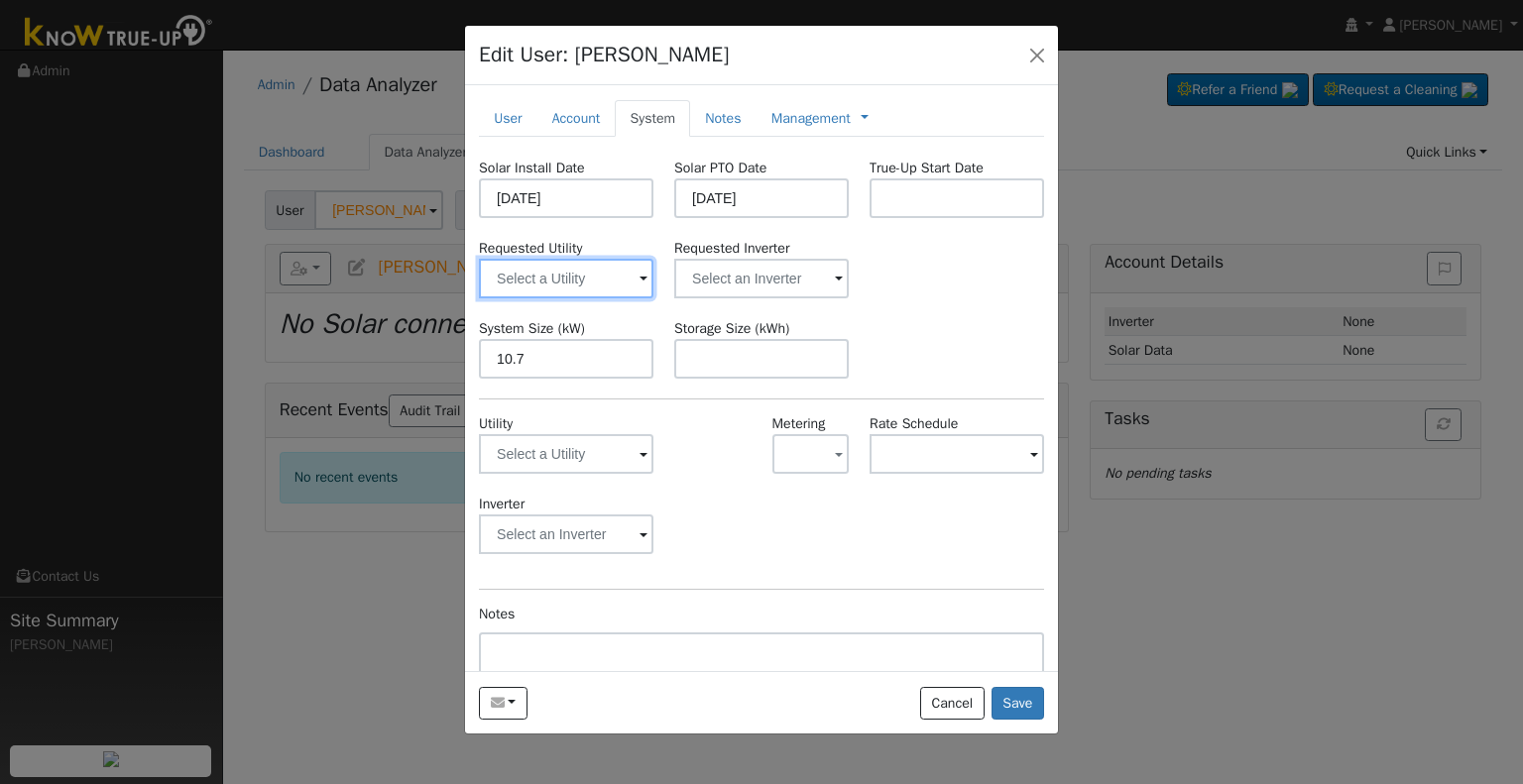 click at bounding box center (566, 279) 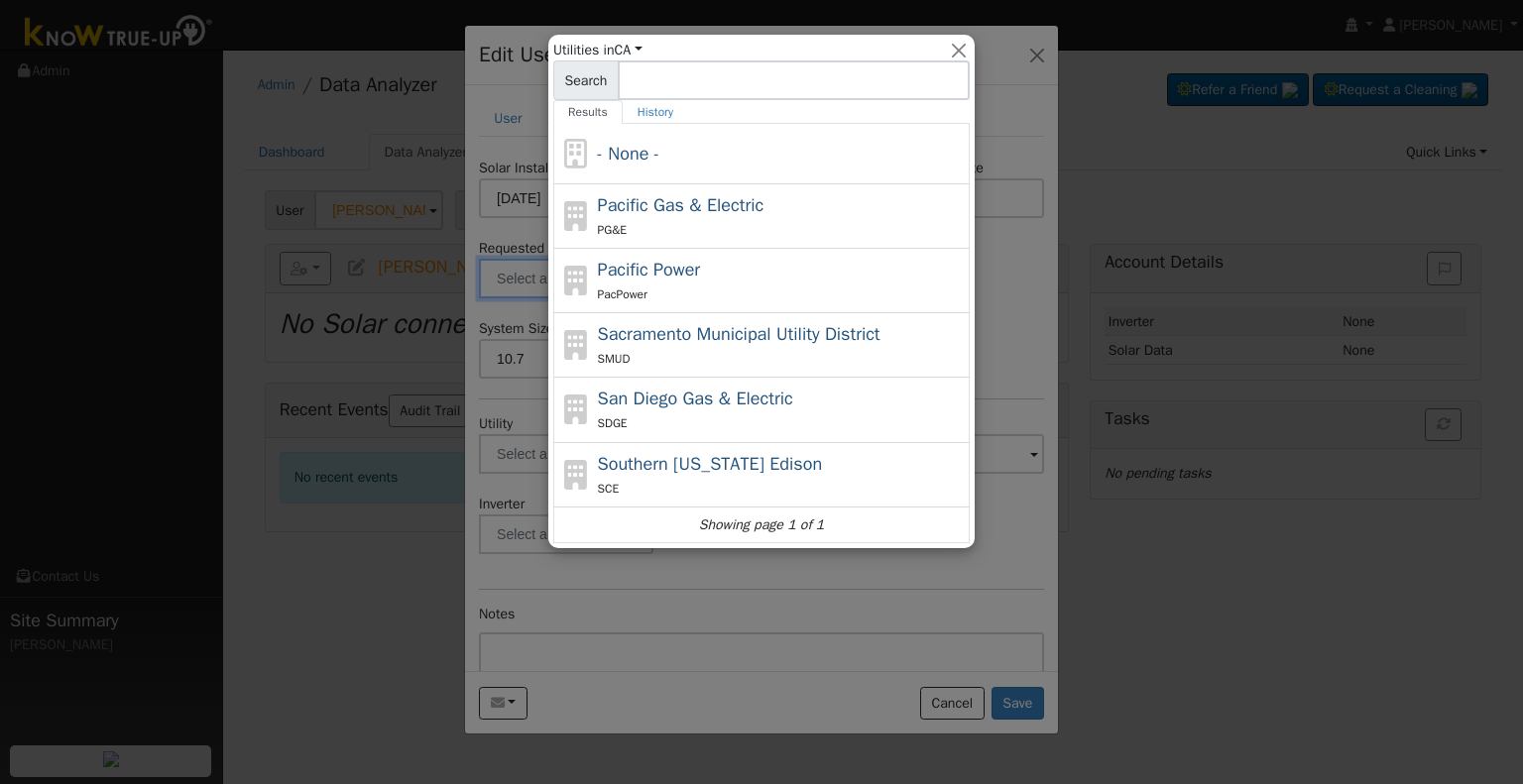 drag, startPoint x: 690, startPoint y: 206, endPoint x: 498, endPoint y: 232, distance: 193.75242 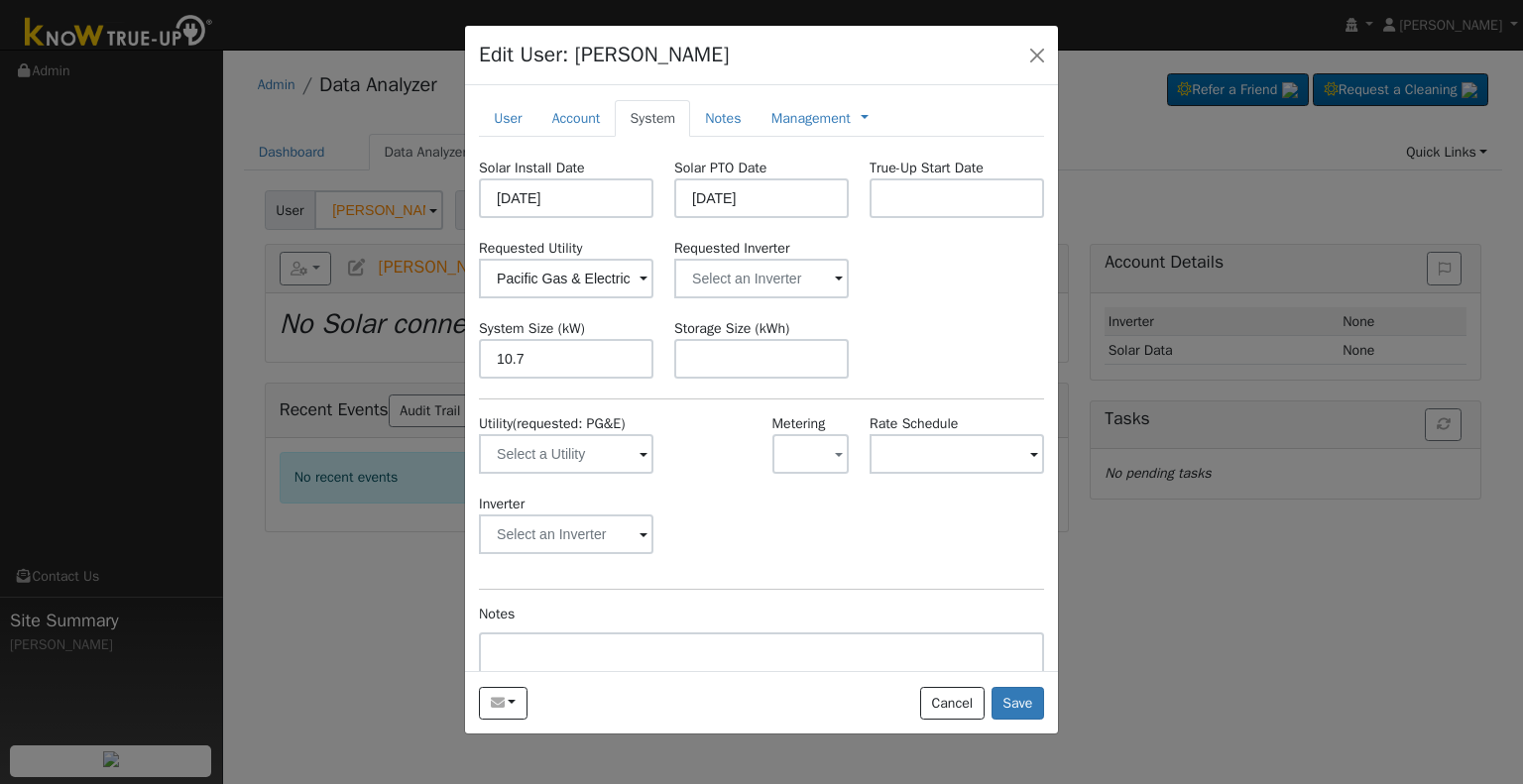 click on "Requested Utility Pacific Gas & Electric Requested Inverter" at bounding box center [762, 268] 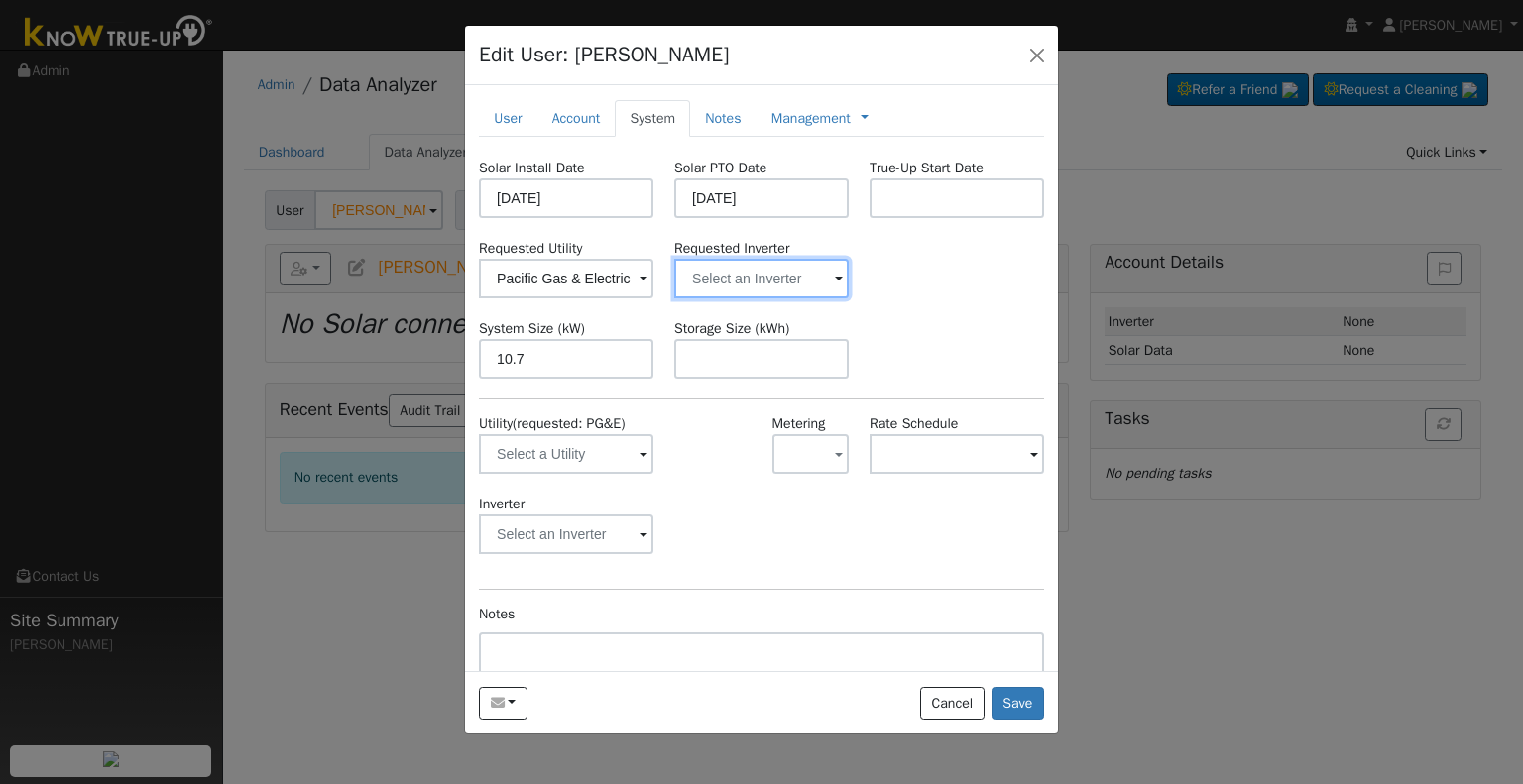 click at bounding box center (566, 279) 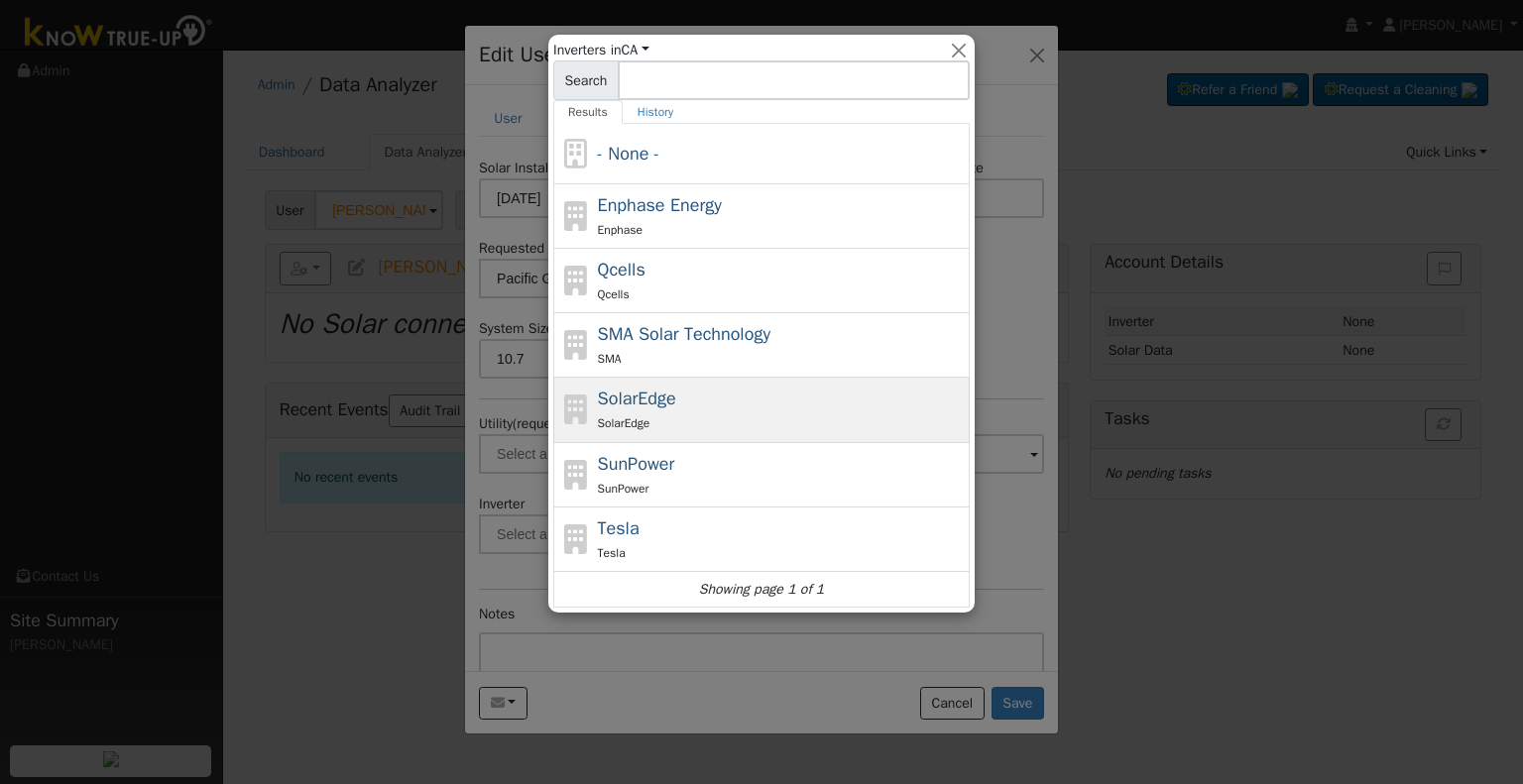 click on "SolarEdge SolarEdge" at bounding box center (781, 409) 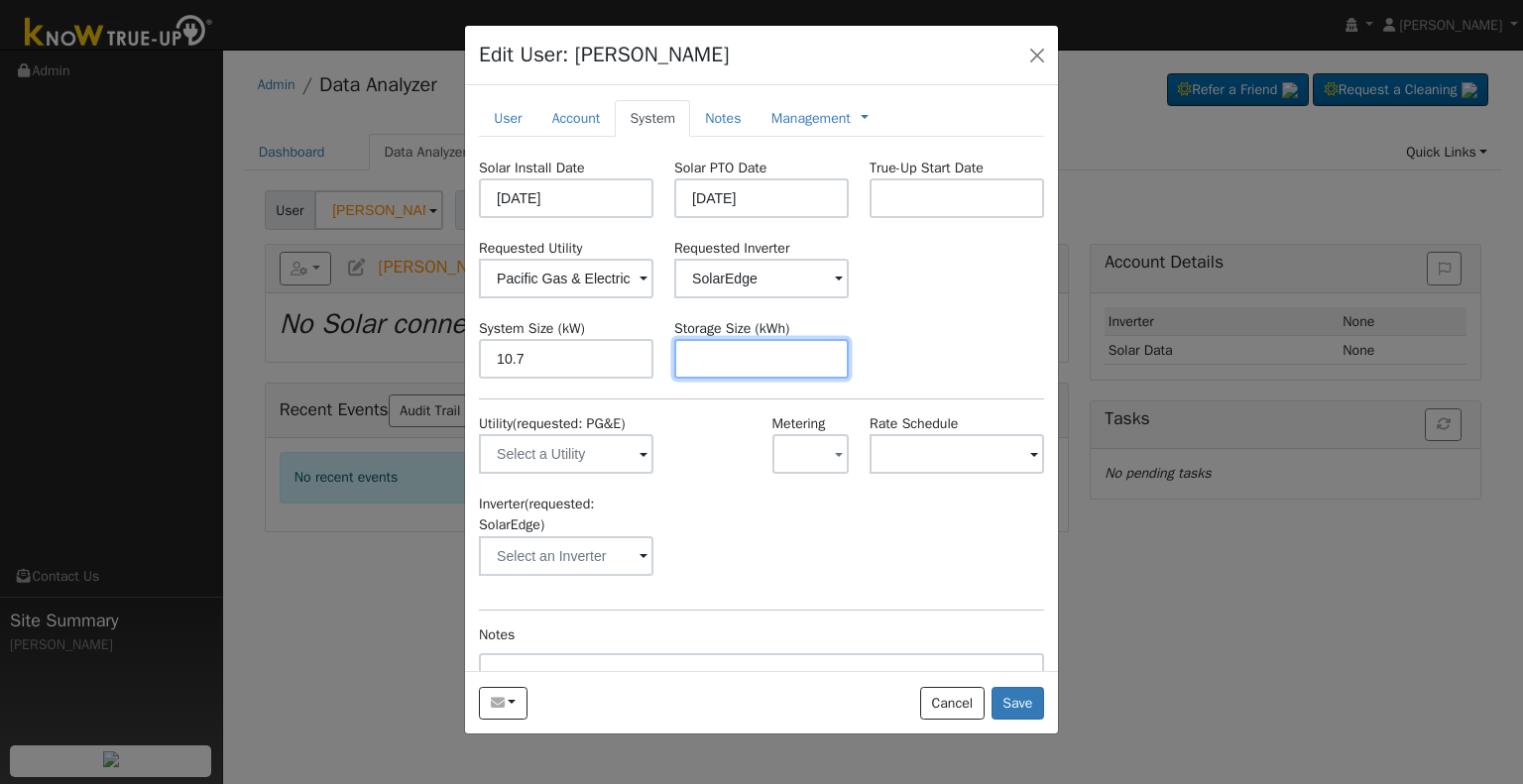 click at bounding box center (762, 359) 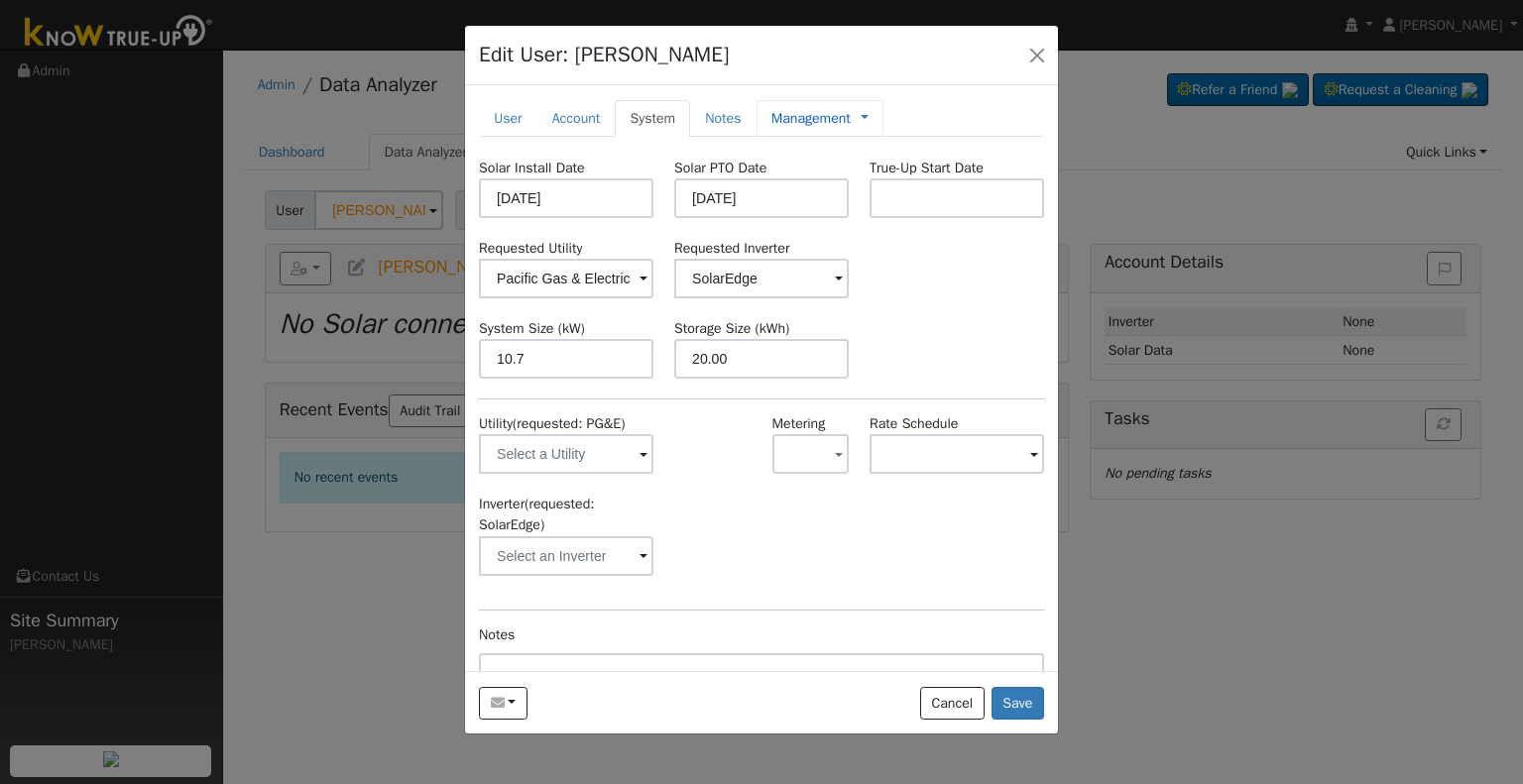 type on "20" 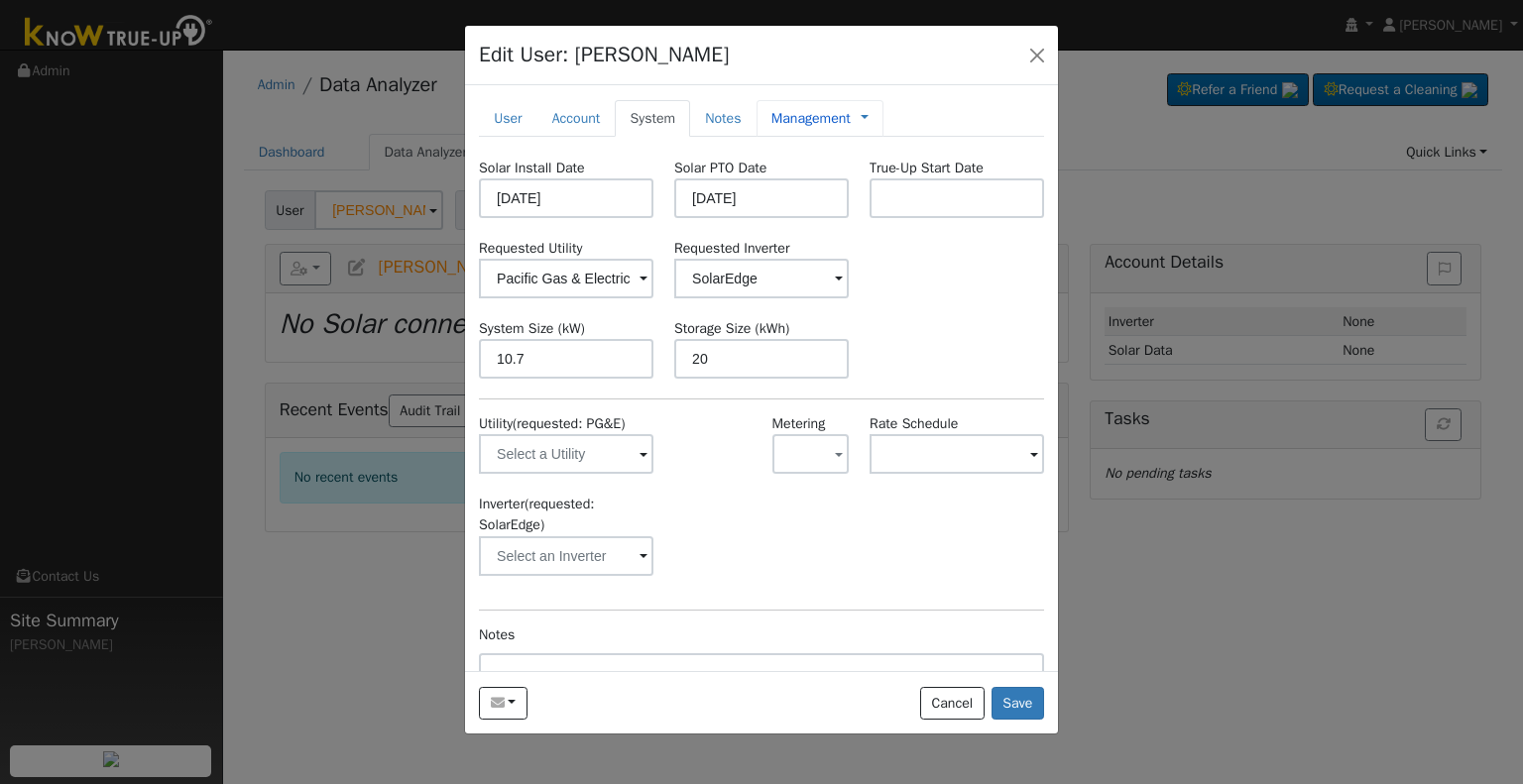 click on "Management" at bounding box center (811, 118) 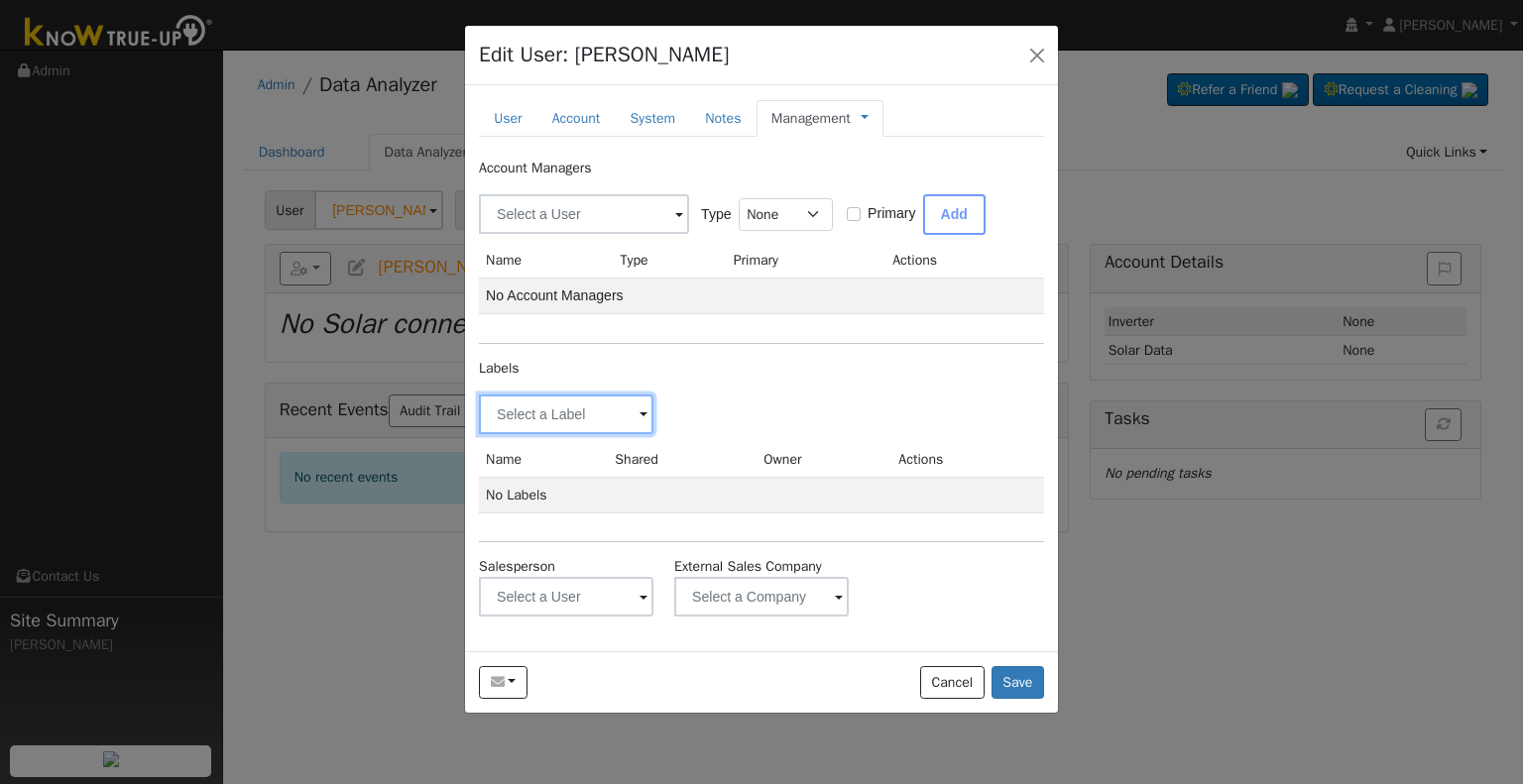 click at bounding box center [566, 414] 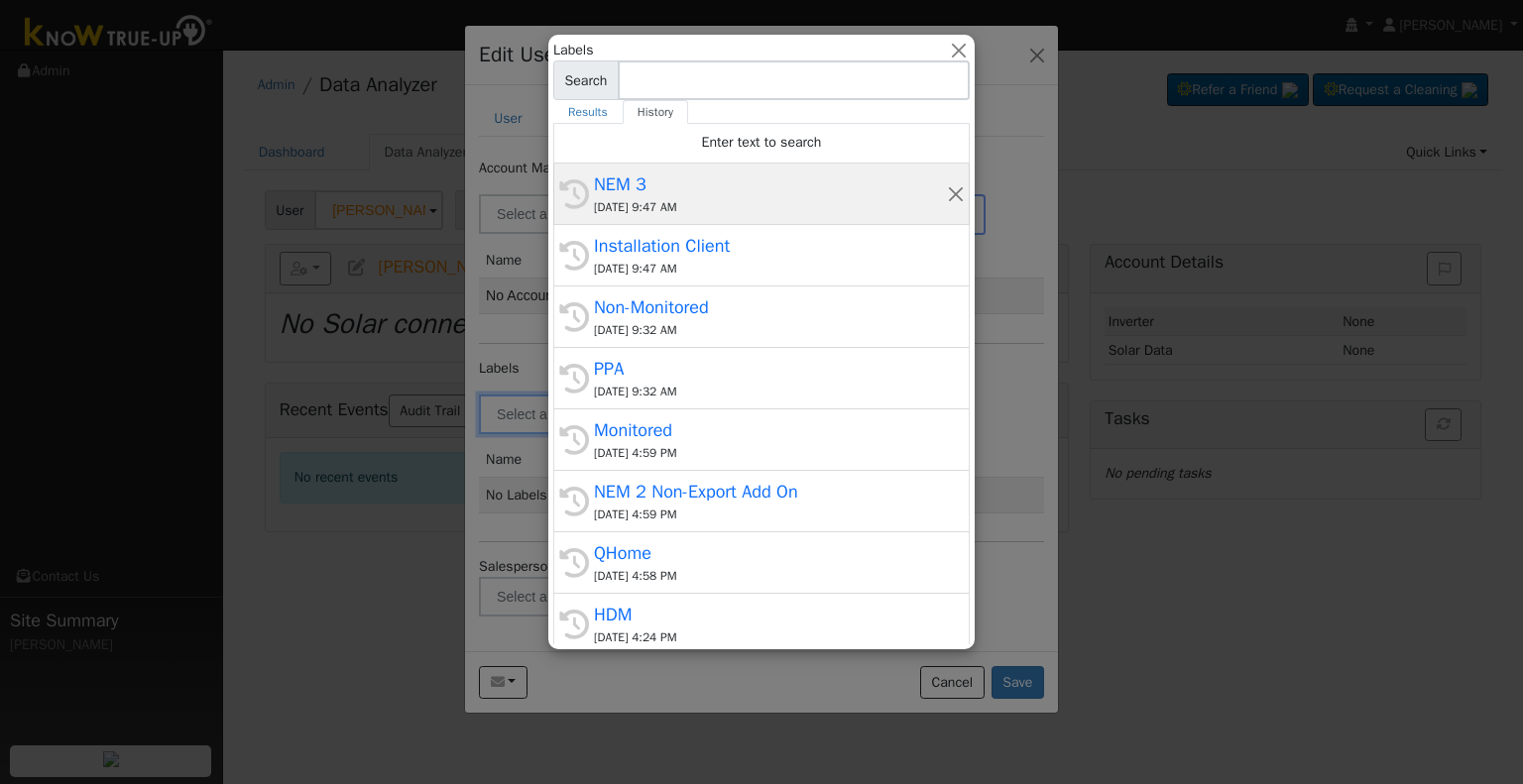 click on "NEM 3" at bounding box center [770, 184] 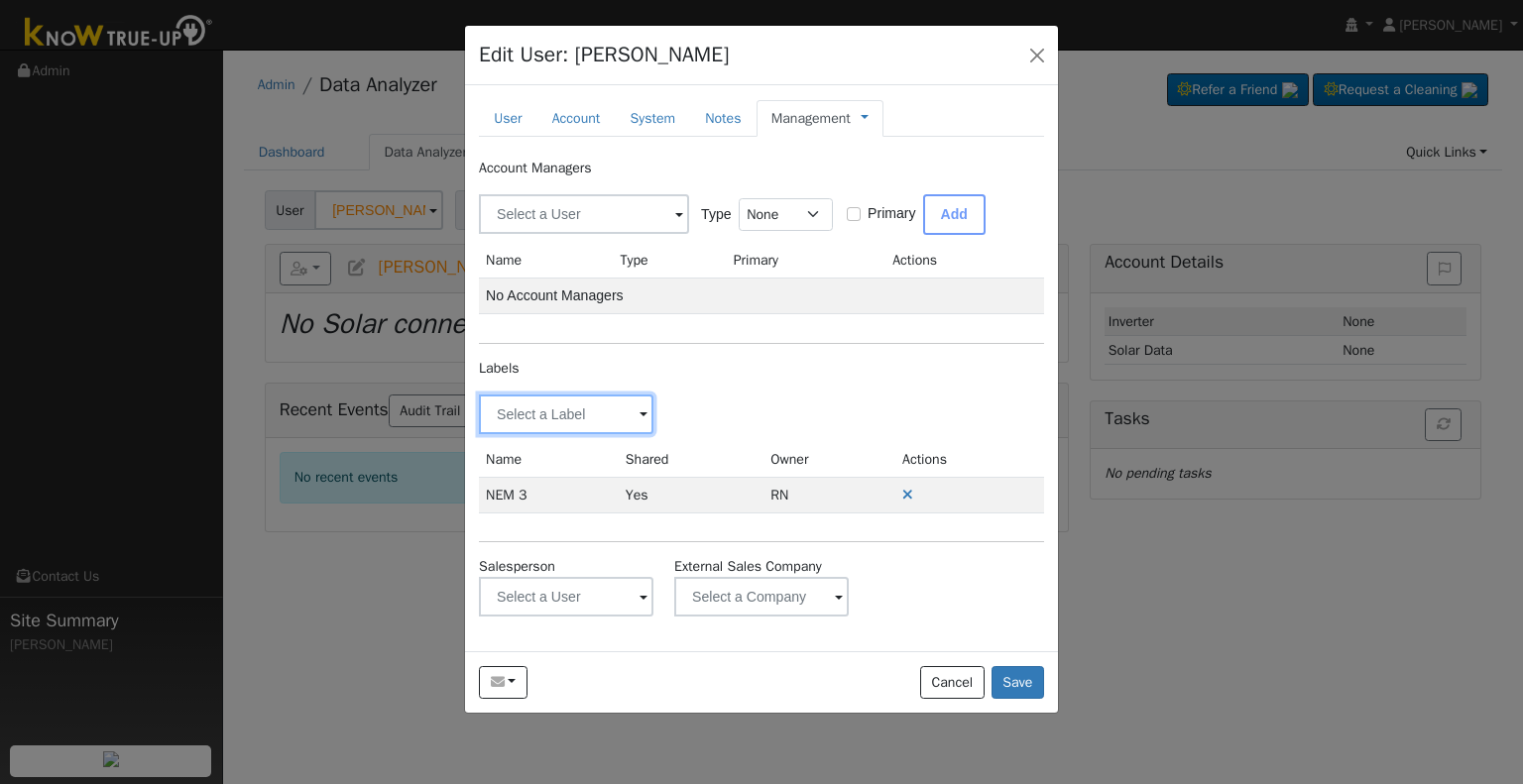 click at bounding box center (566, 414) 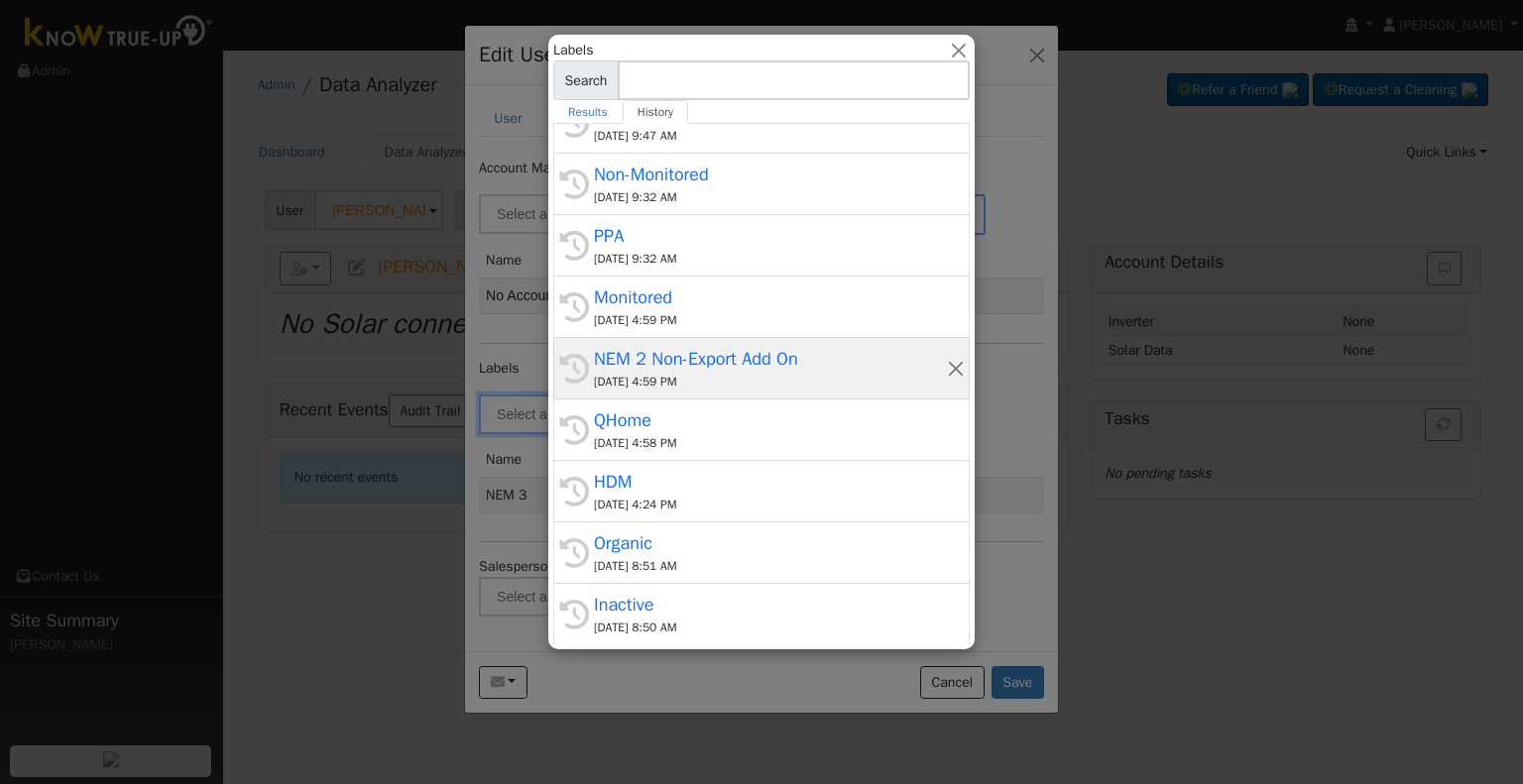 scroll, scrollTop: 297, scrollLeft: 0, axis: vertical 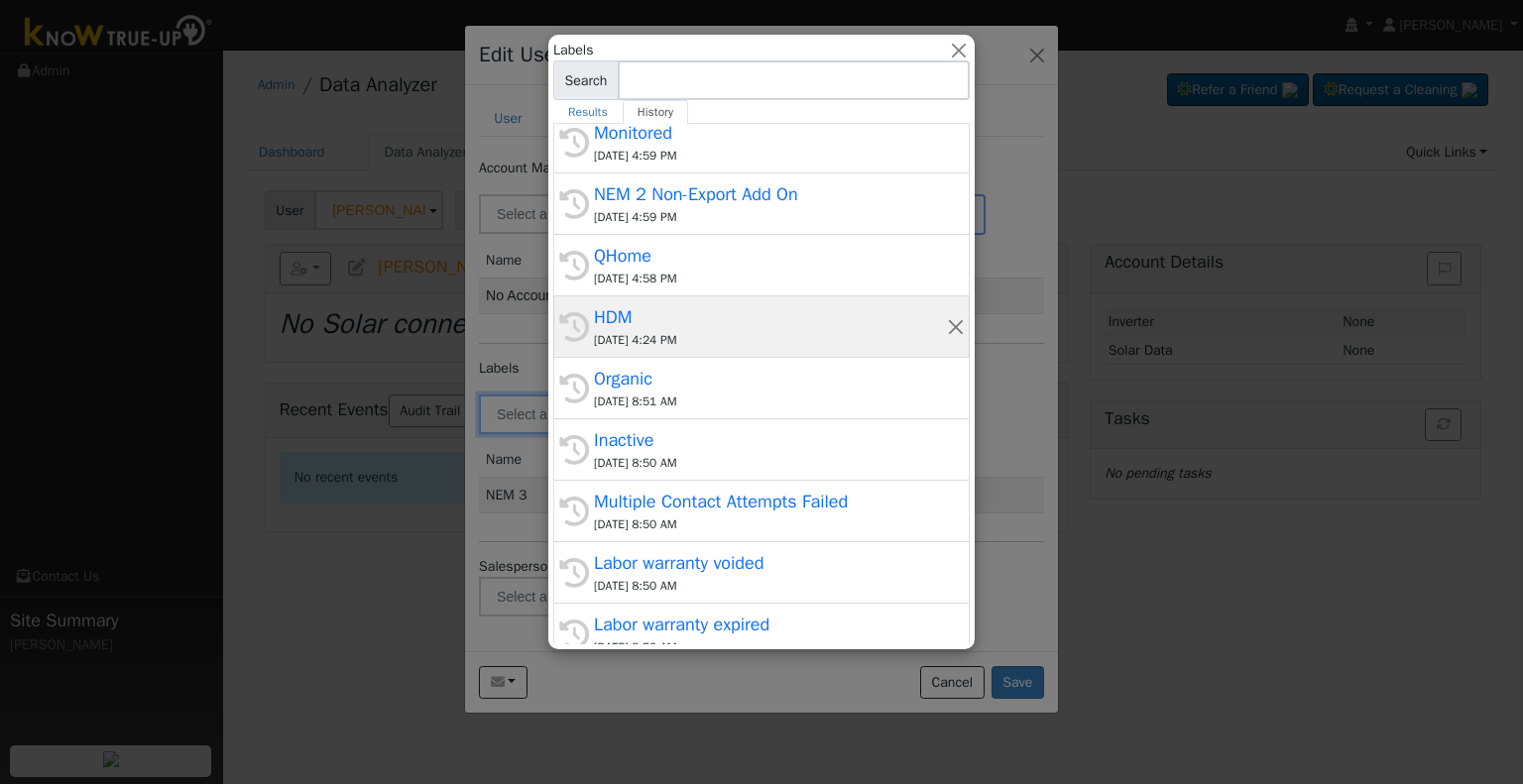 click on "HDM" at bounding box center [770, 317] 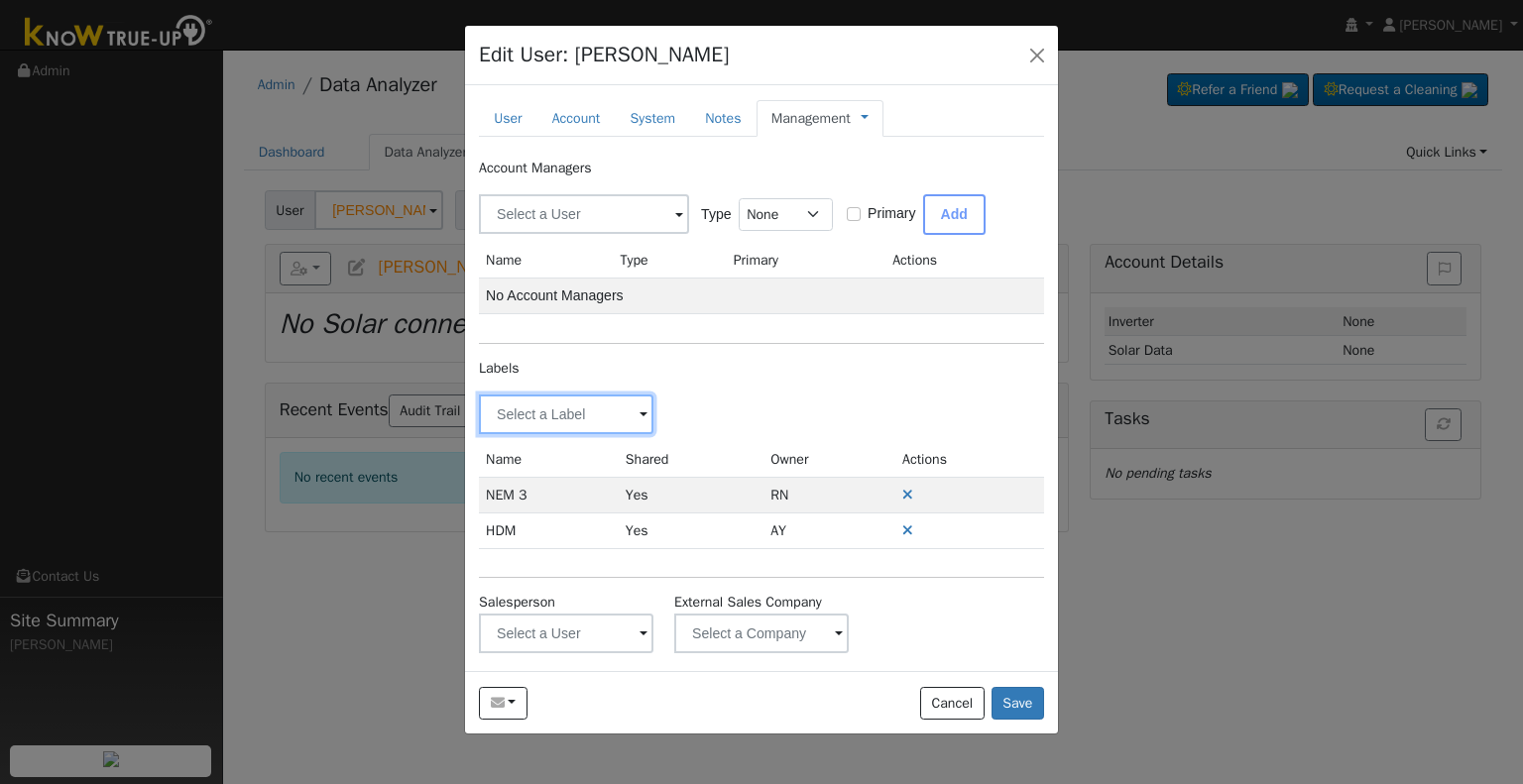 click at bounding box center [566, 414] 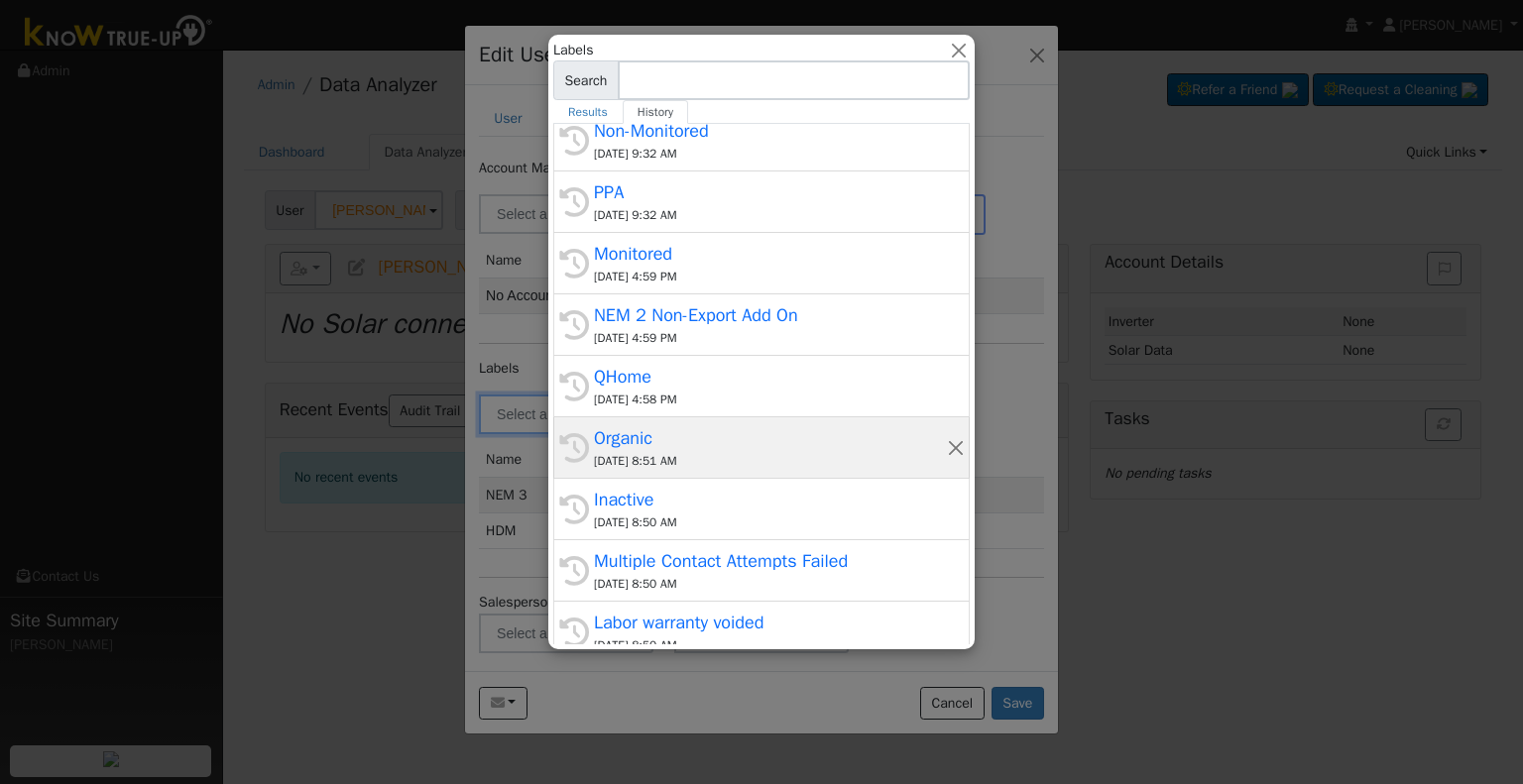 scroll, scrollTop: 79, scrollLeft: 0, axis: vertical 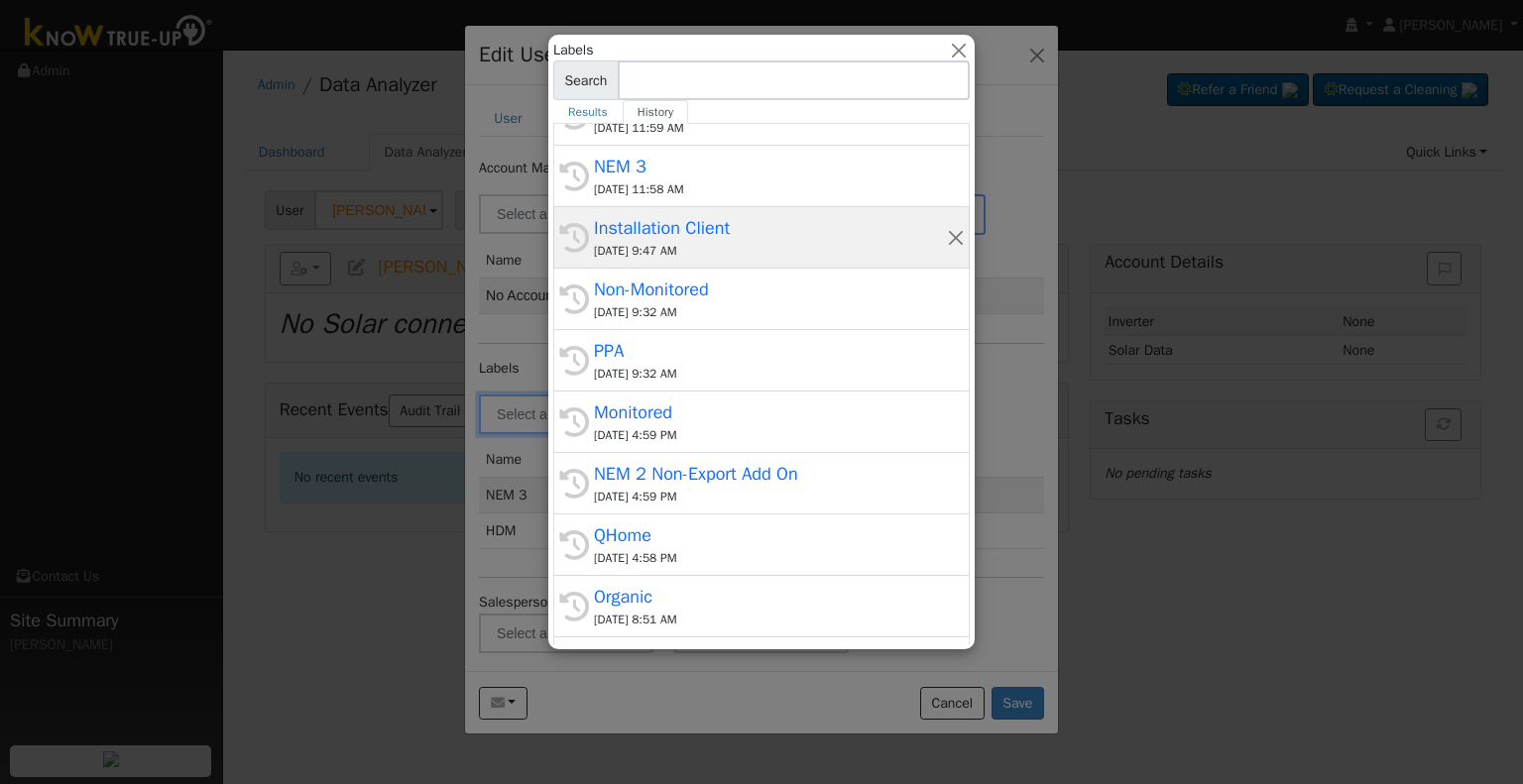click on "07/11/2025 9:47 AM" at bounding box center [770, 251] 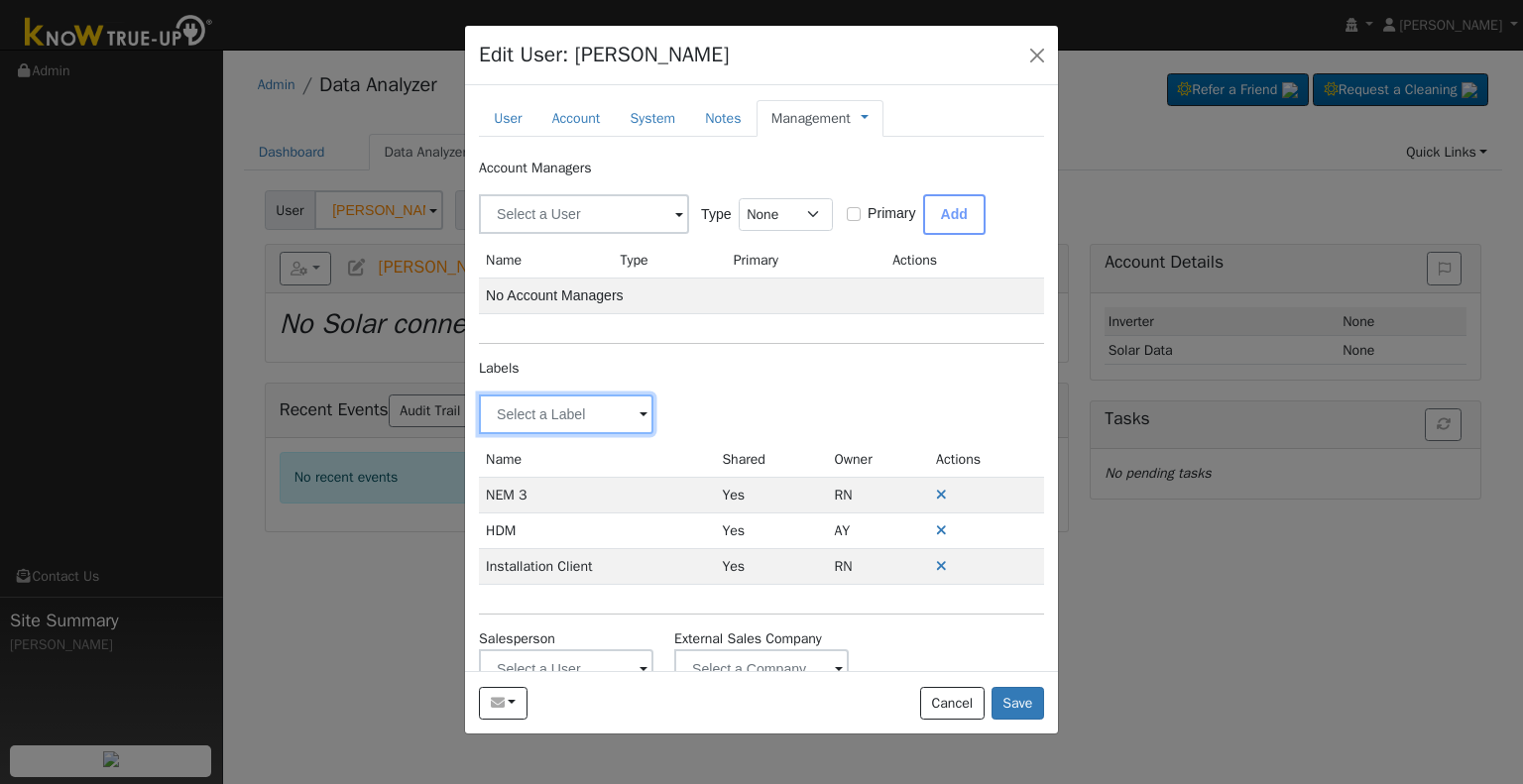 click at bounding box center (566, 414) 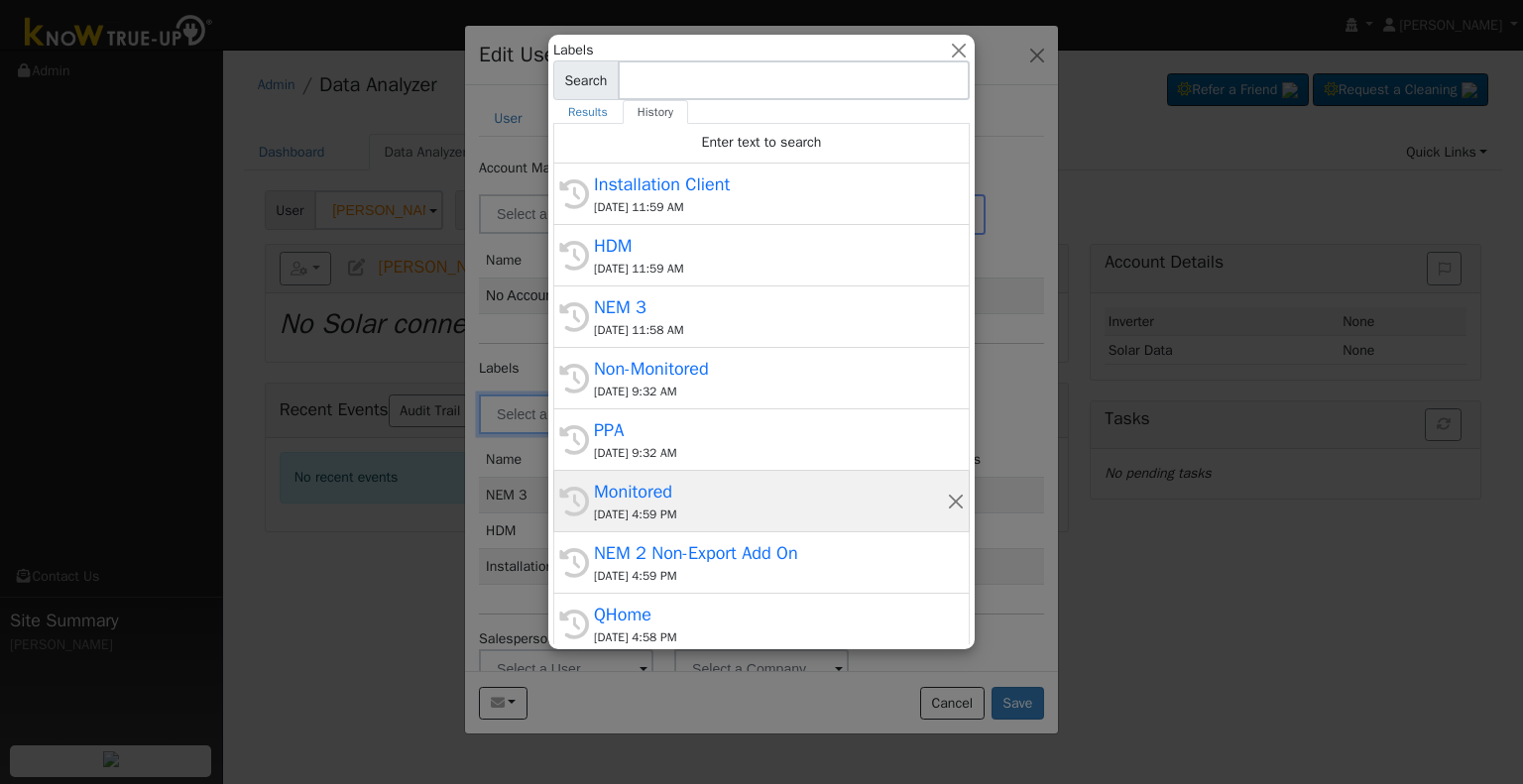 click on "Monitored" at bounding box center (770, 492) 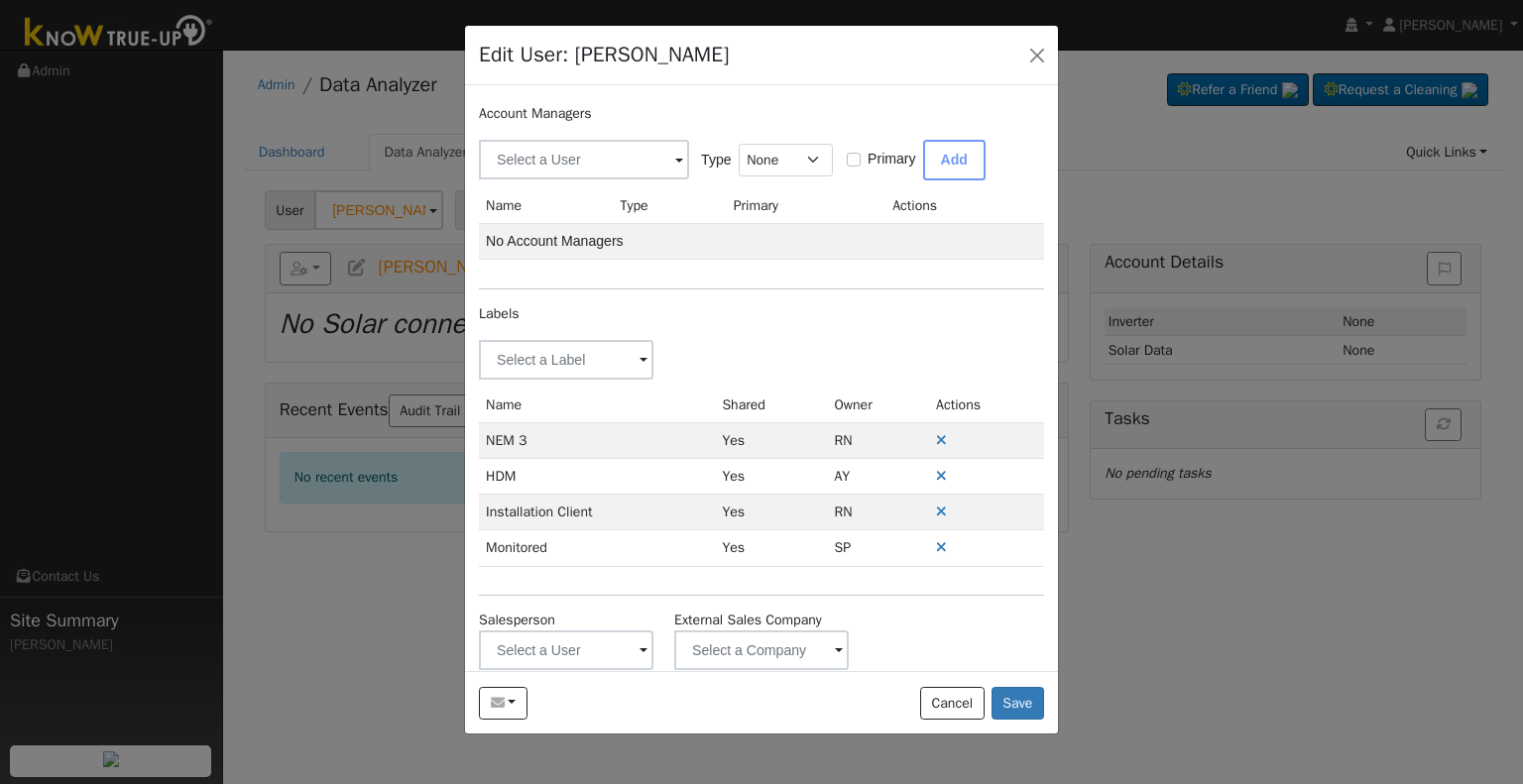 scroll, scrollTop: 83, scrollLeft: 0, axis: vertical 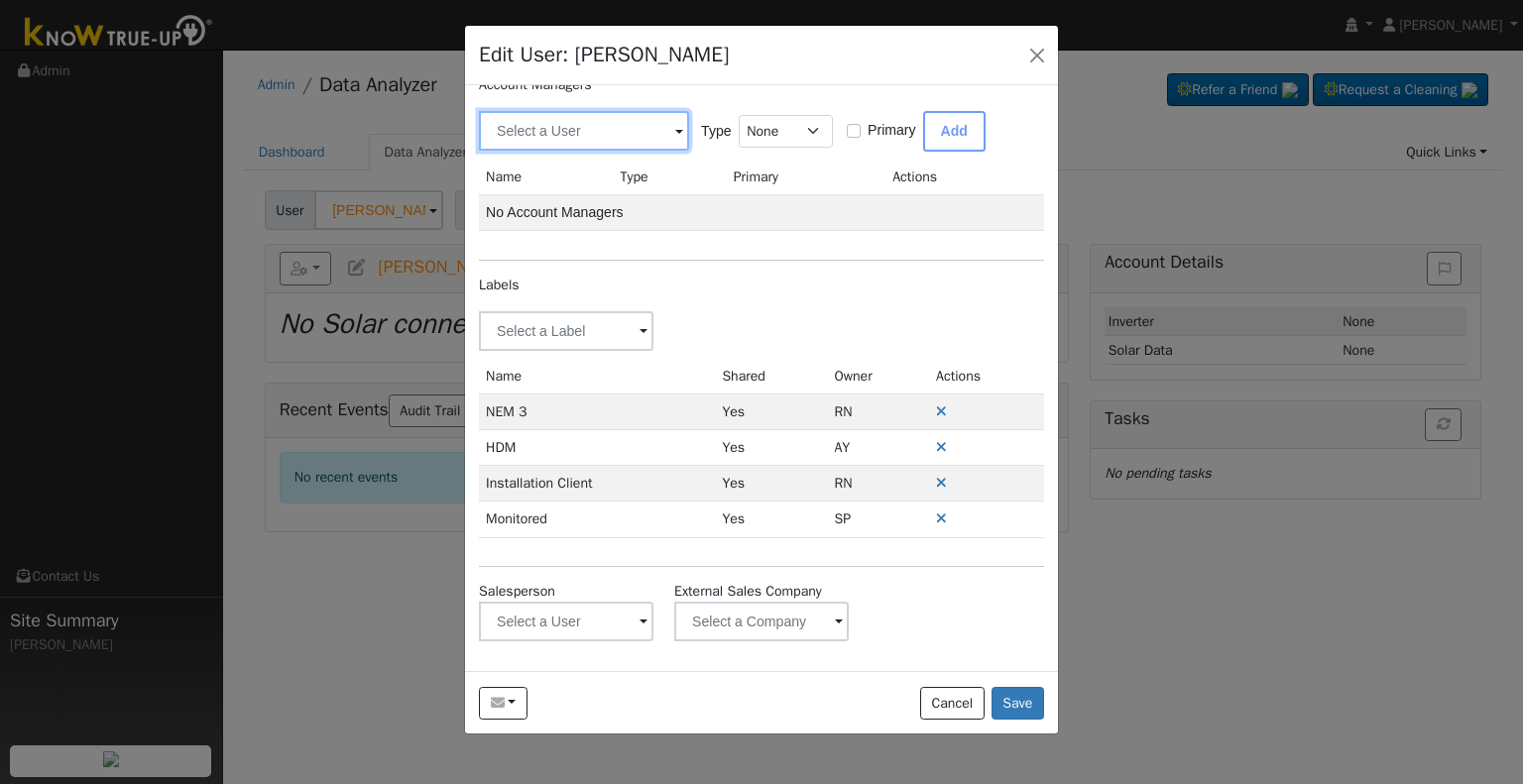 click at bounding box center [584, 131] 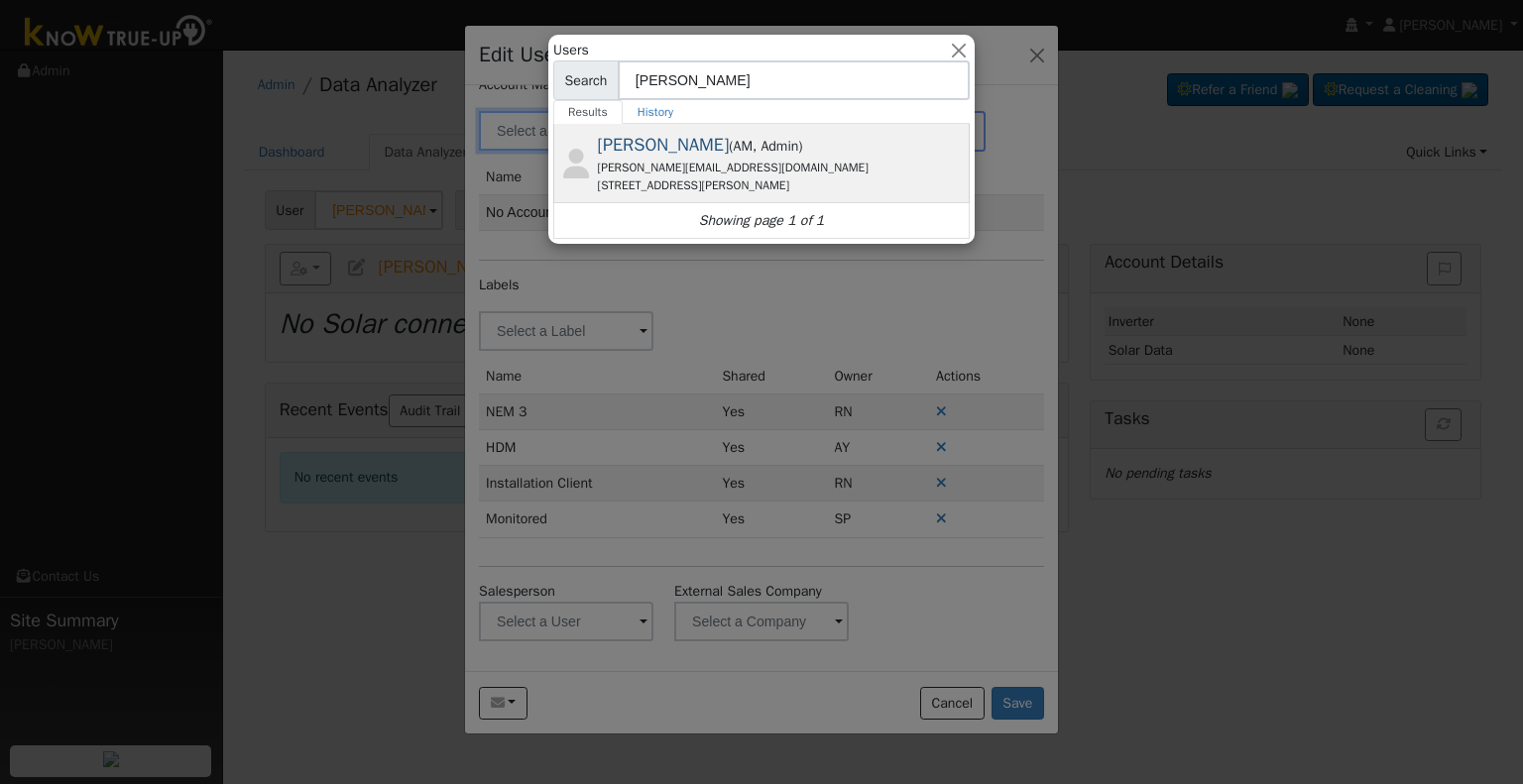 type on "Chuck R" 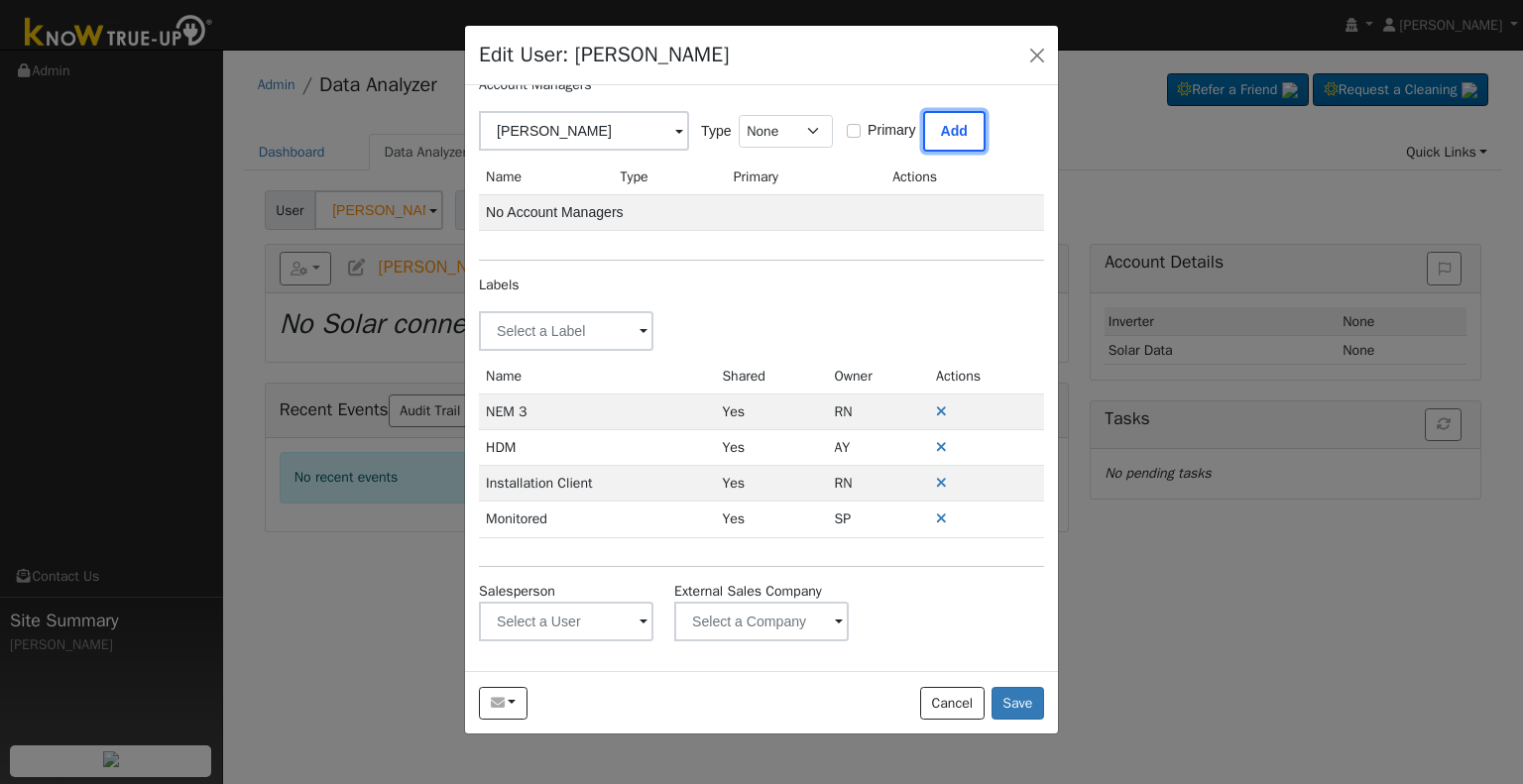 click on "Add" at bounding box center [954, 131] 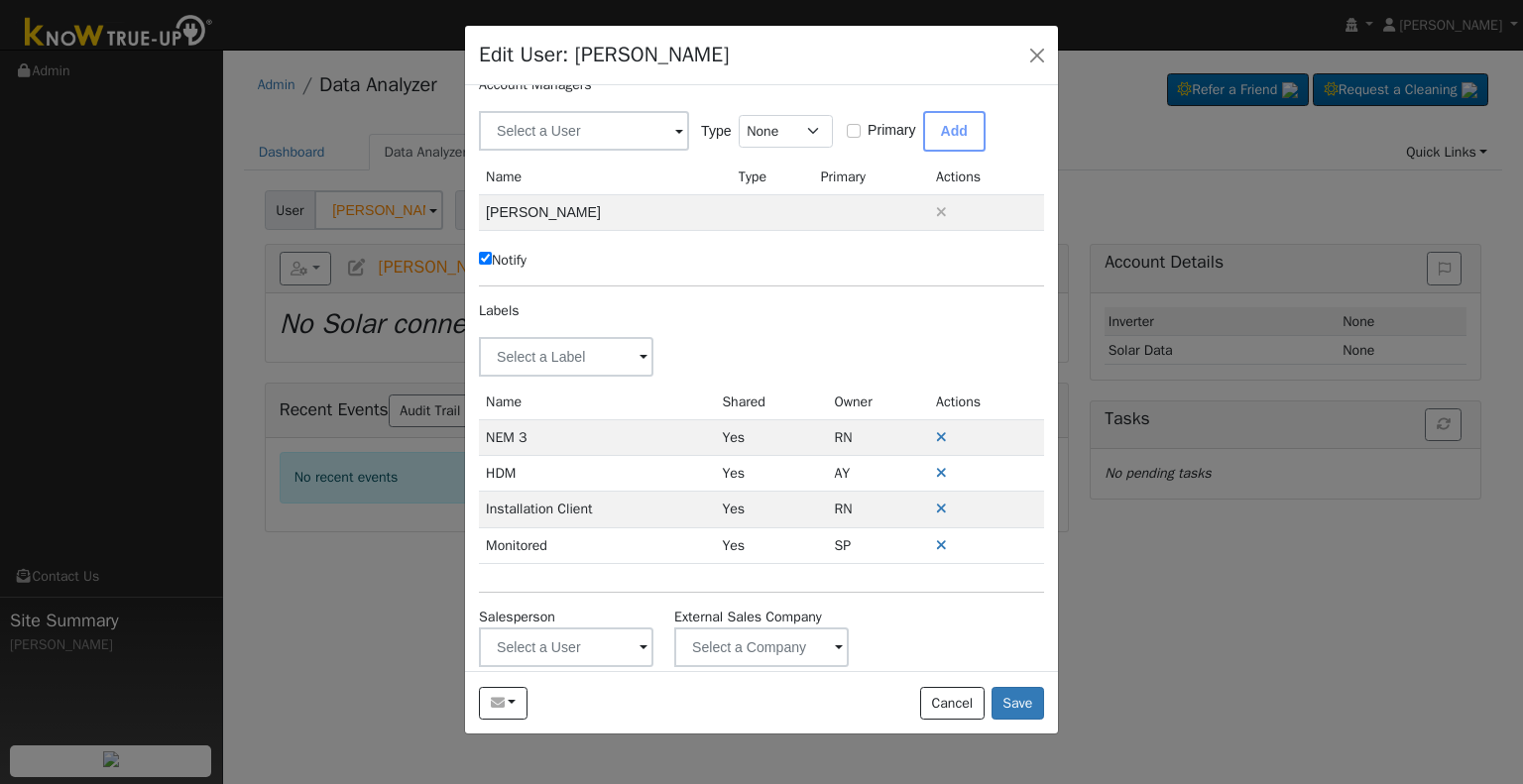 click on "Account Managers Type None Manager Sales Other  Primary Add Name Type Primary Actions Chuck Rowland Are you sure you want to remove Chuck Rowland?  Back   Remove   Notify Labels  Label Name Owner Shared Cancel Save Are you sure you want to assign a different owner? You will no longer be able to edit it.  Back   Confirm  Delete Label Are you sure you want to delete ? Cancel Delete Name Shared Owner Actions NEM 3 Yes RN HDM Yes AY Installation Client Yes RN Monitored Yes SP Salesperson External Sales Company" at bounding box center (762, 371) 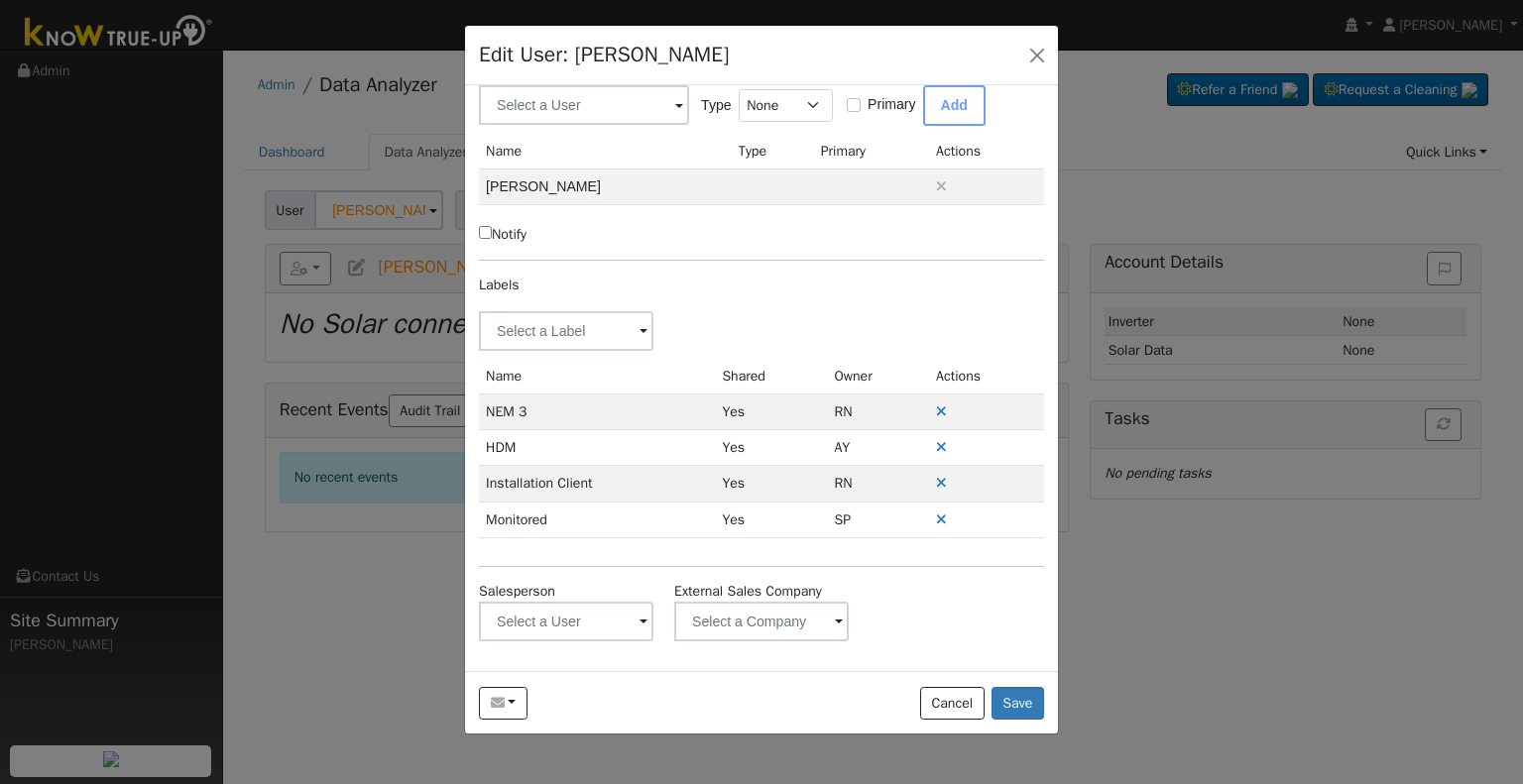 scroll, scrollTop: 0, scrollLeft: 0, axis: both 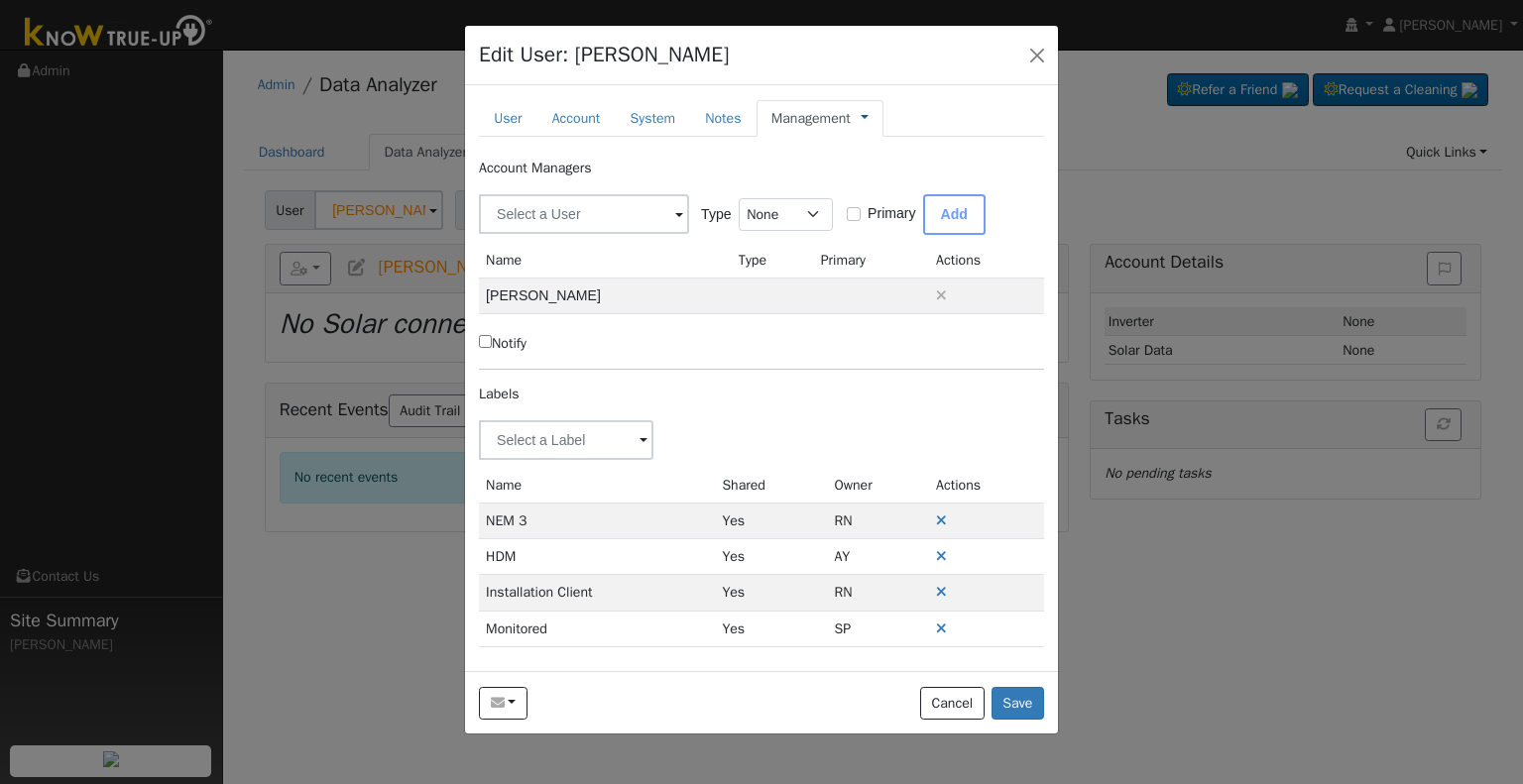 click at bounding box center [865, 118] 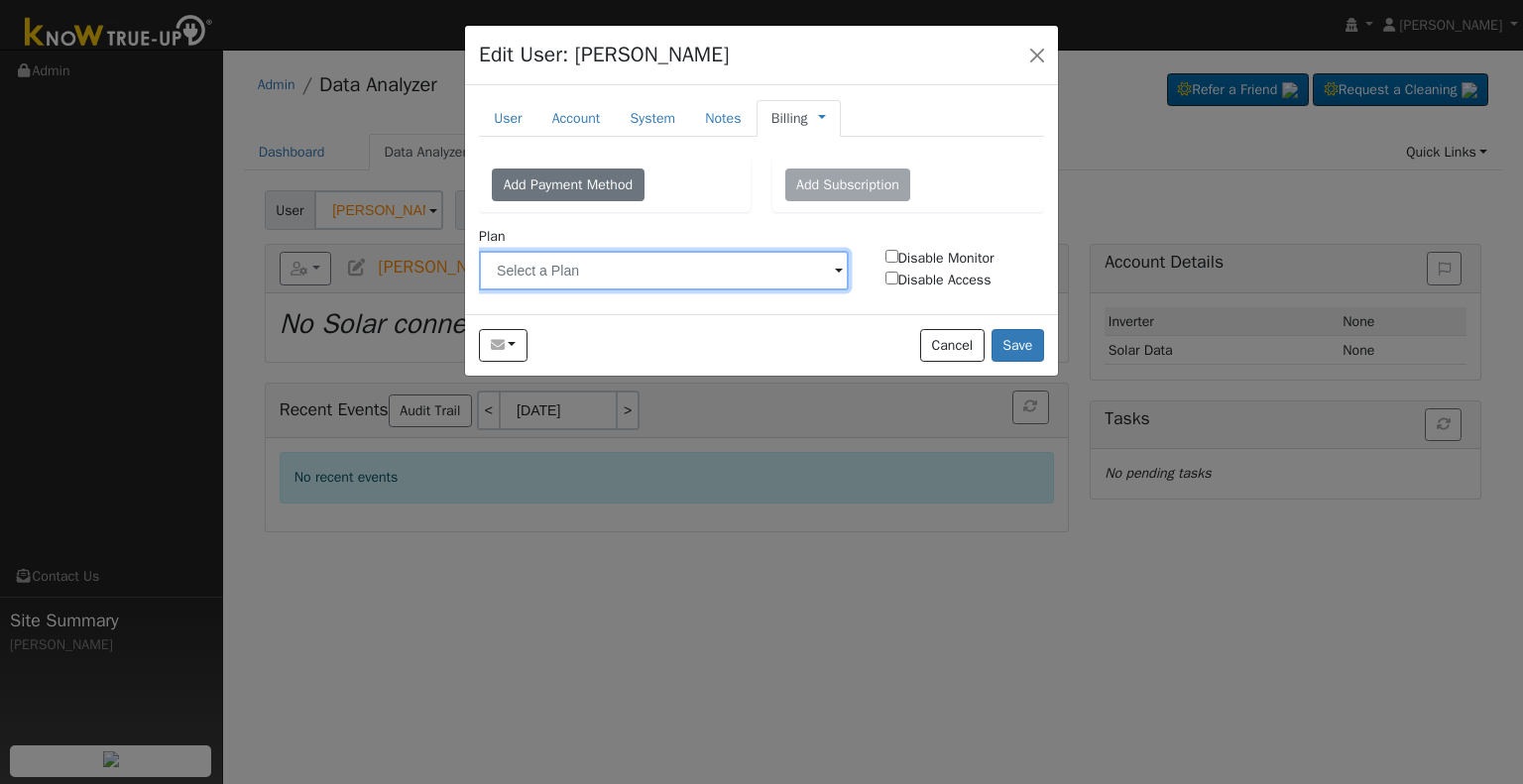 click at bounding box center [663, 271] 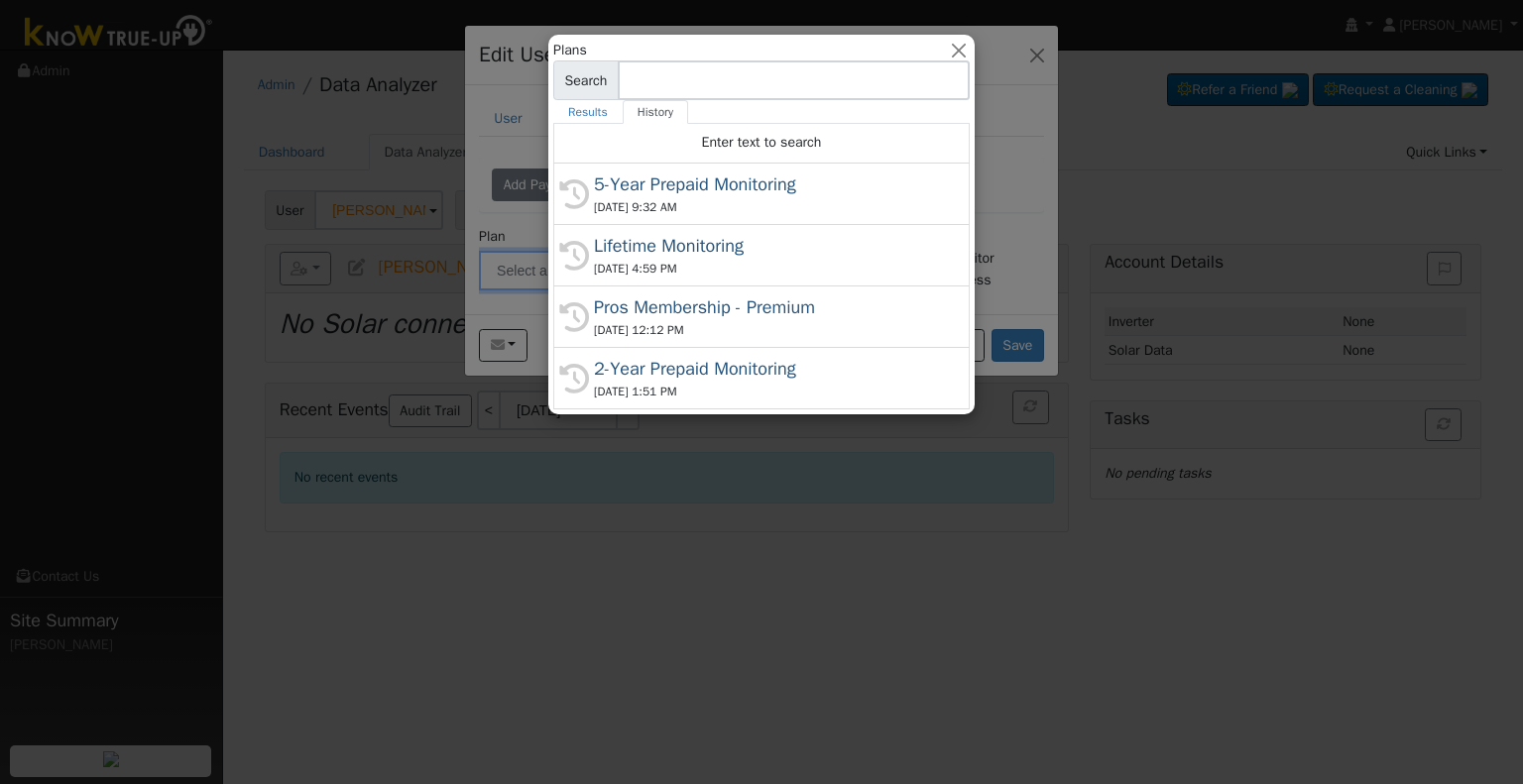 click on "Lifetime Monitoring" at bounding box center [770, 246] 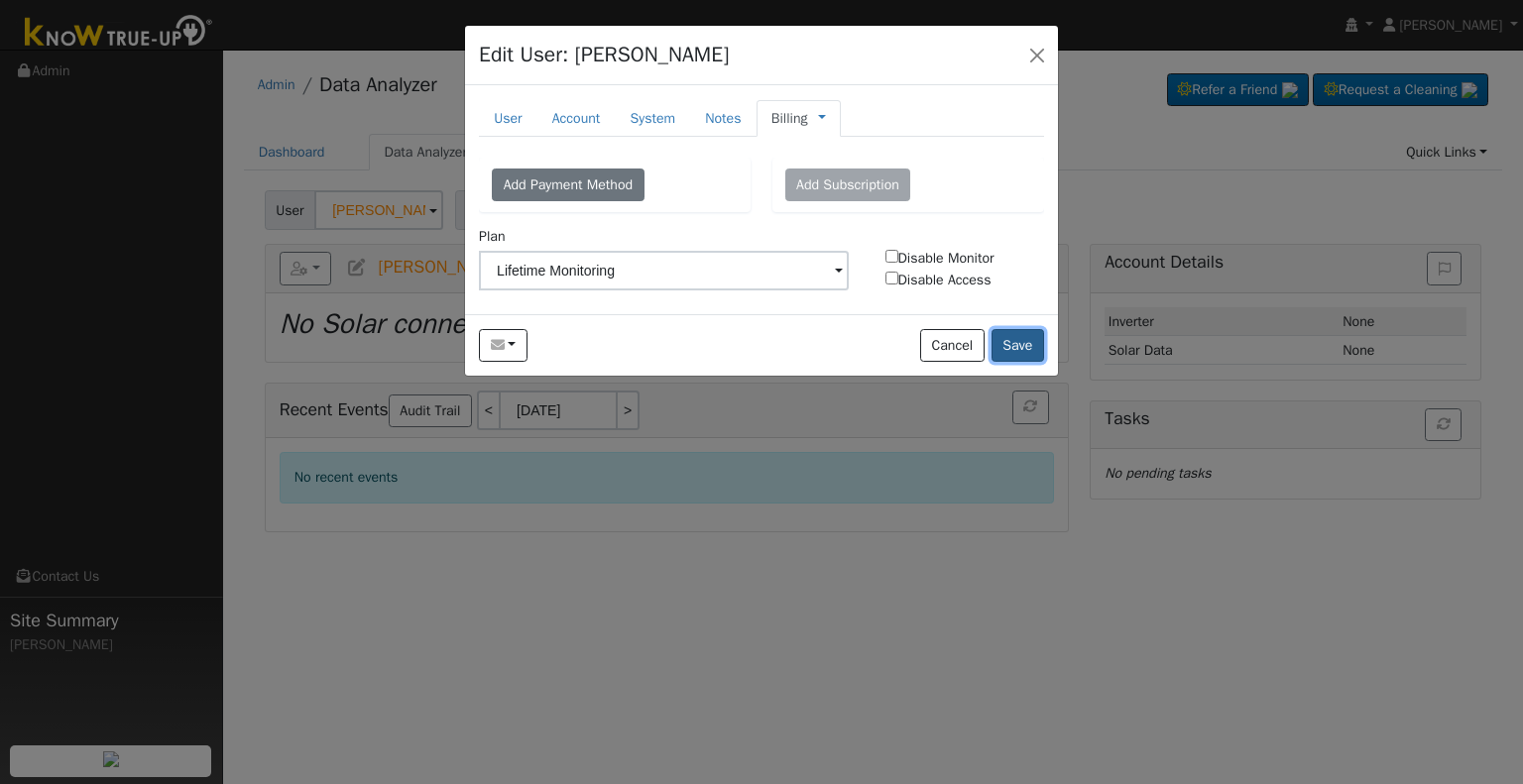 click on "Save" at bounding box center (1017, 346) 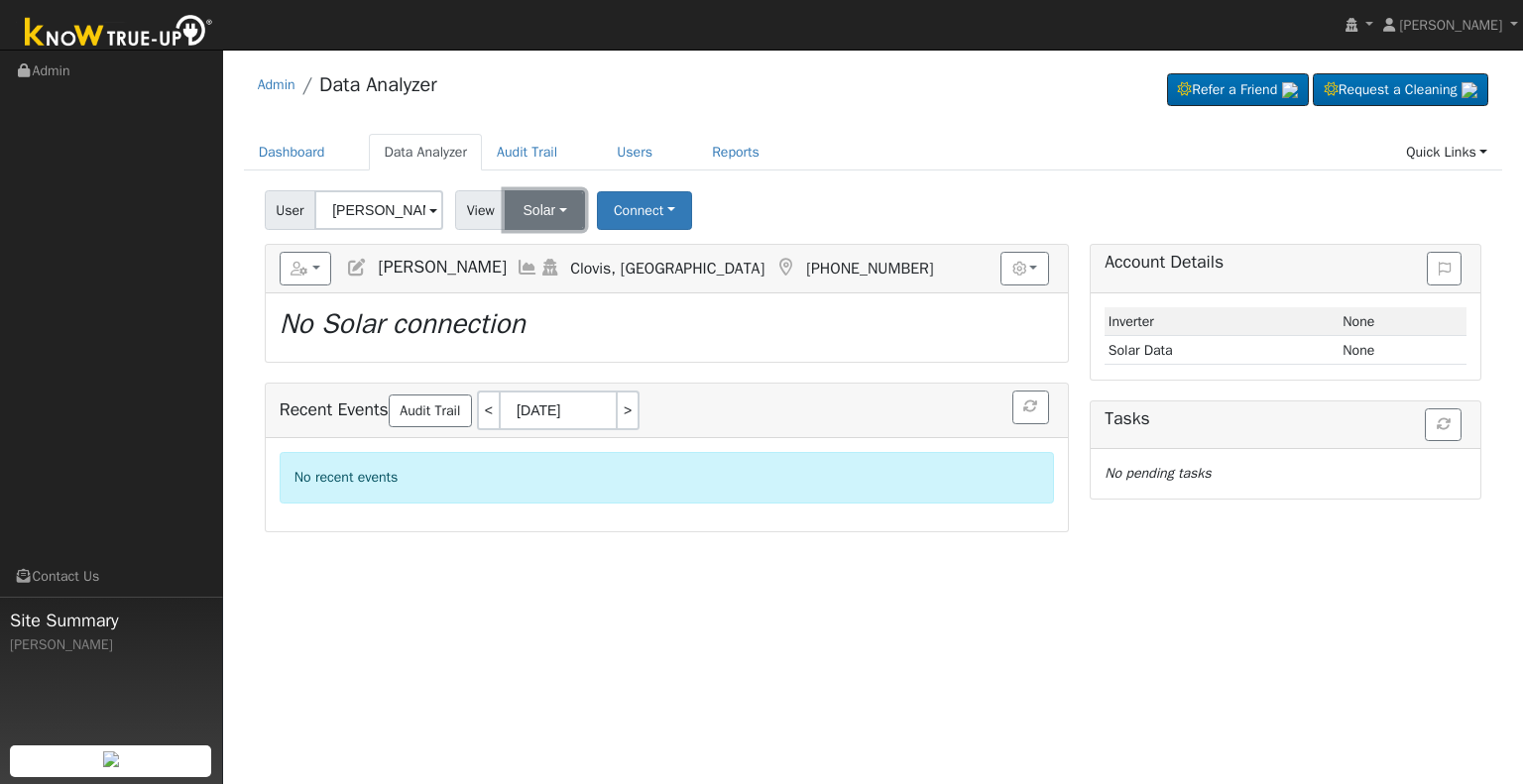 click on "Solar" at bounding box center [544, 210] 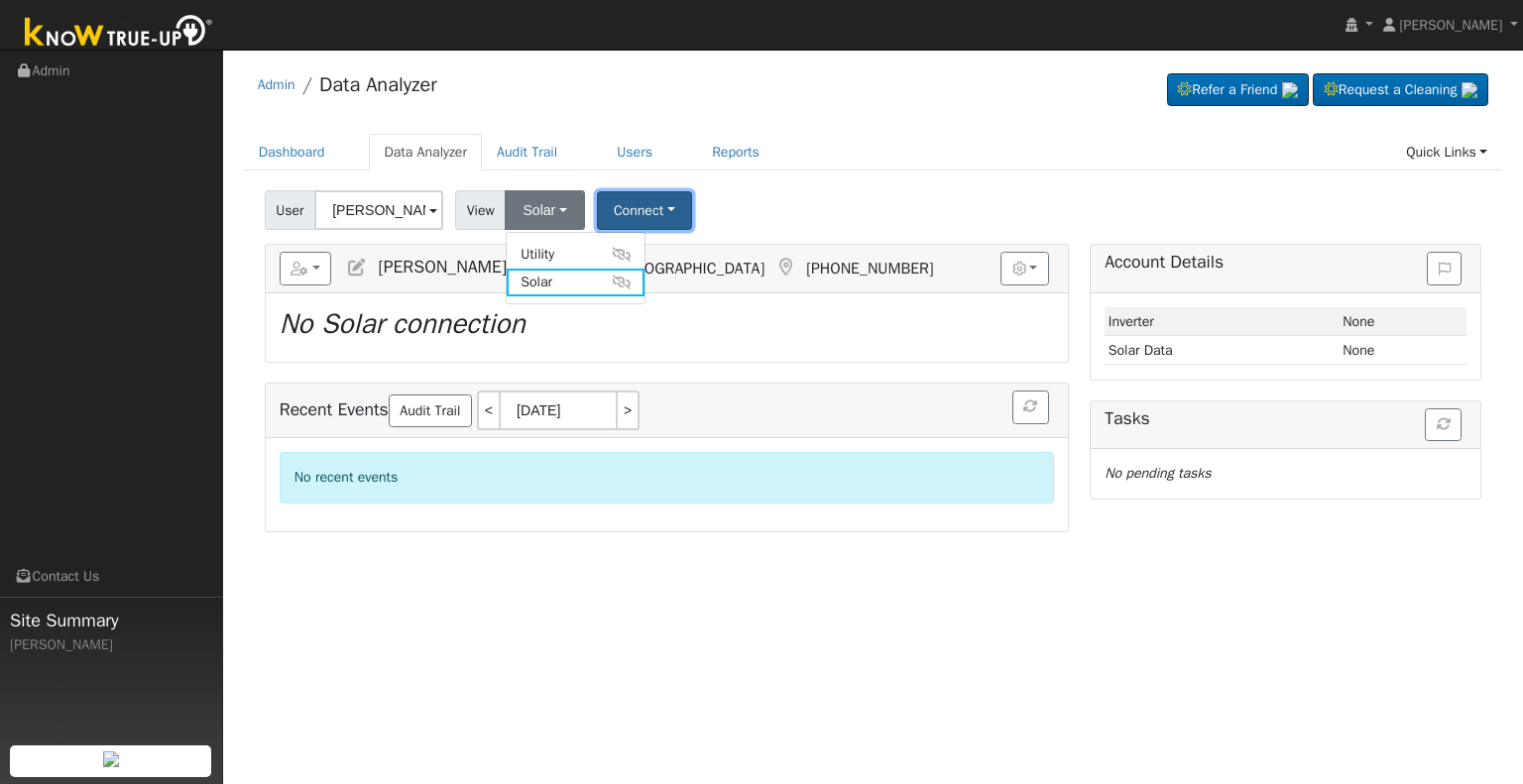 click on "Connect" at bounding box center [644, 210] 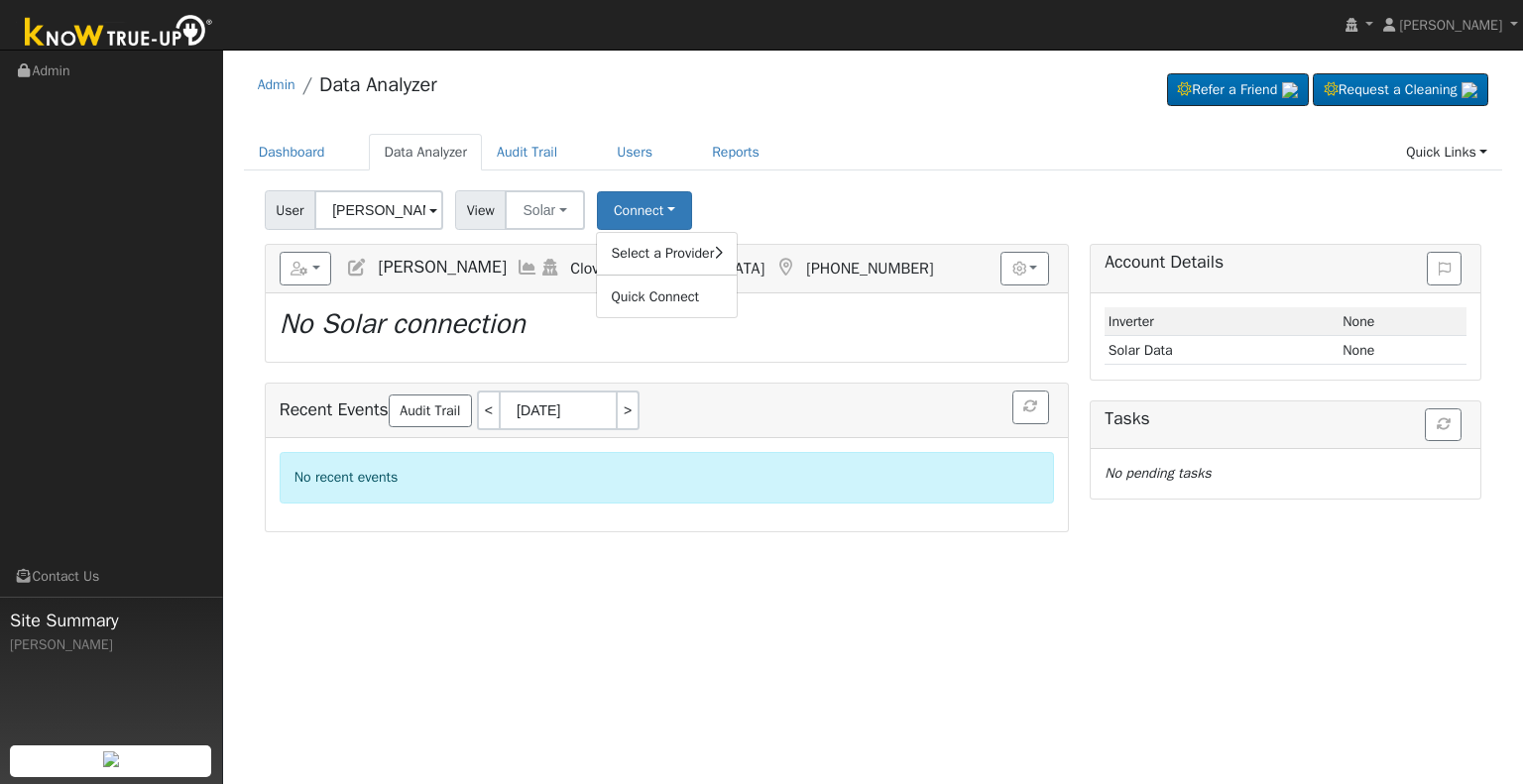 click on "View Solar Utility Solar" at bounding box center [523, 210] 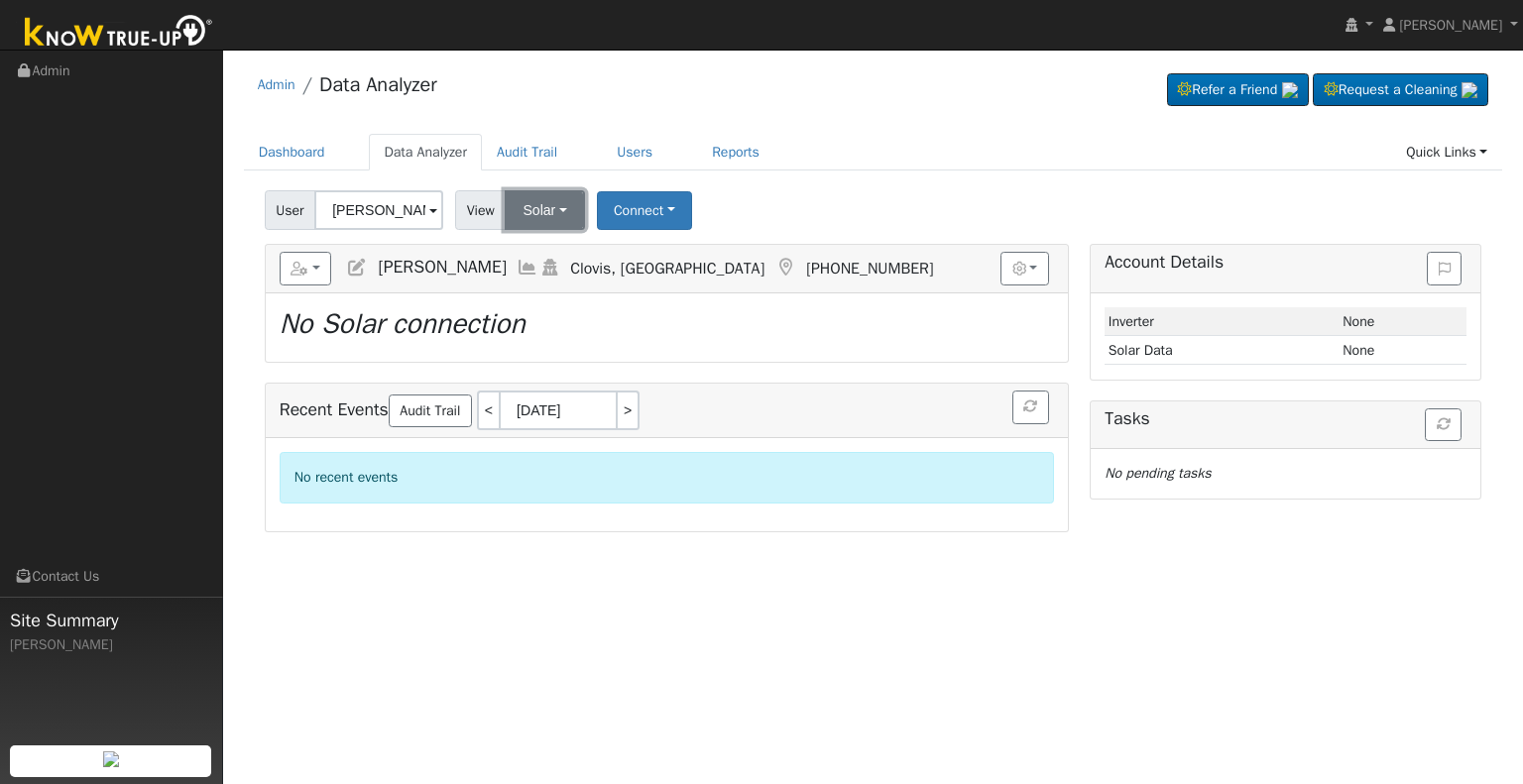 click on "Solar" at bounding box center (544, 210) 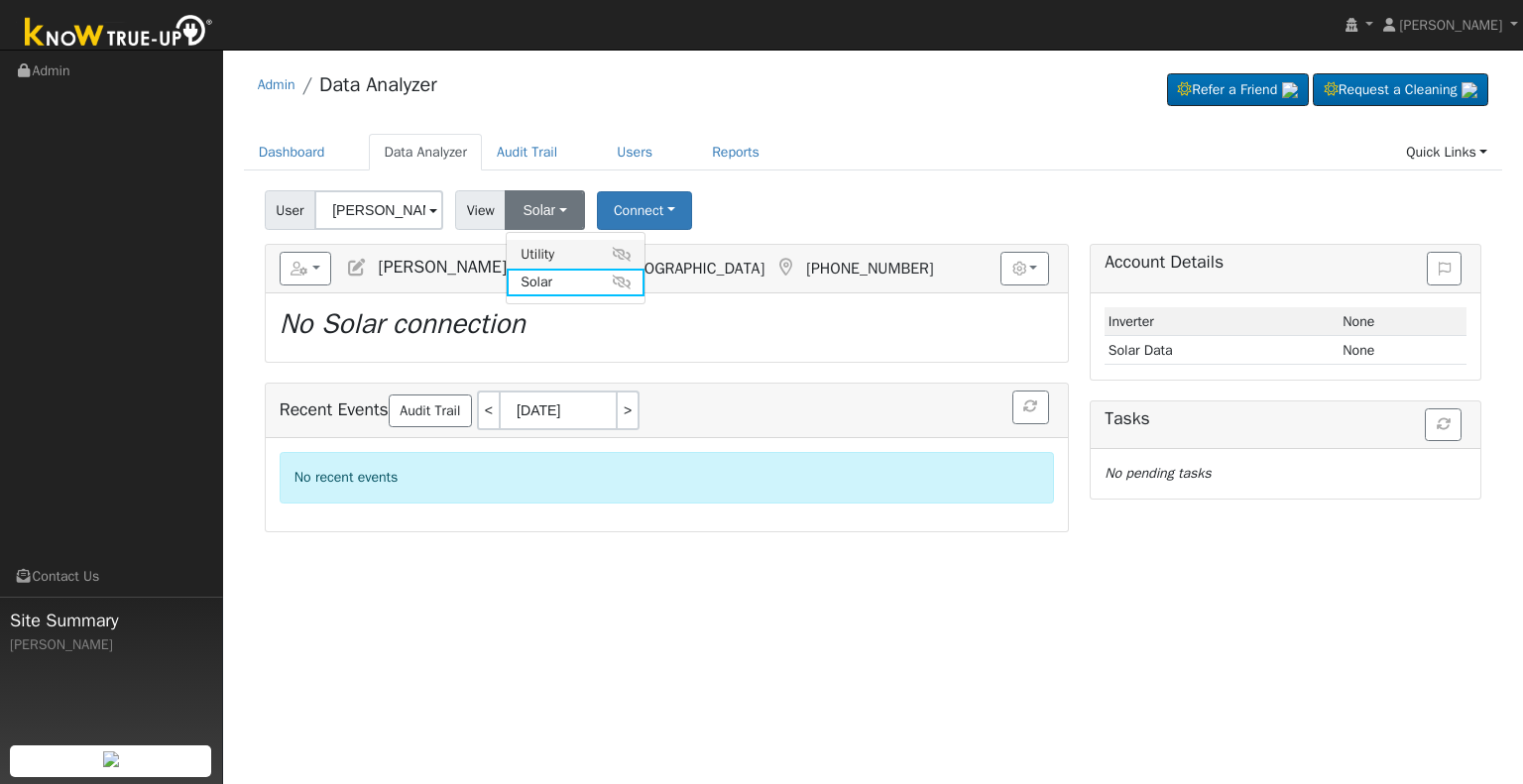 click on "Utility" at bounding box center [575, 254] 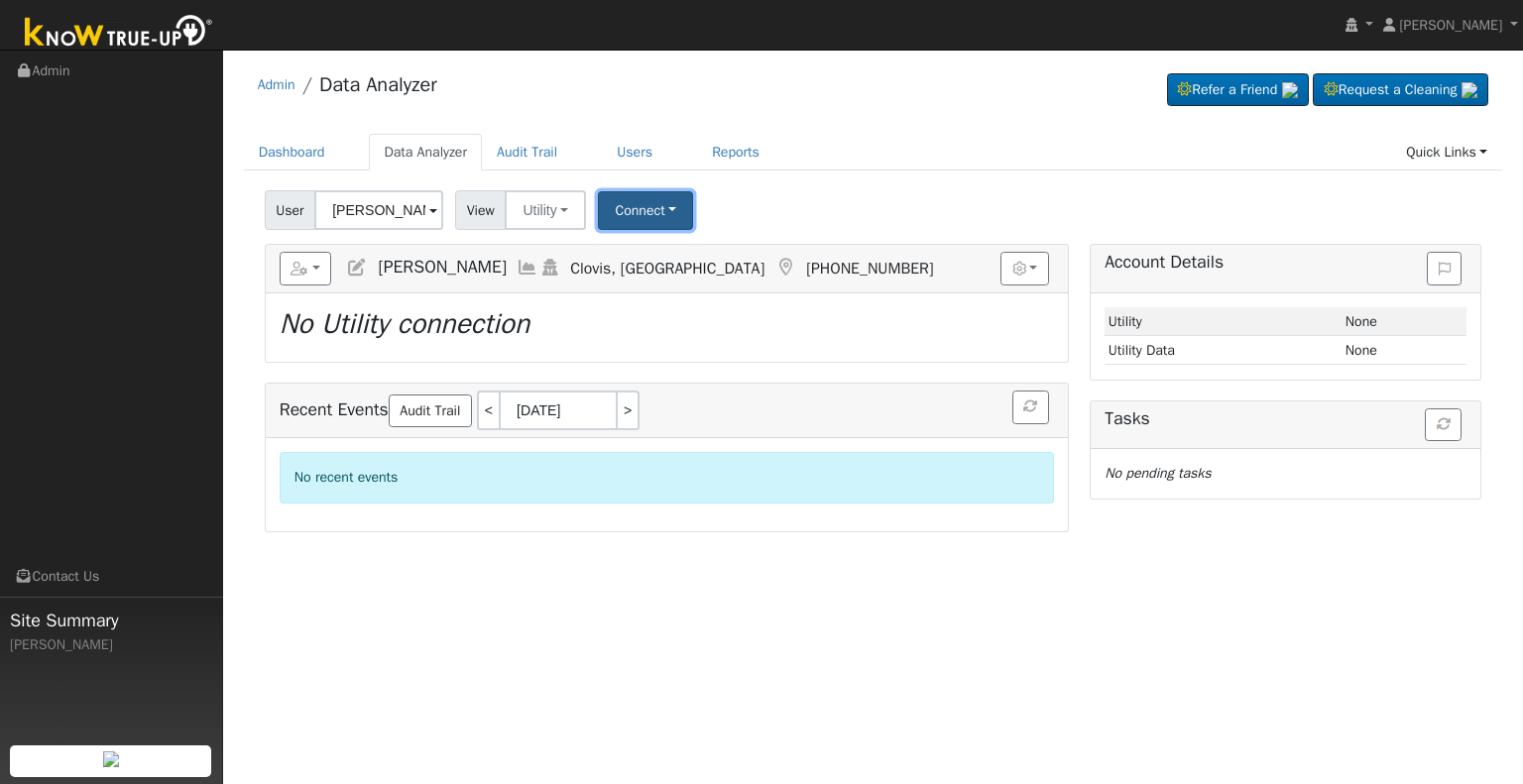 click on "Connect" at bounding box center [645, 210] 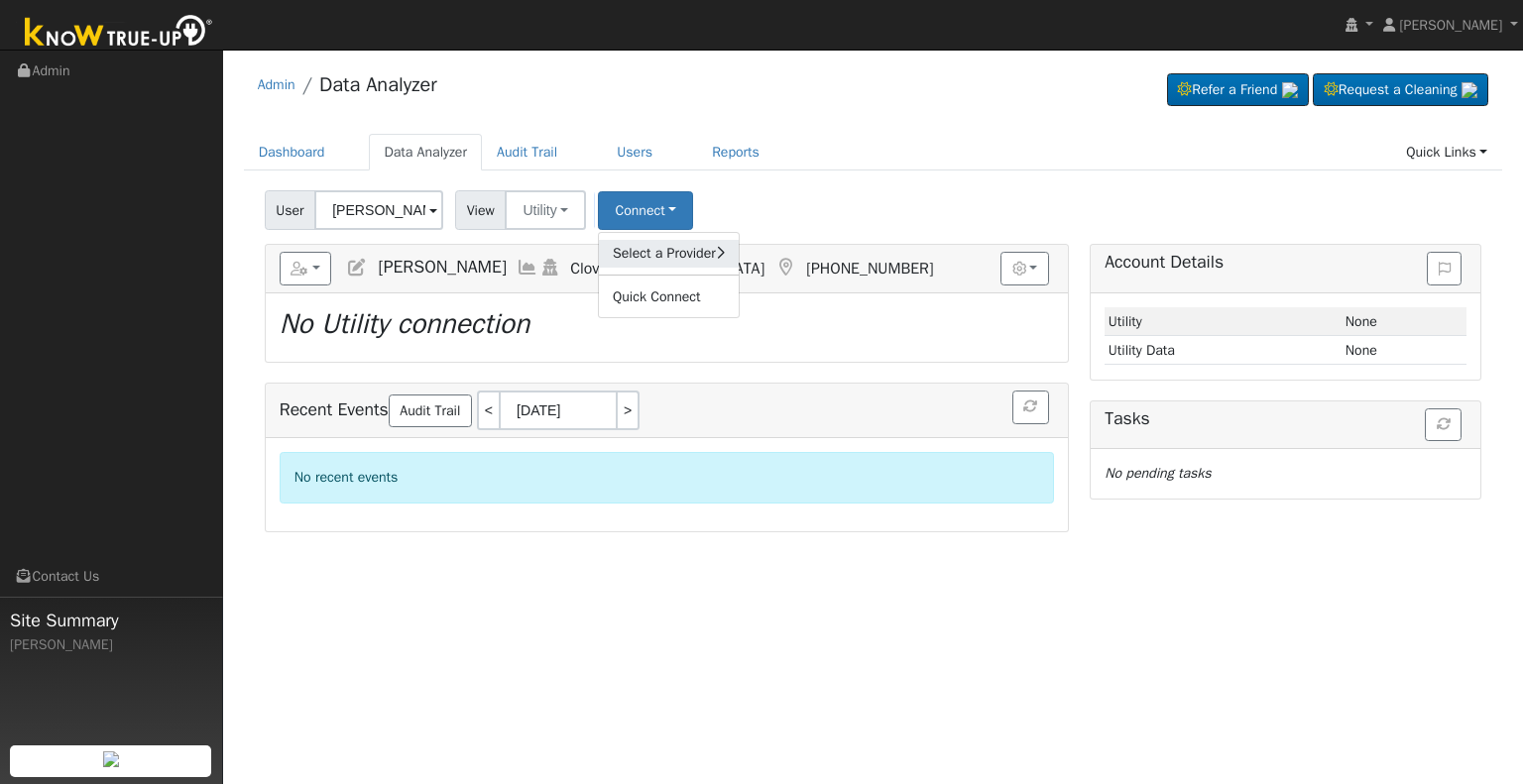click on "Select a Provider" 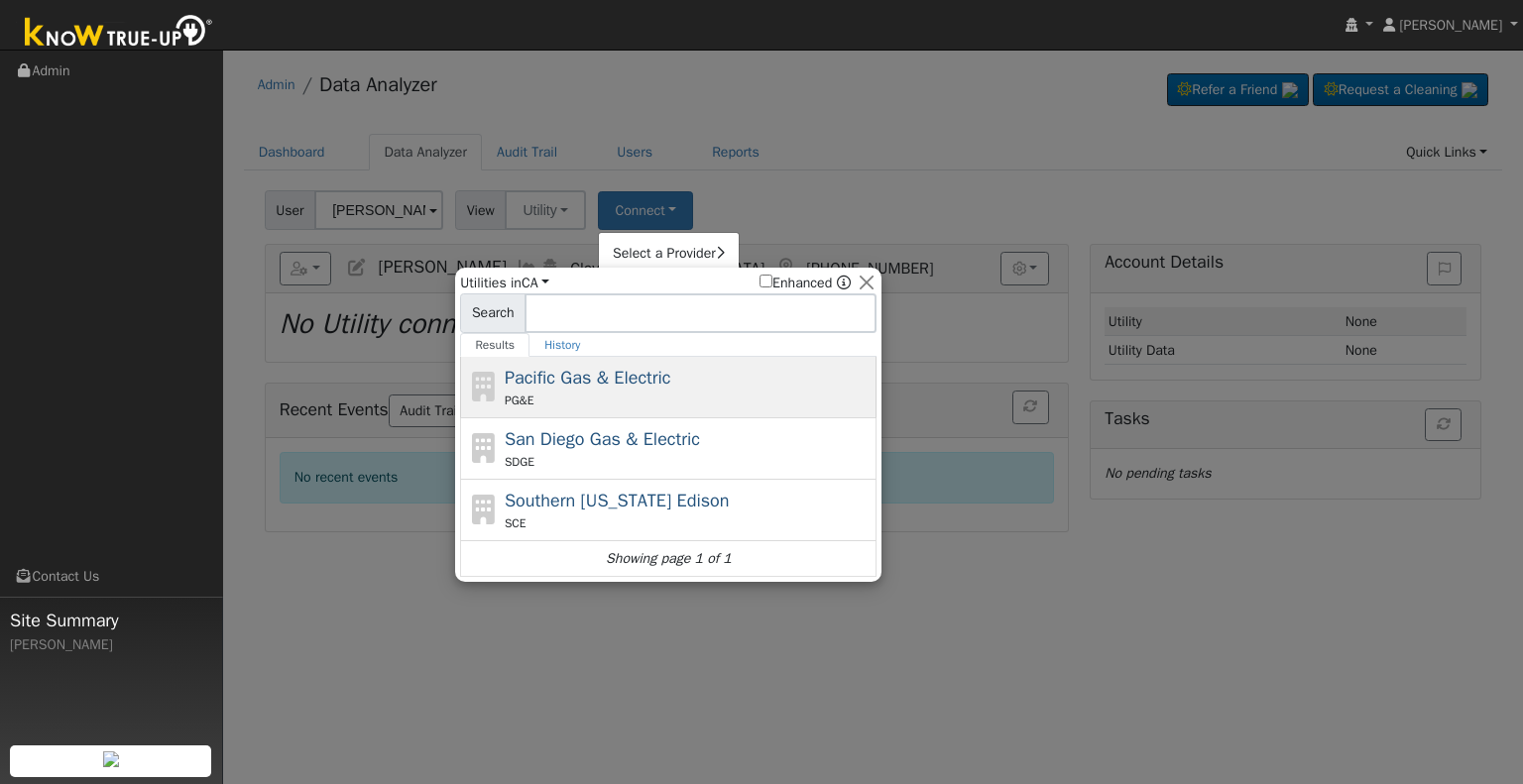 click on "Pacific Gas & Electric" at bounding box center [588, 378] 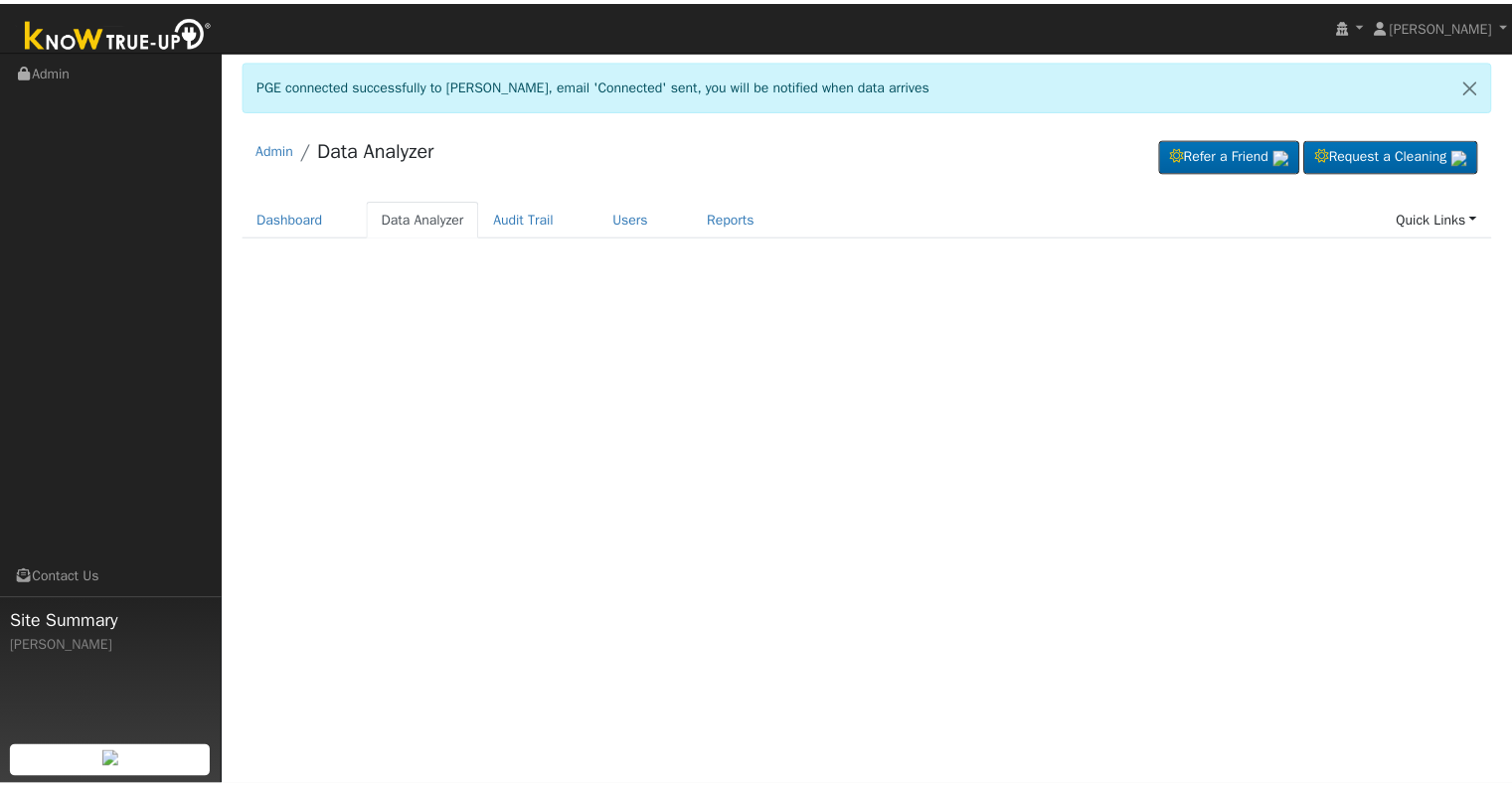 scroll, scrollTop: 0, scrollLeft: 0, axis: both 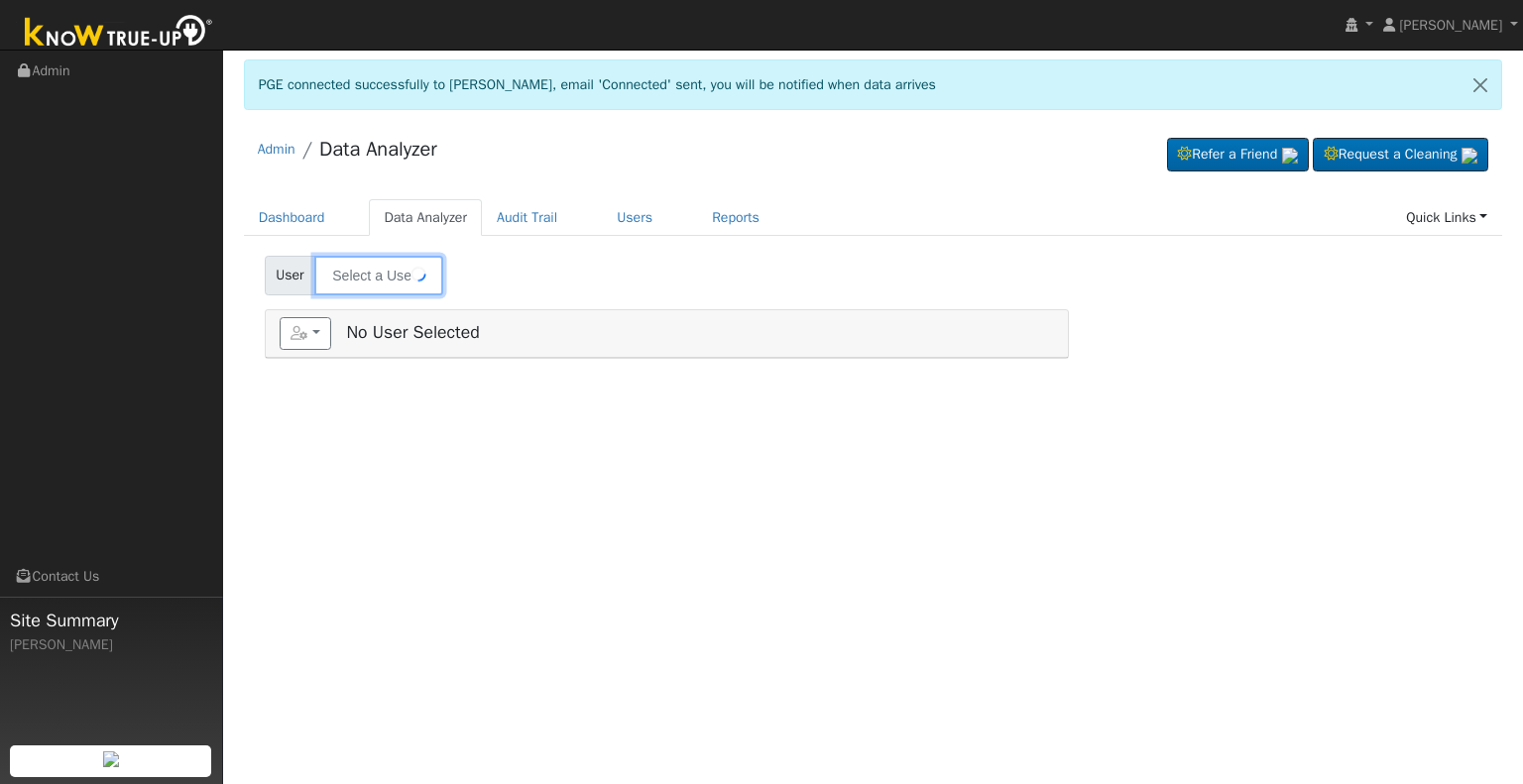 type on "[PERSON_NAME]" 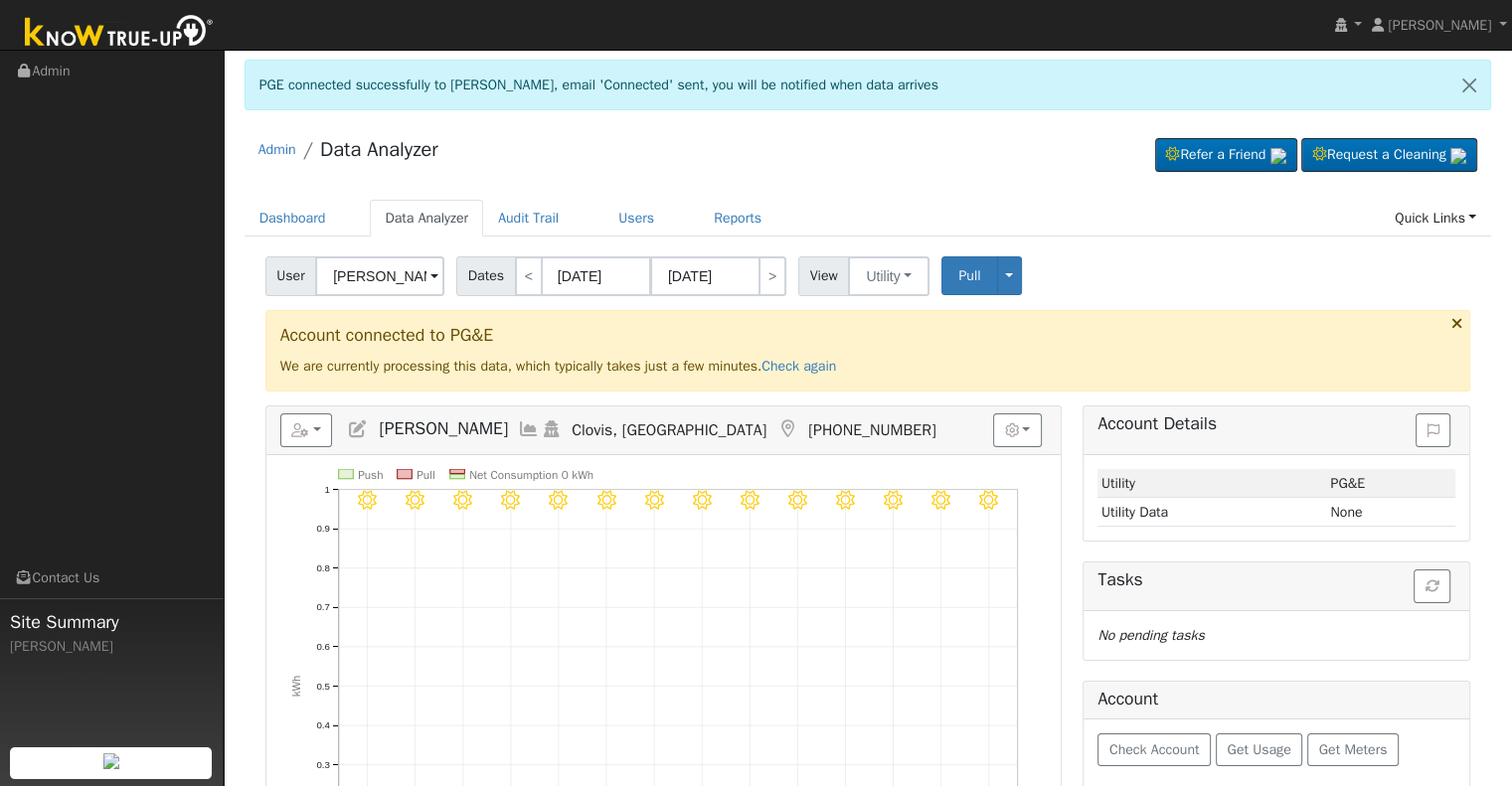 click at bounding box center (358, 429) 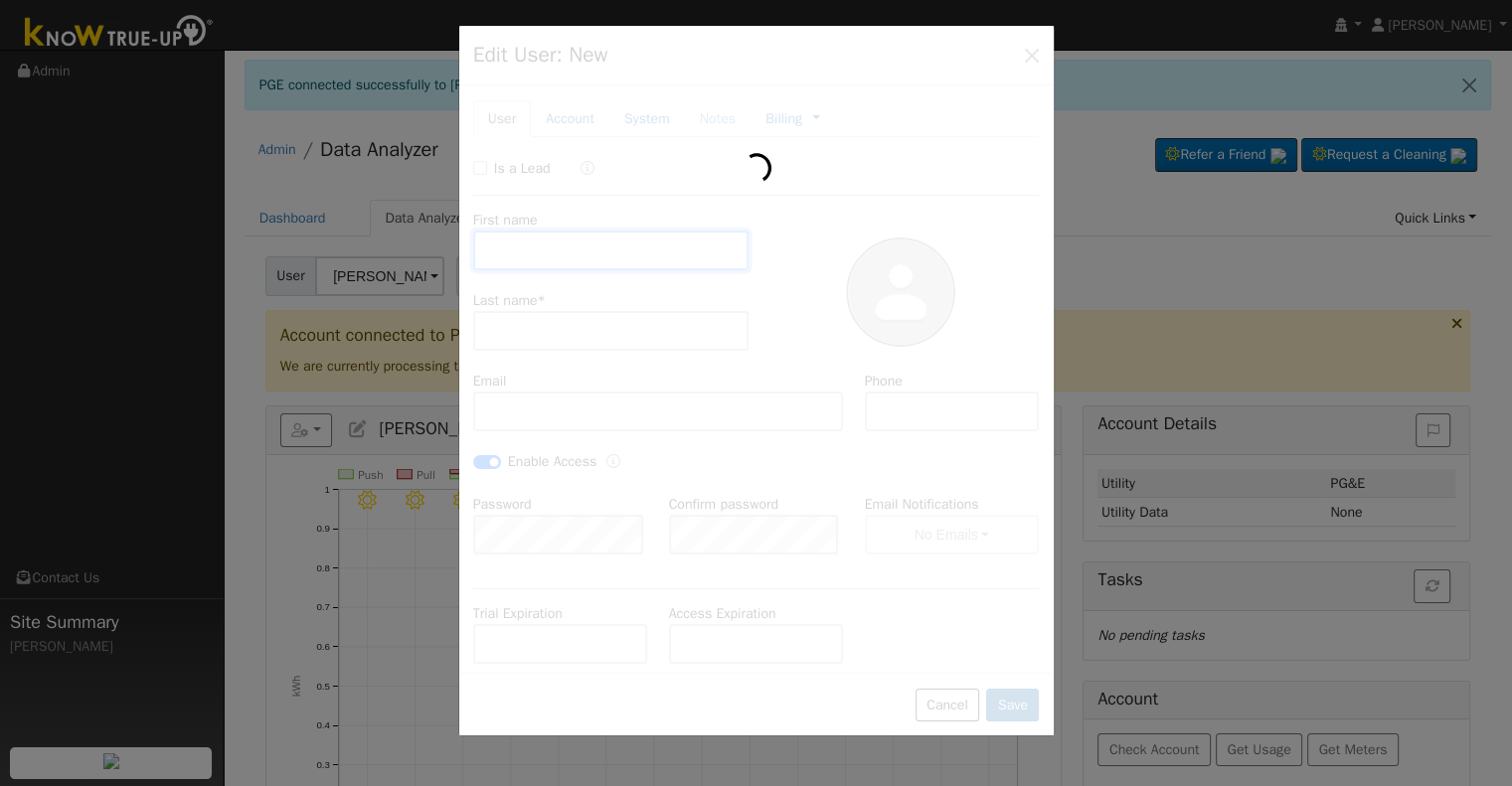 type on "[PERSON_NAME]" 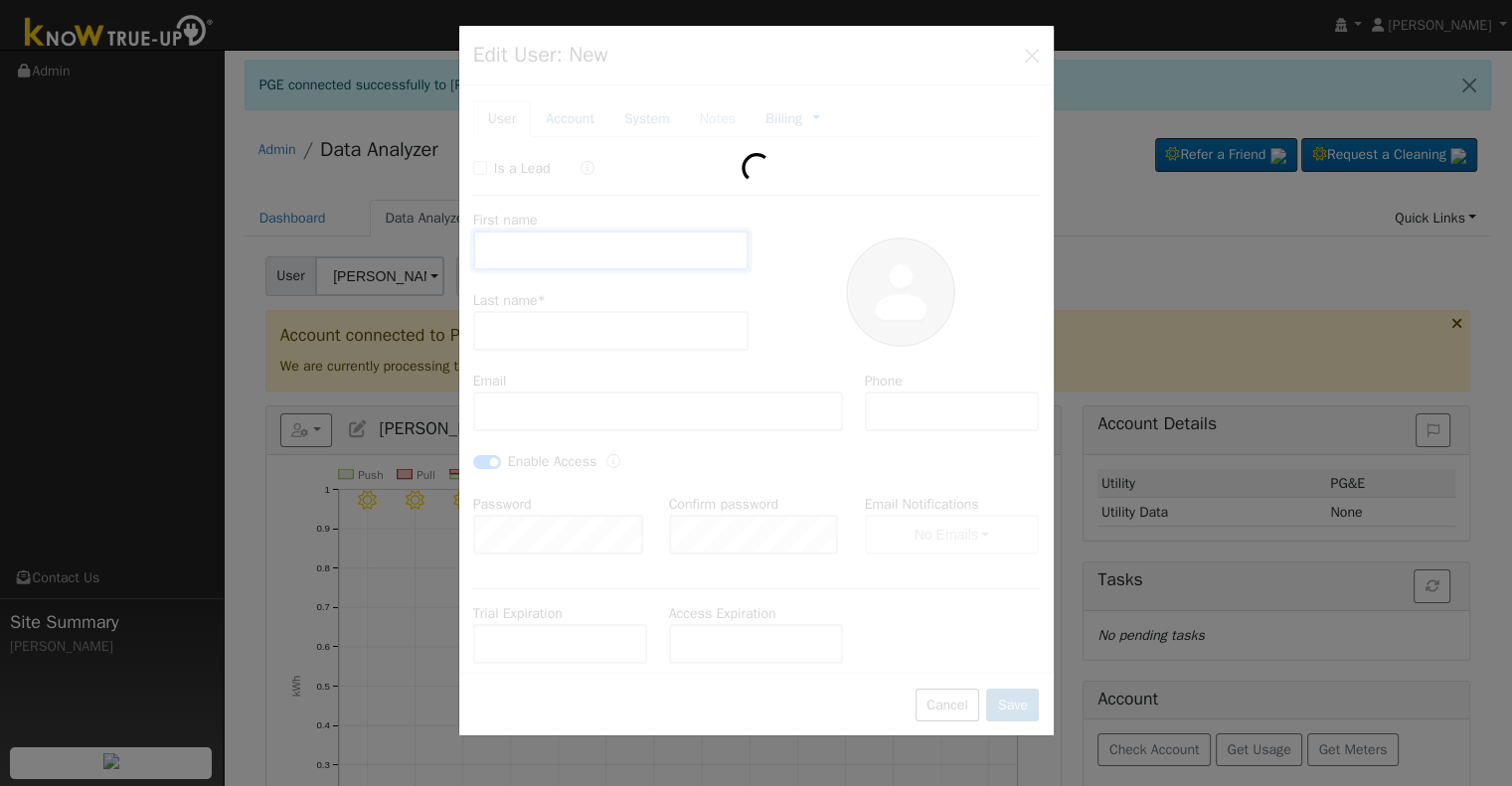 type on "[PERSON_NAME]" 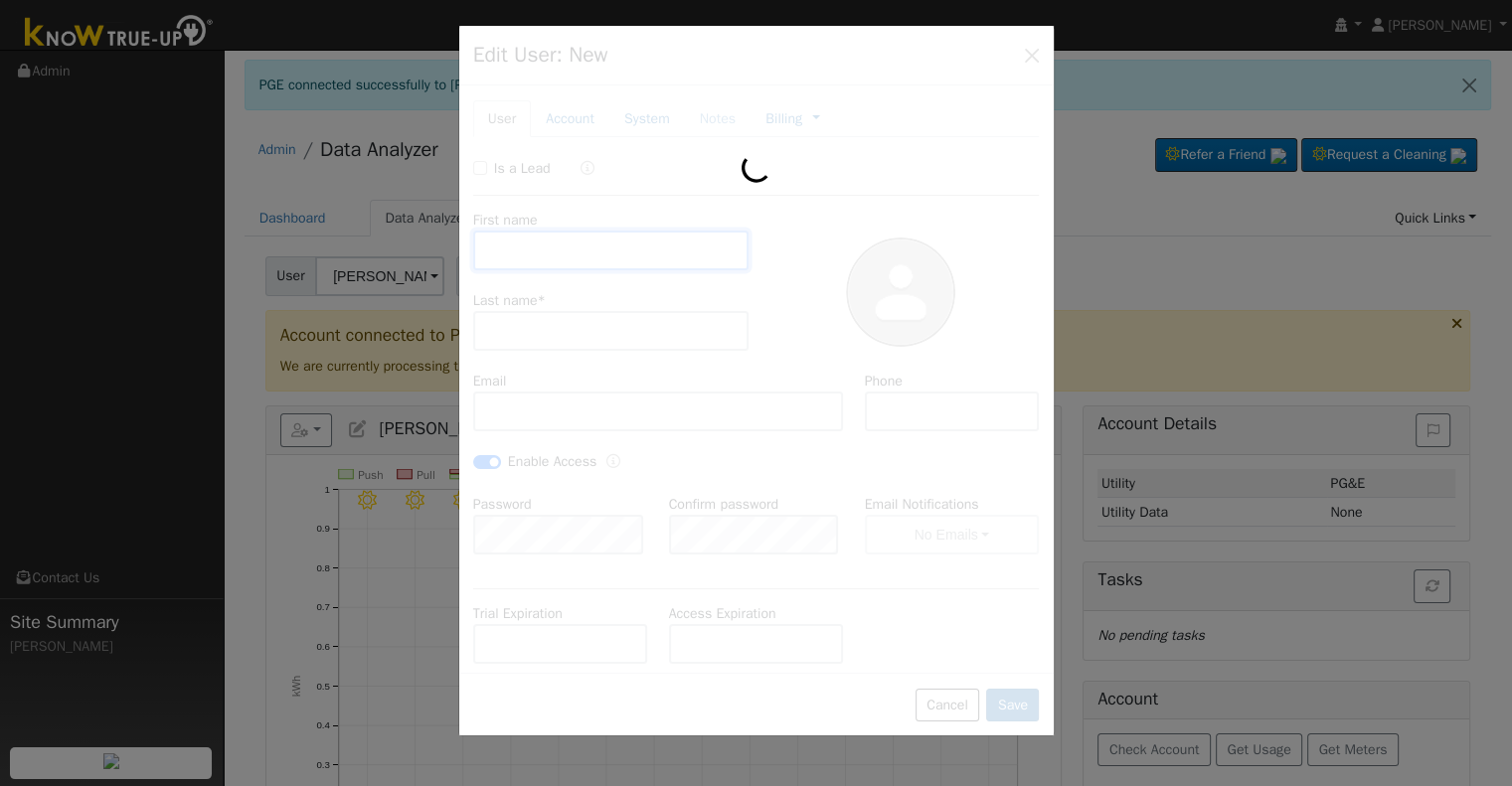 type on "[EMAIL_ADDRESS][DOMAIN_NAME]" 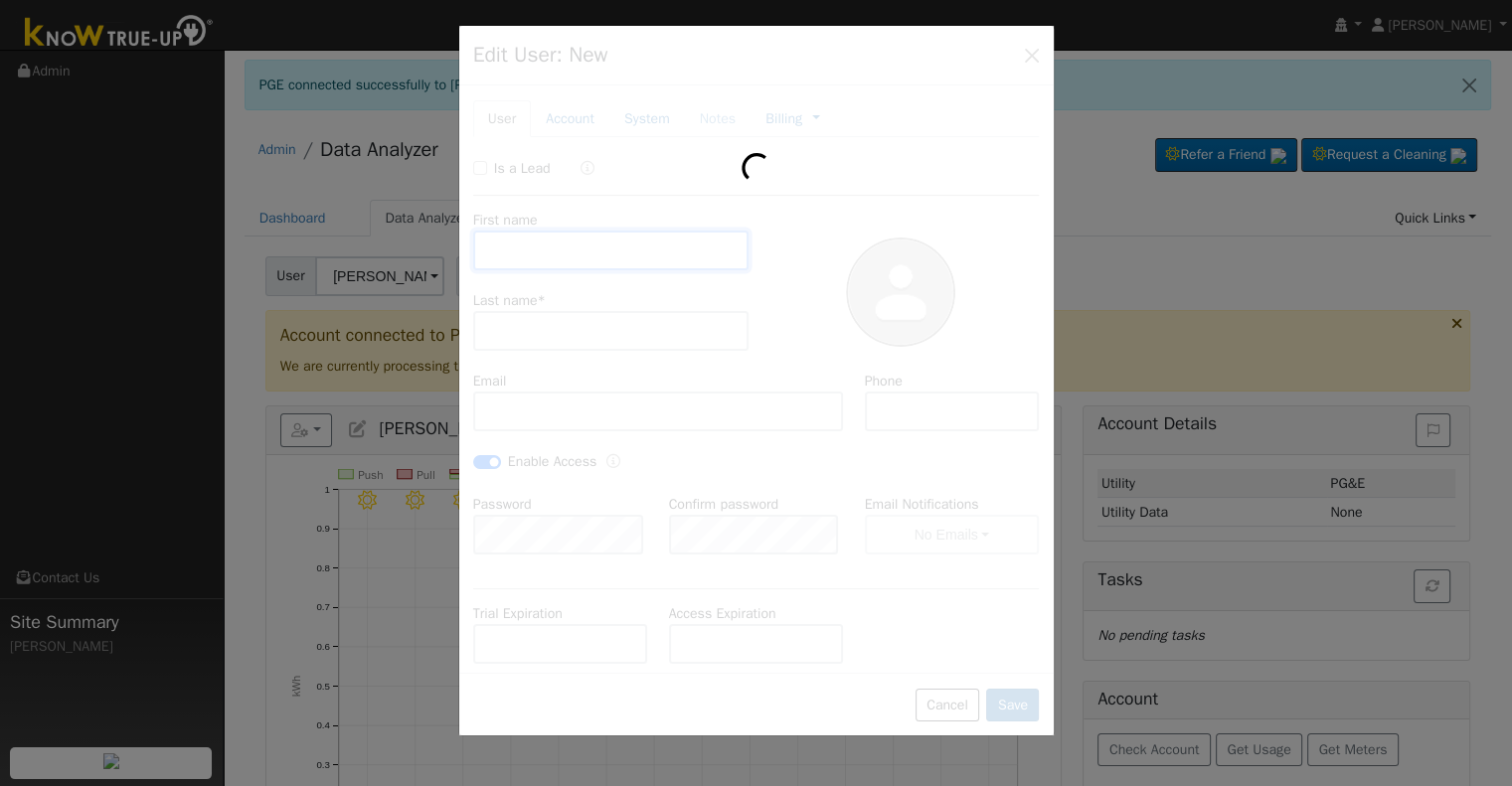 type on "[PHONE_NUMBER]" 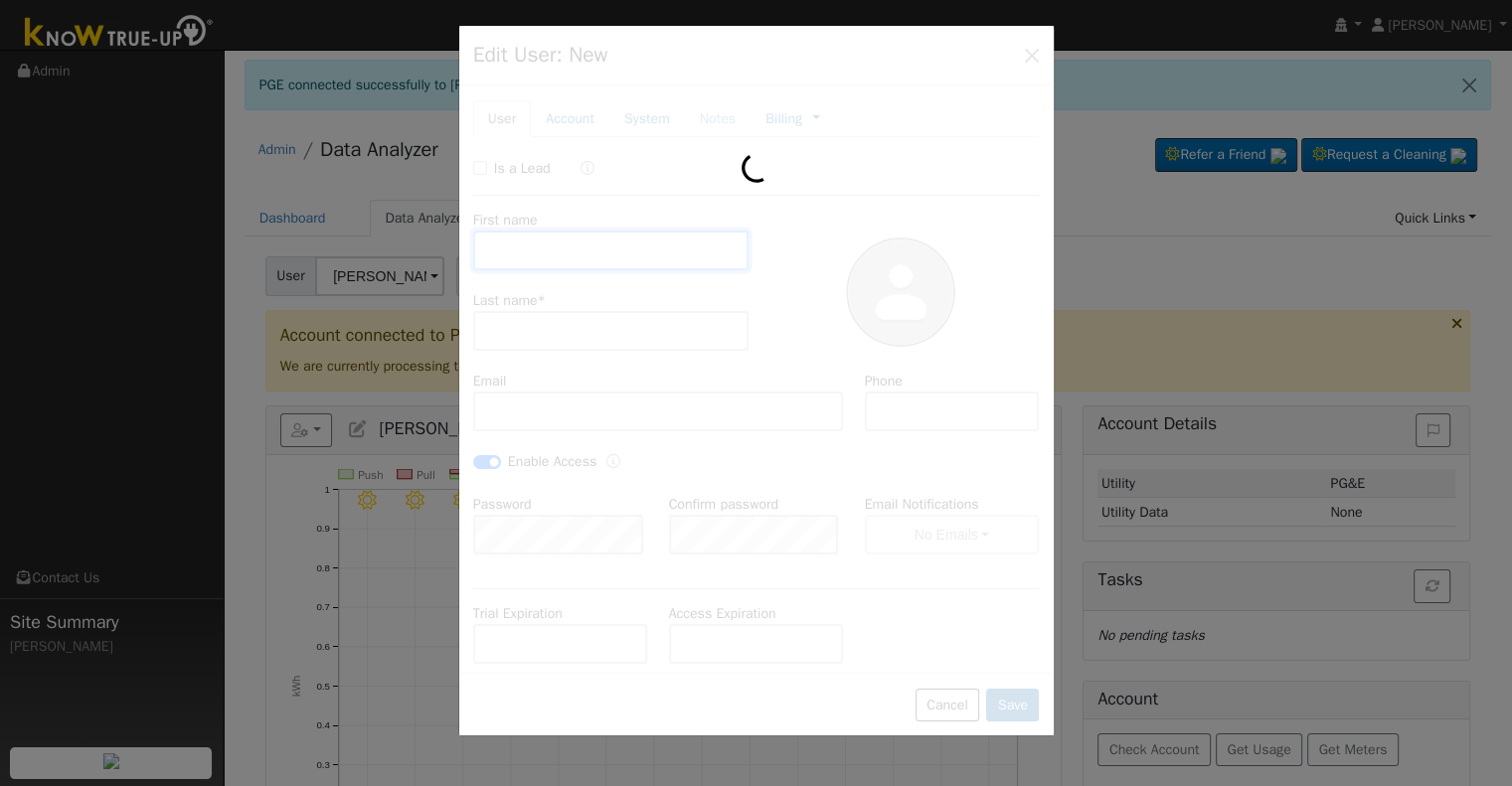 checkbox on "true" 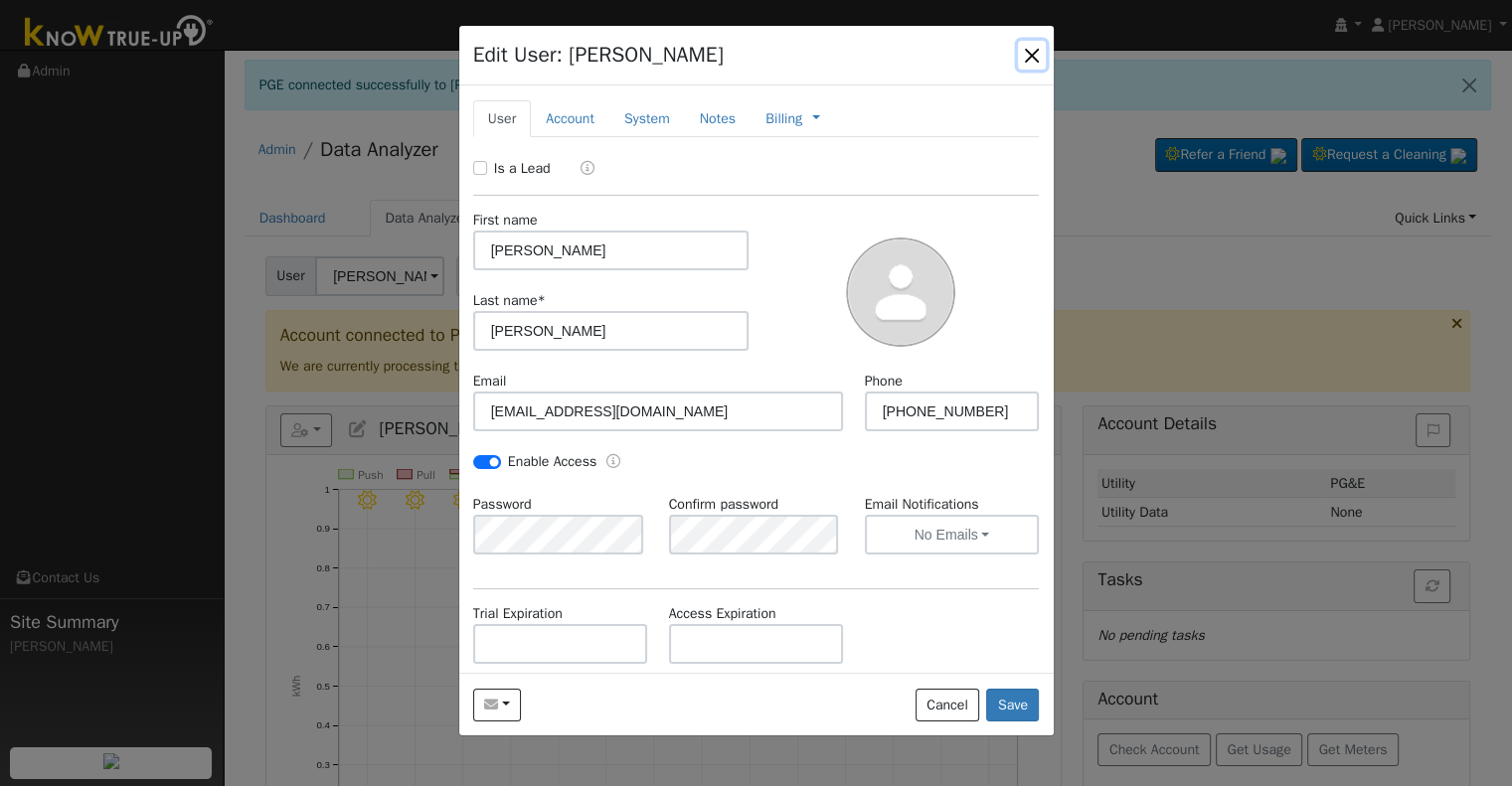 click at bounding box center (1032, 55) 